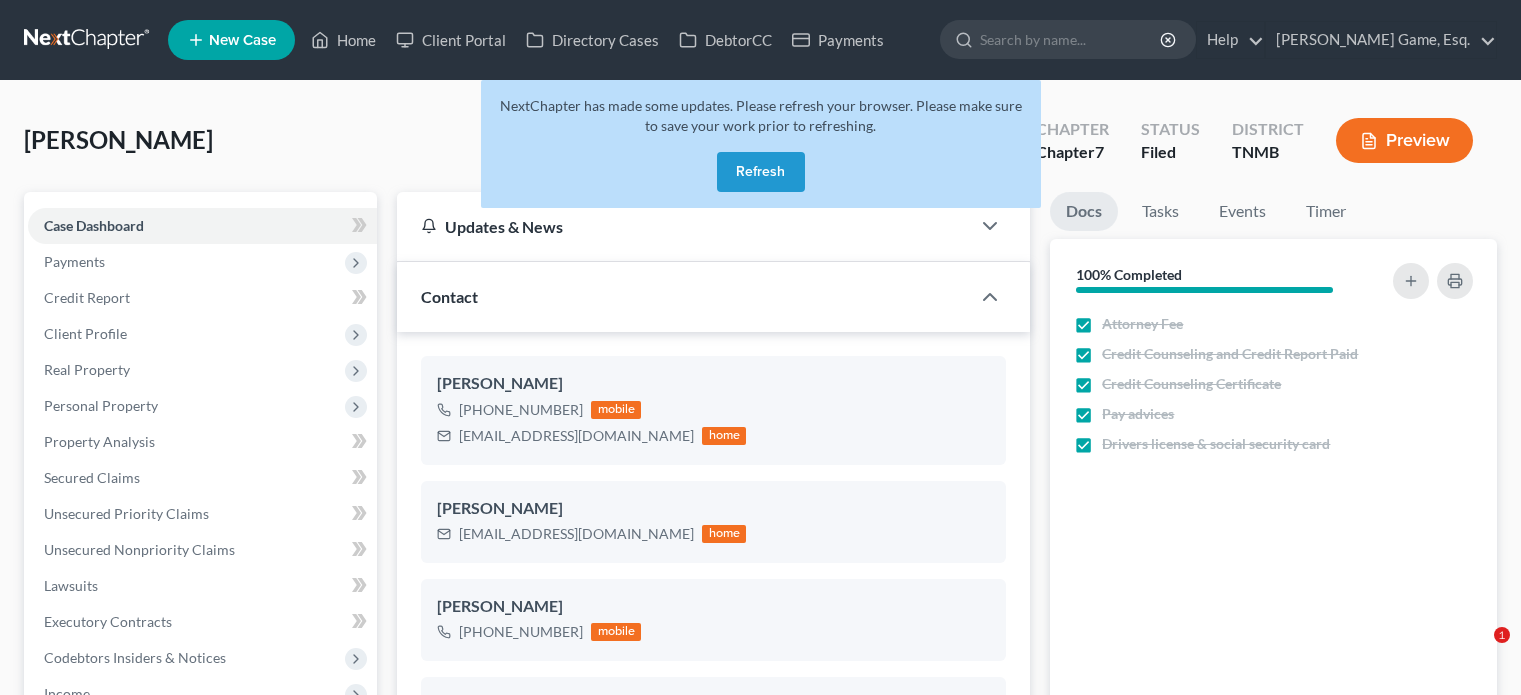scroll, scrollTop: 200, scrollLeft: 0, axis: vertical 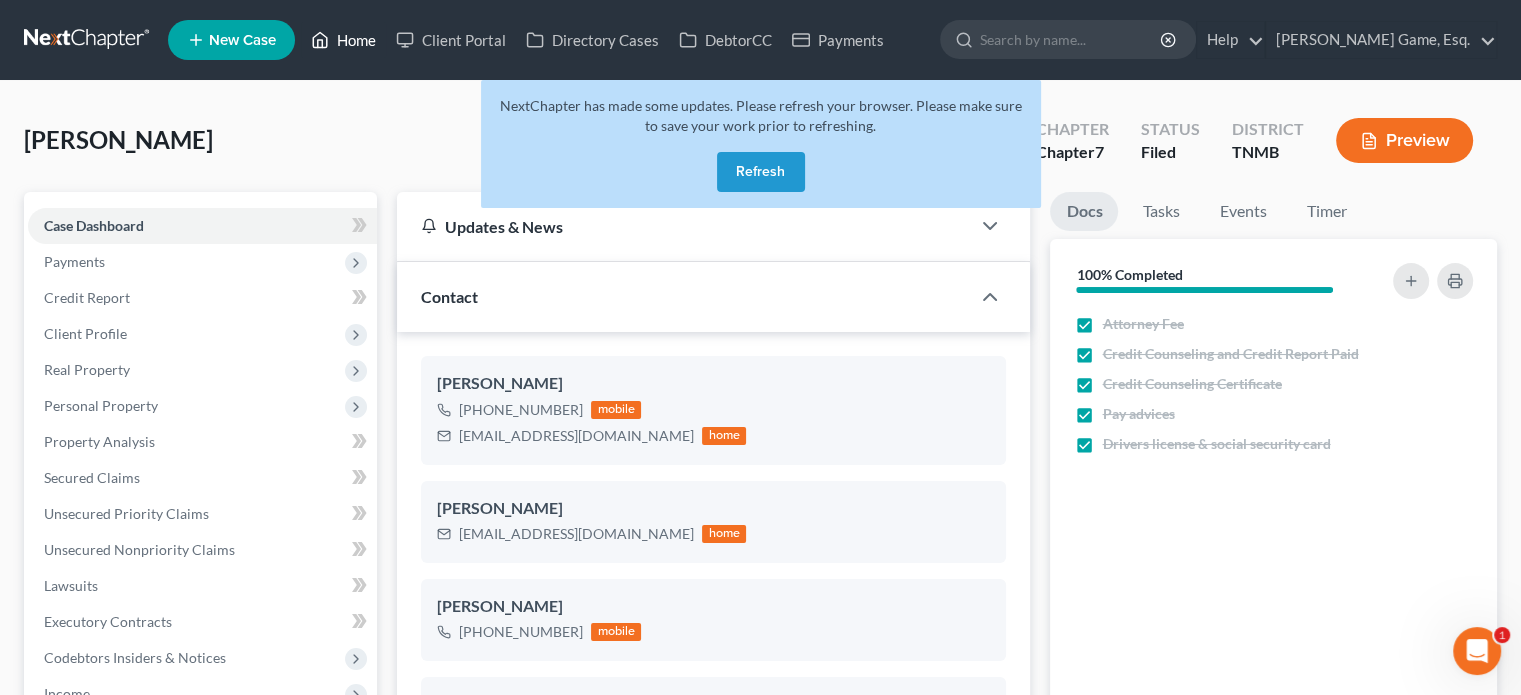 click on "Home" at bounding box center [343, 40] 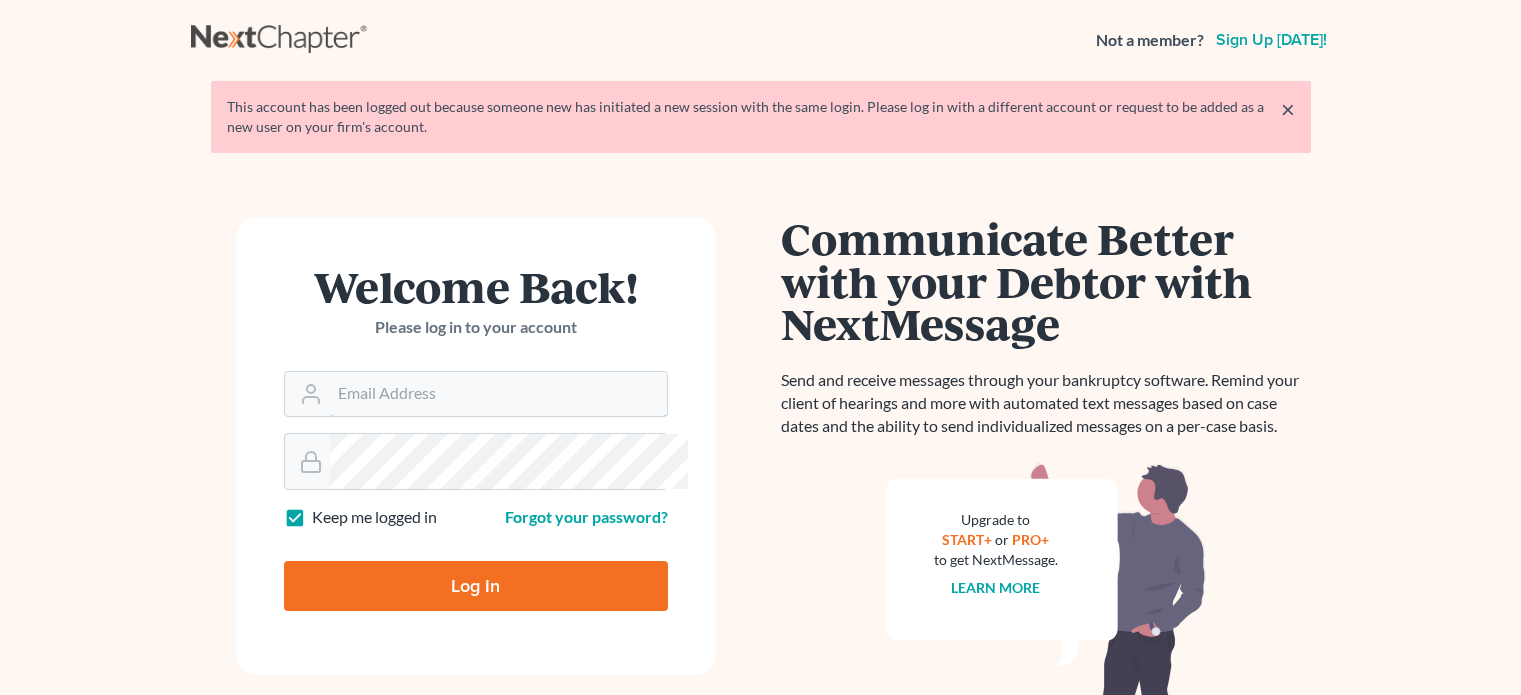 type on "[EMAIL_ADDRESS][DOMAIN_NAME]" 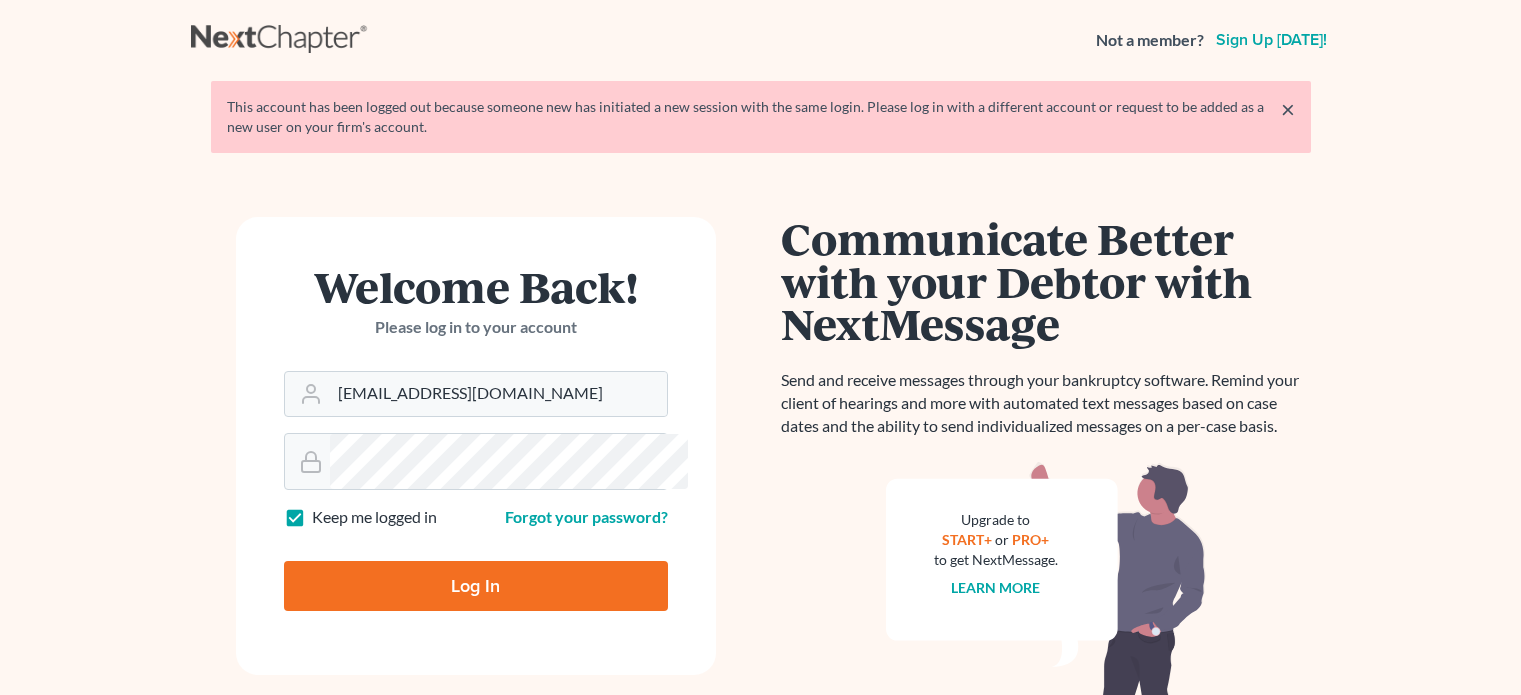 scroll, scrollTop: 0, scrollLeft: 0, axis: both 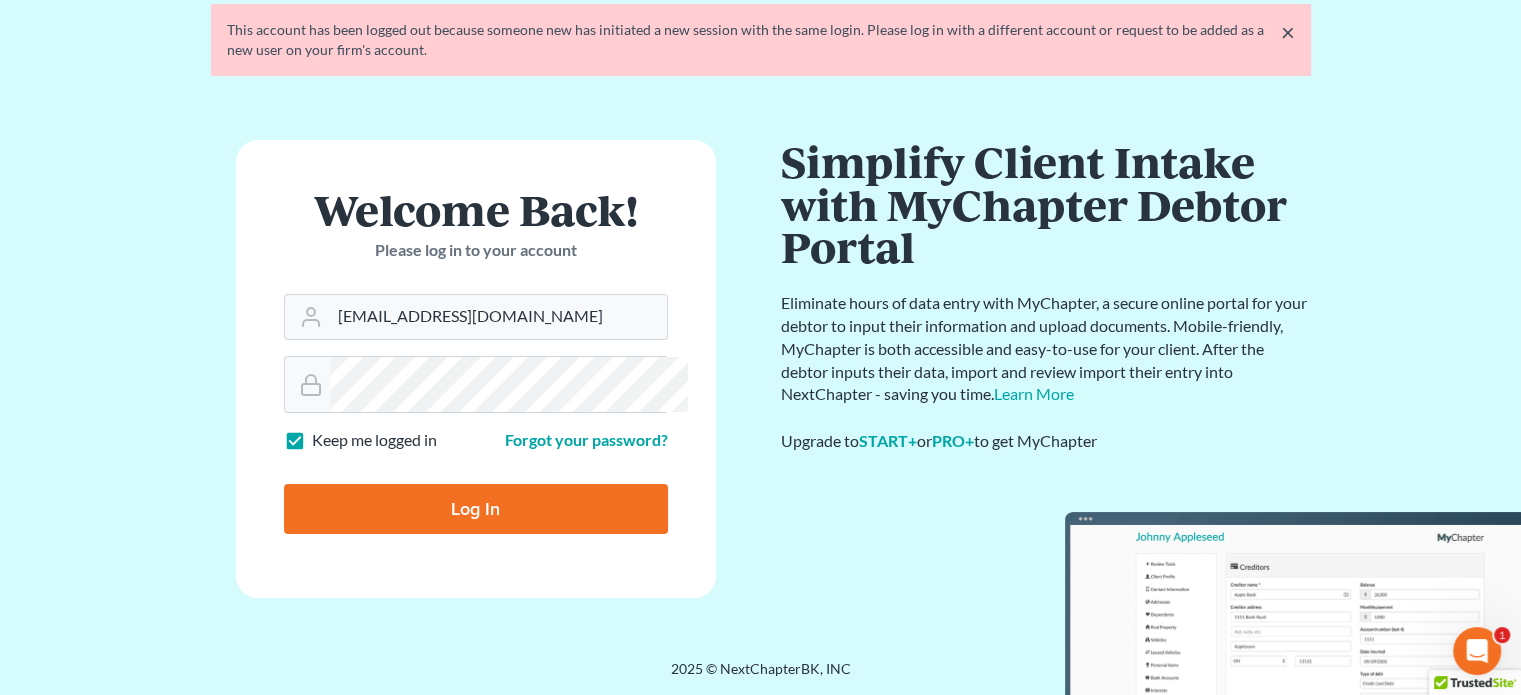click on "Log In" at bounding box center (476, 509) 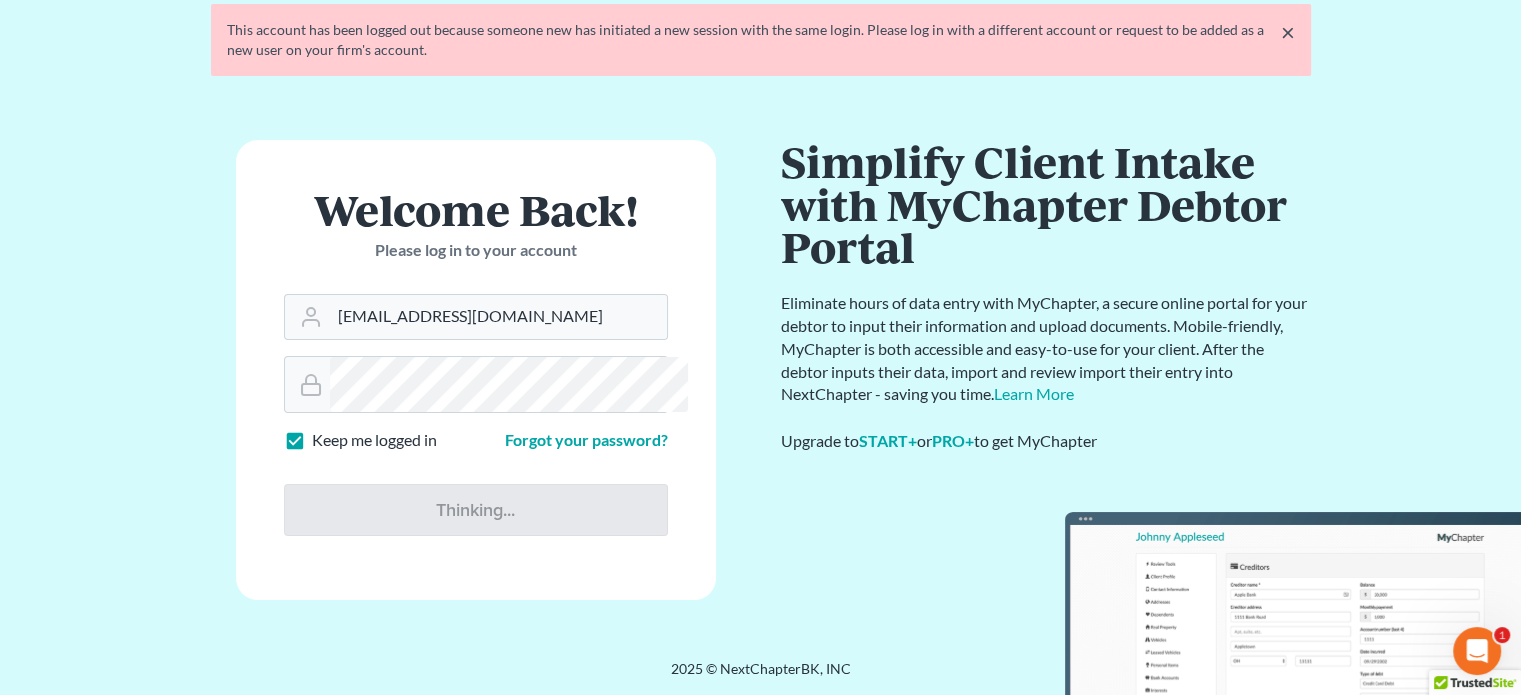 scroll, scrollTop: 268, scrollLeft: 0, axis: vertical 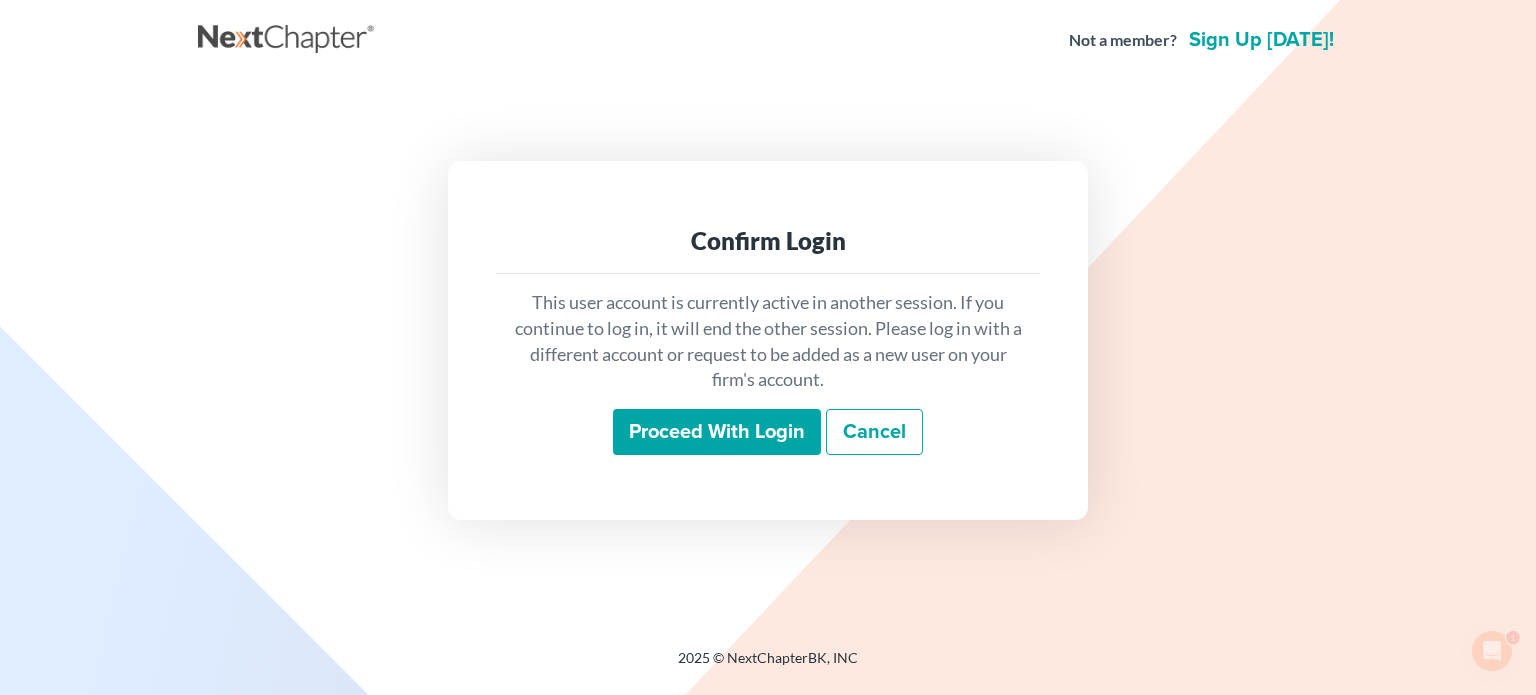 click on "Proceed with login" at bounding box center (717, 432) 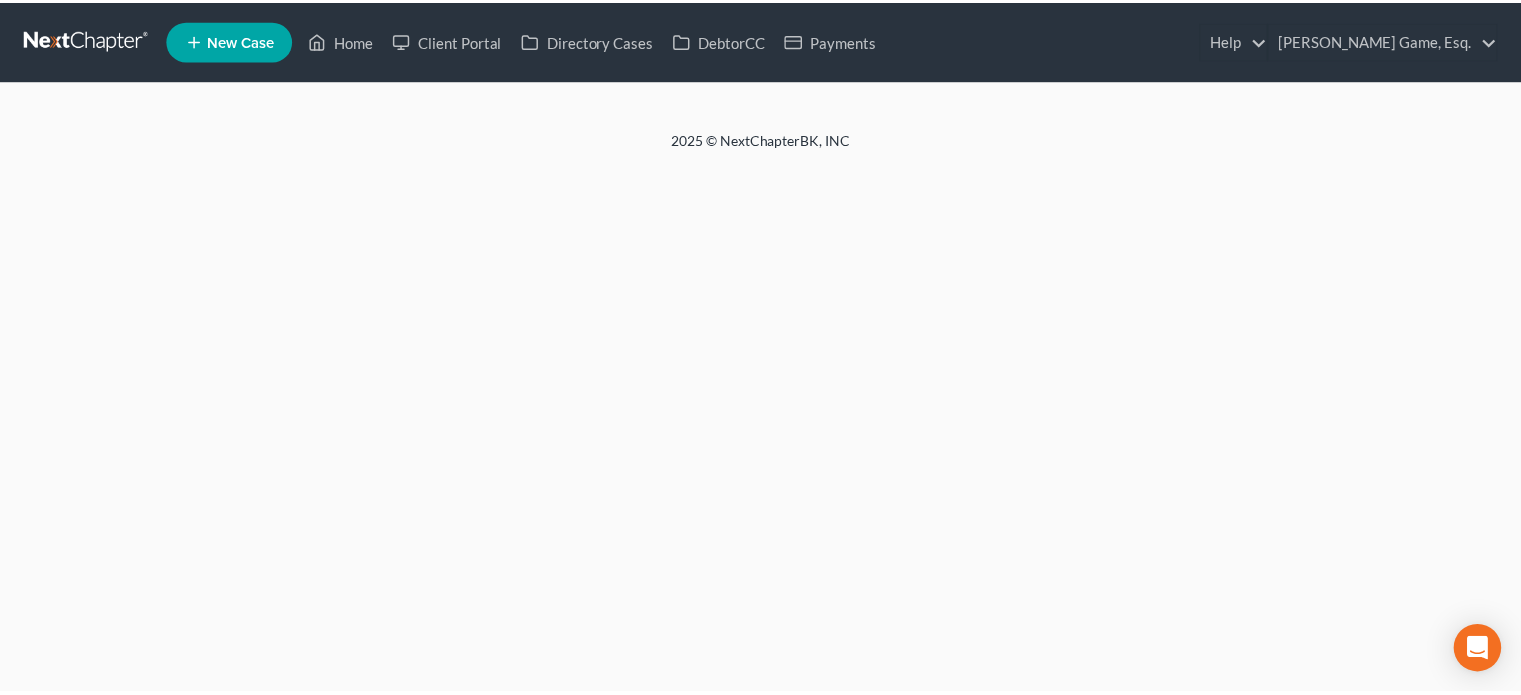 scroll, scrollTop: 0, scrollLeft: 0, axis: both 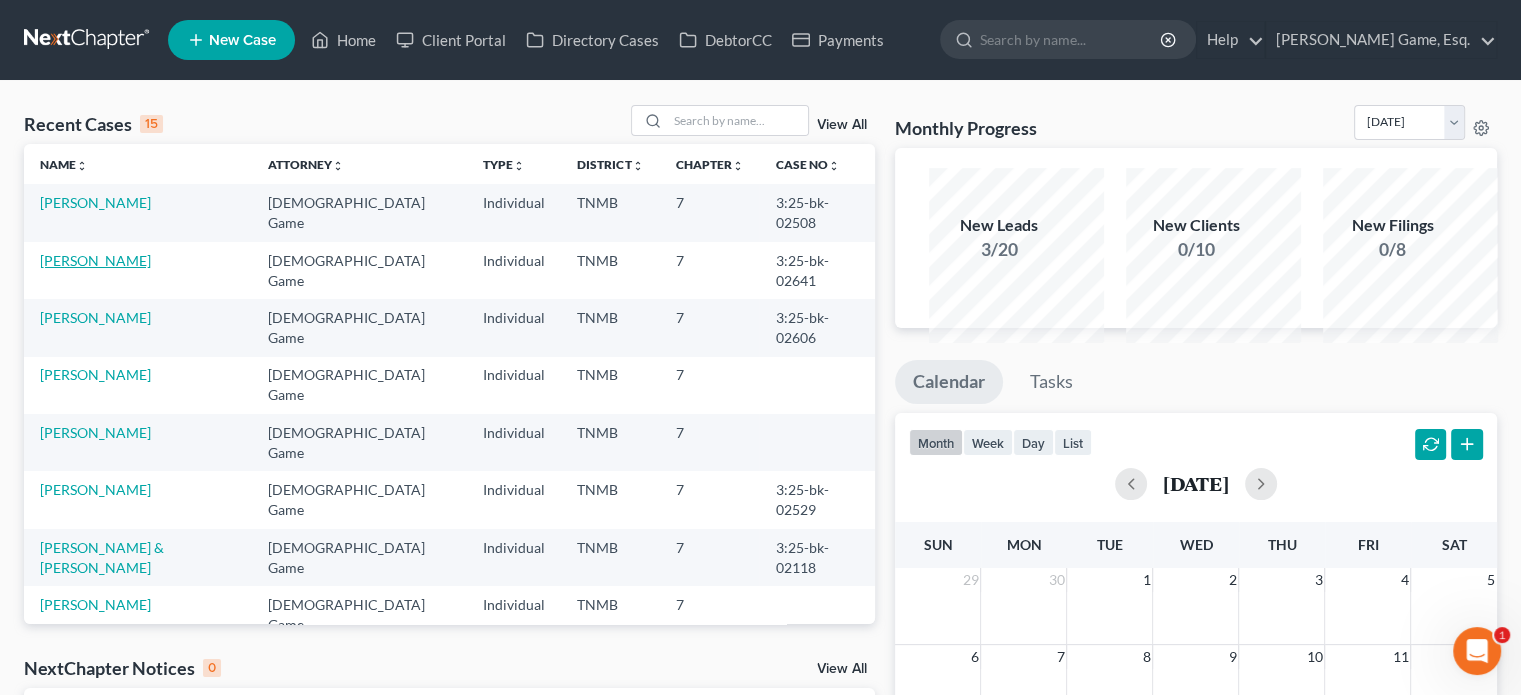 click on "Fairrow, Antoinette" at bounding box center [95, 260] 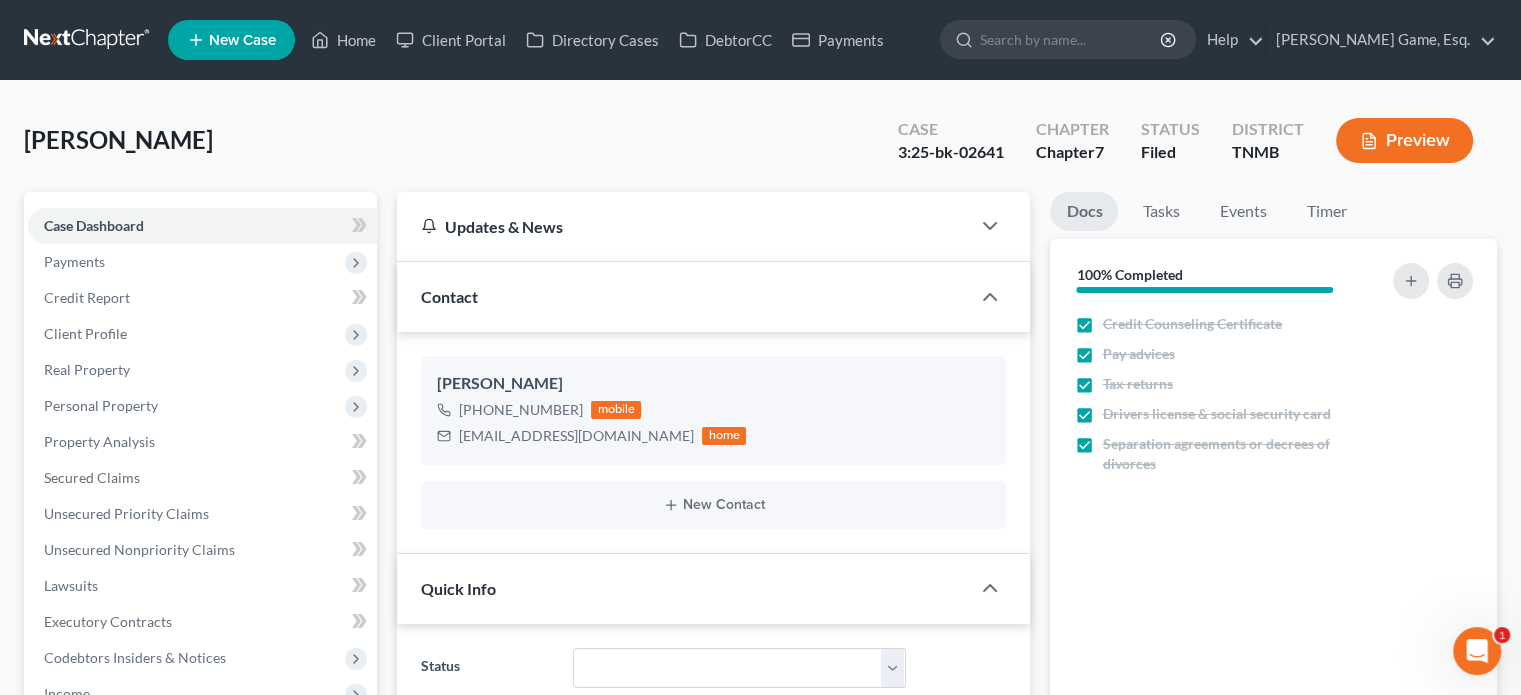 scroll, scrollTop: 100, scrollLeft: 0, axis: vertical 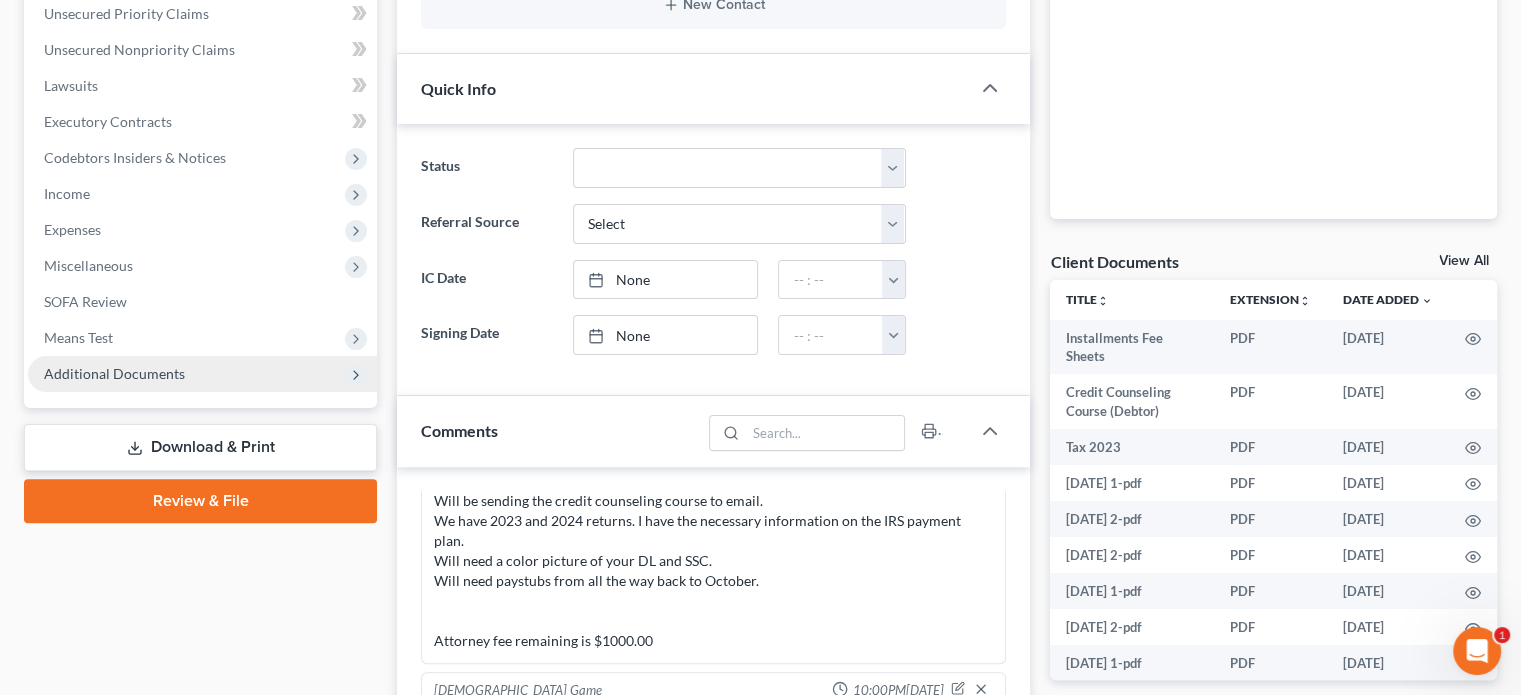 click on "Additional Documents" at bounding box center (114, 373) 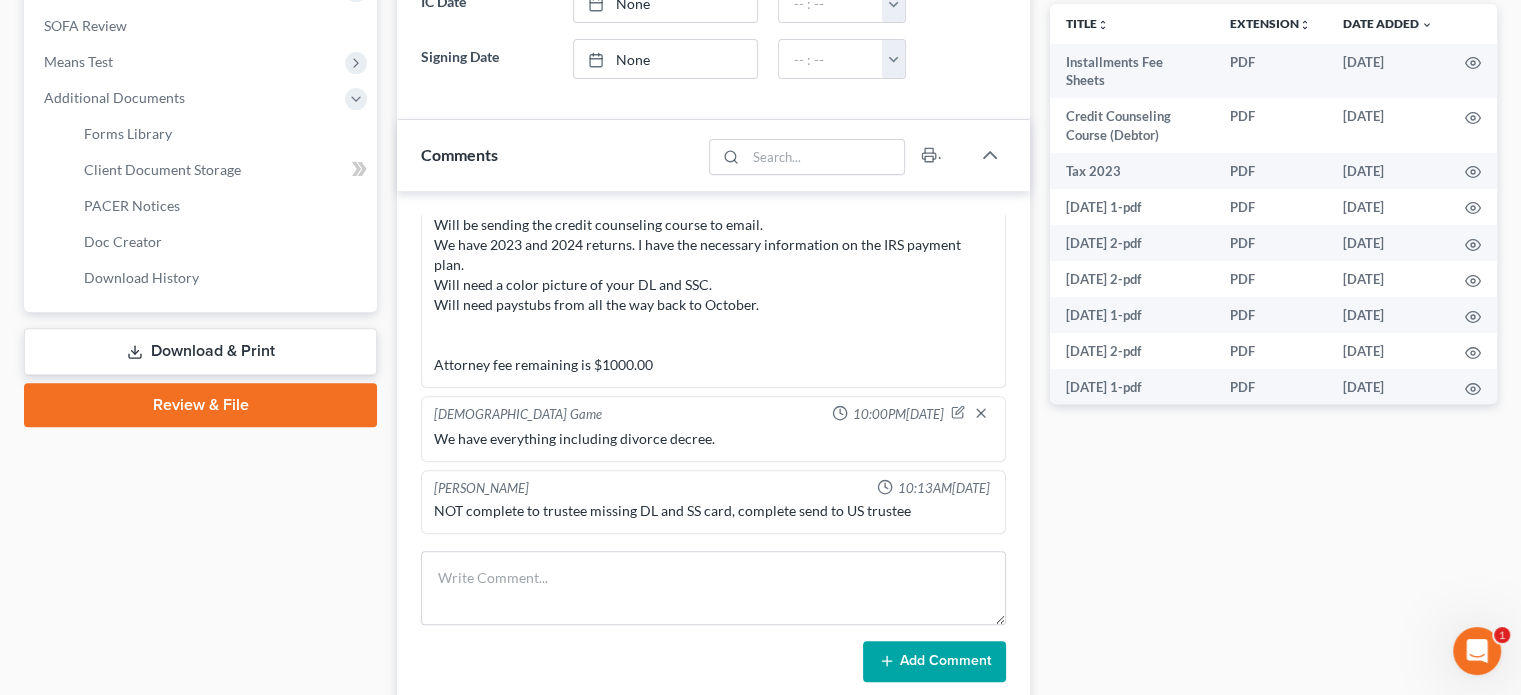 scroll, scrollTop: 1000, scrollLeft: 0, axis: vertical 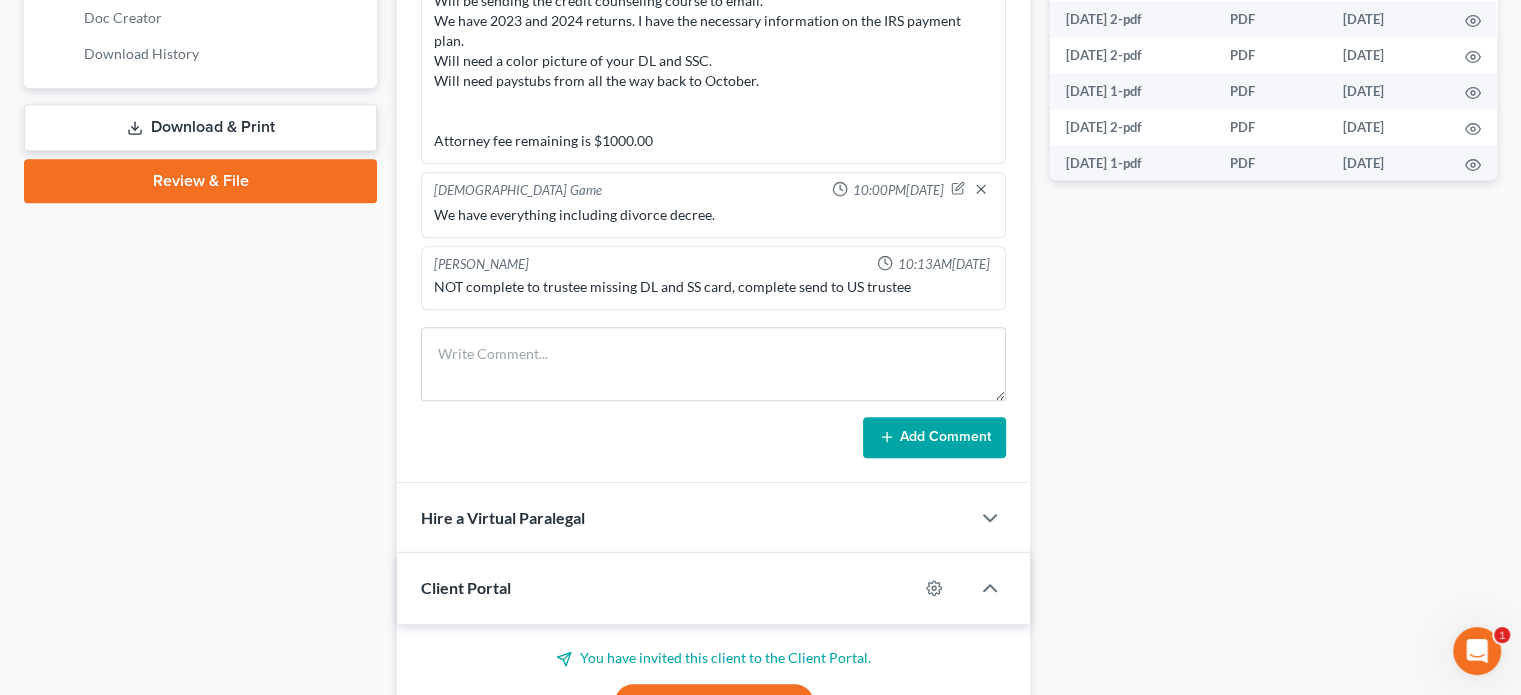click on "Client Document Storage" at bounding box center (162, -55) 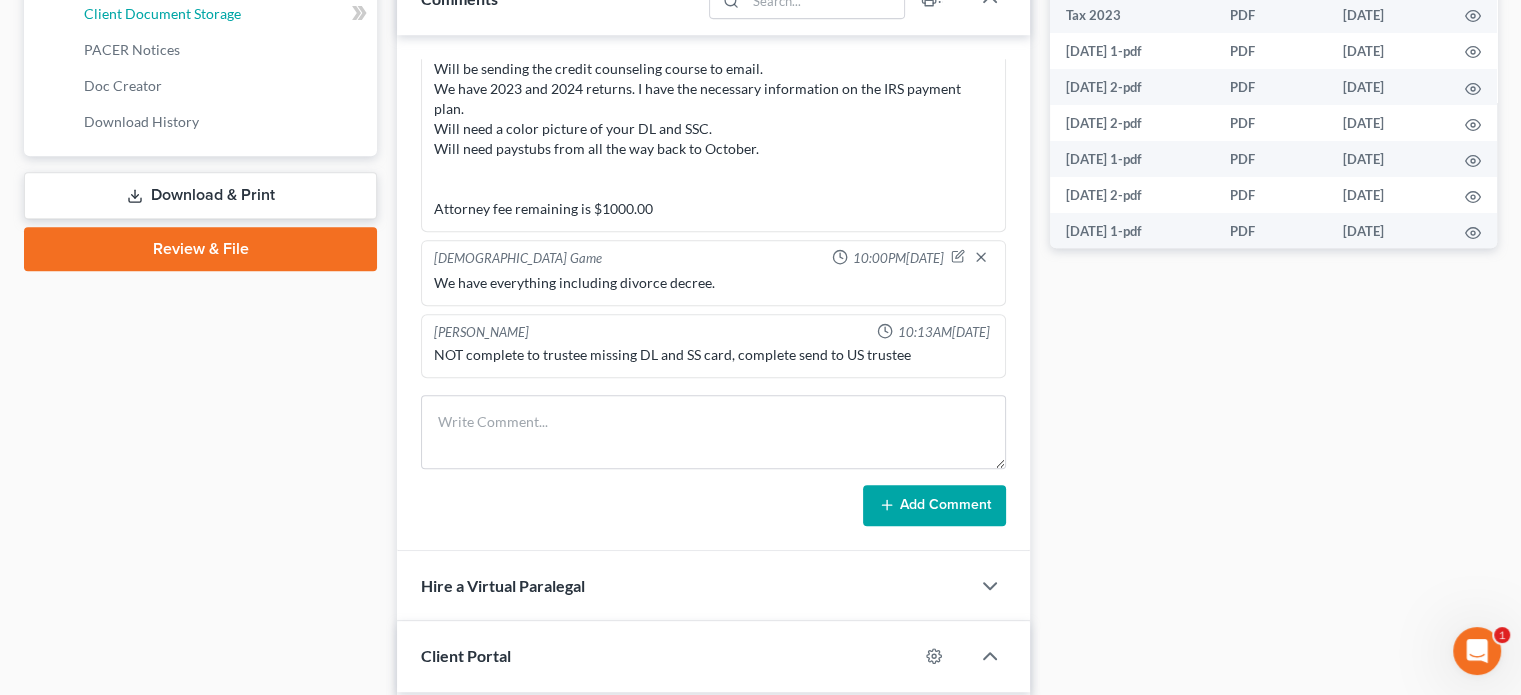select on "0" 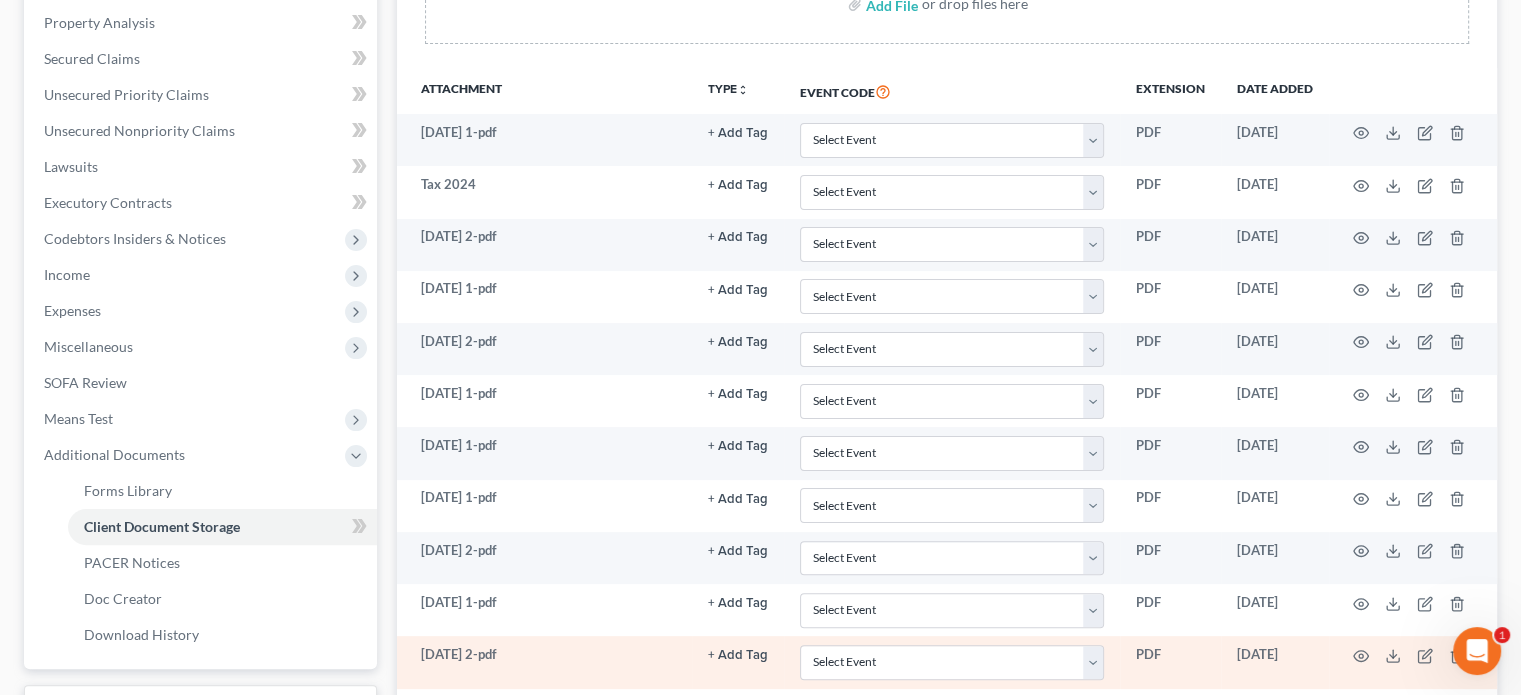 scroll, scrollTop: 400, scrollLeft: 0, axis: vertical 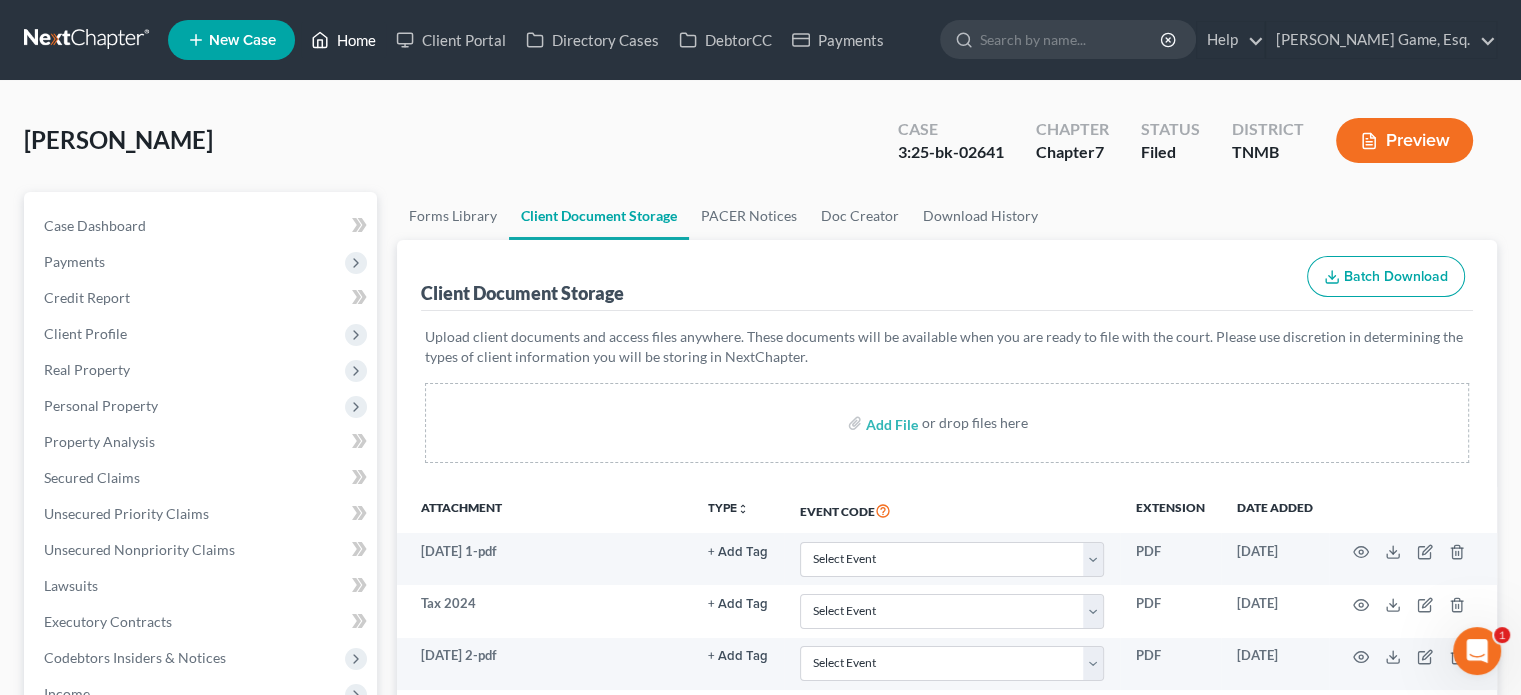 click on "Home" at bounding box center [343, 40] 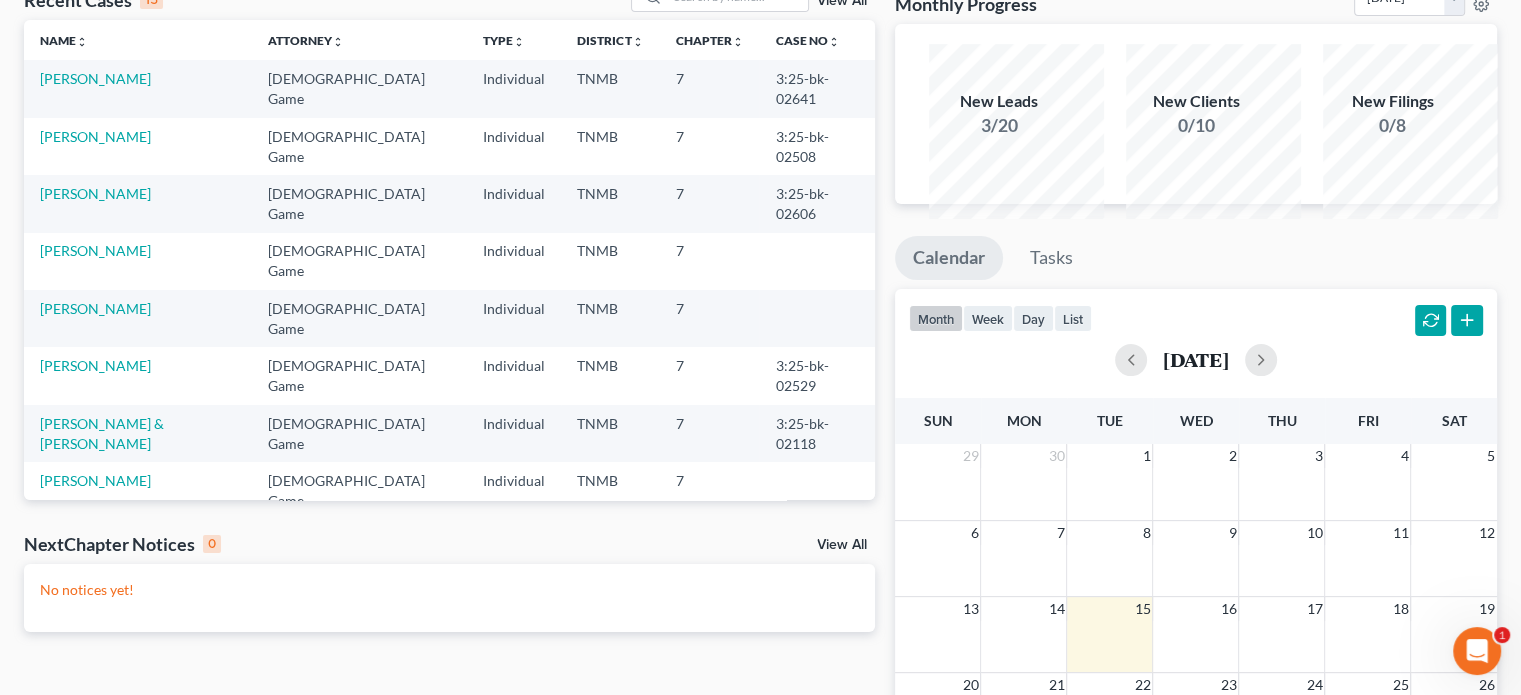scroll, scrollTop: 100, scrollLeft: 0, axis: vertical 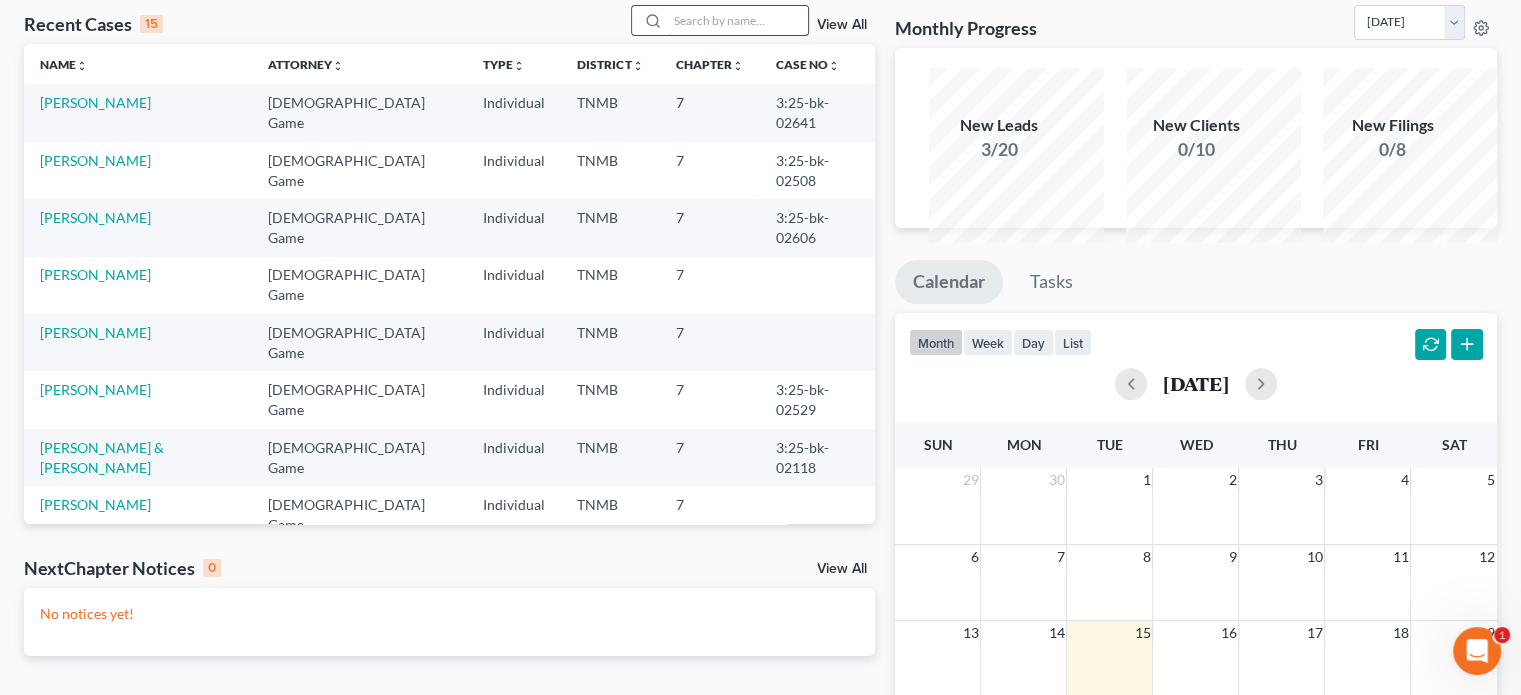 click at bounding box center [738, 20] 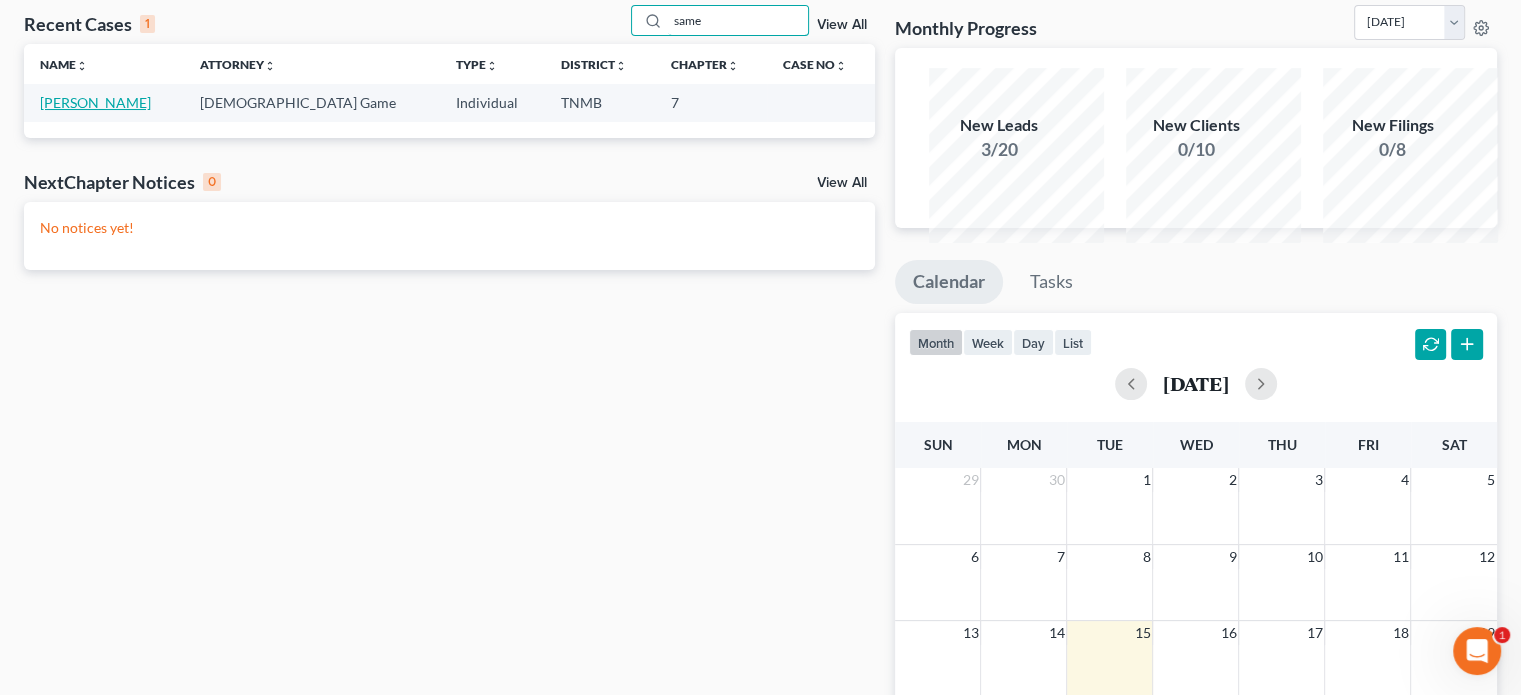 type on "same" 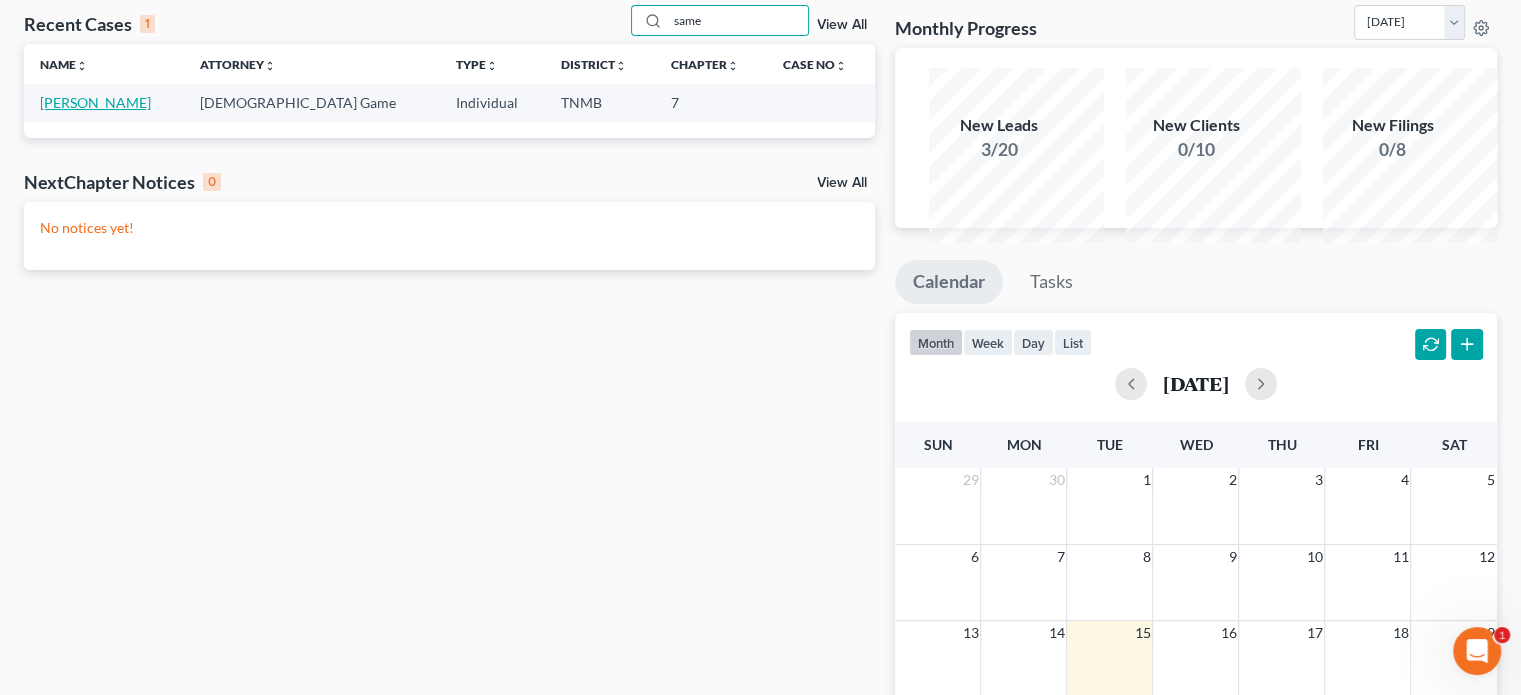 click on "Thomas, Samesha" at bounding box center [95, 102] 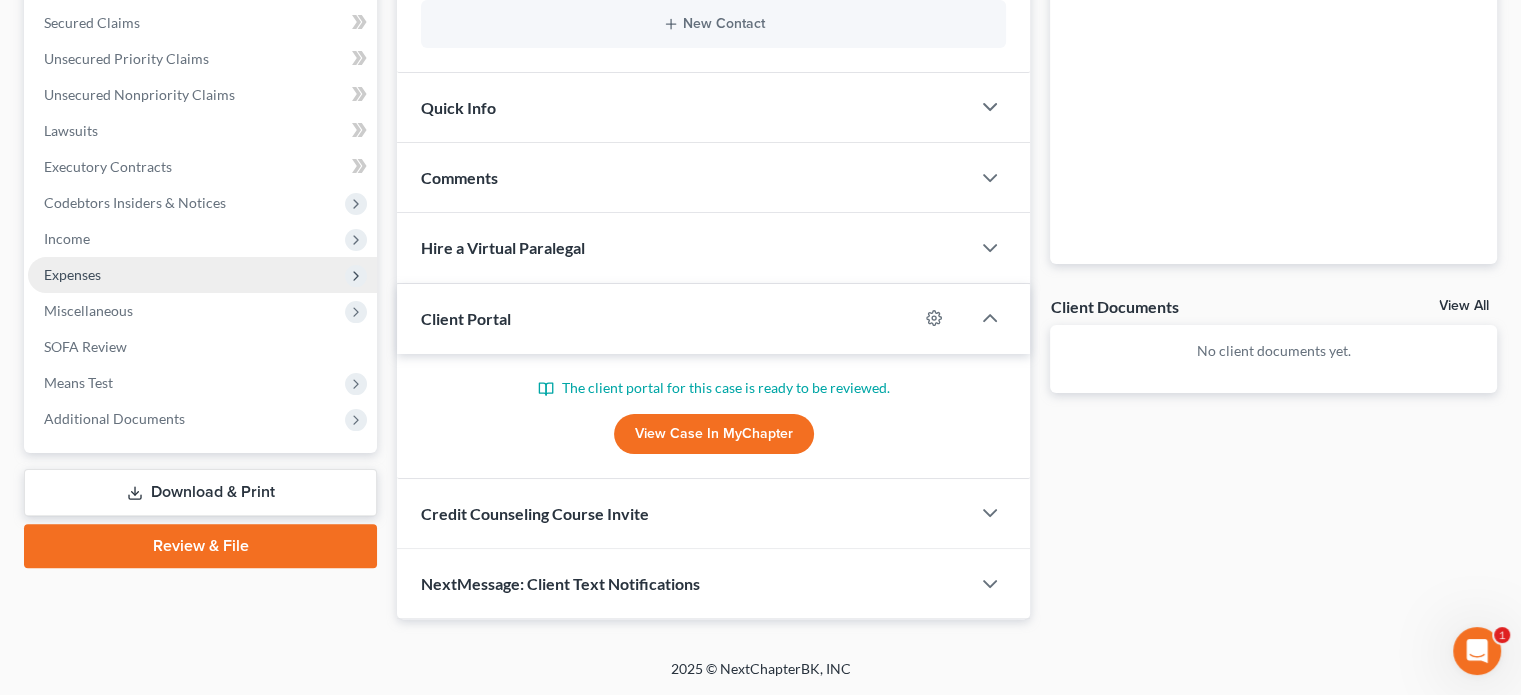 scroll, scrollTop: 764, scrollLeft: 0, axis: vertical 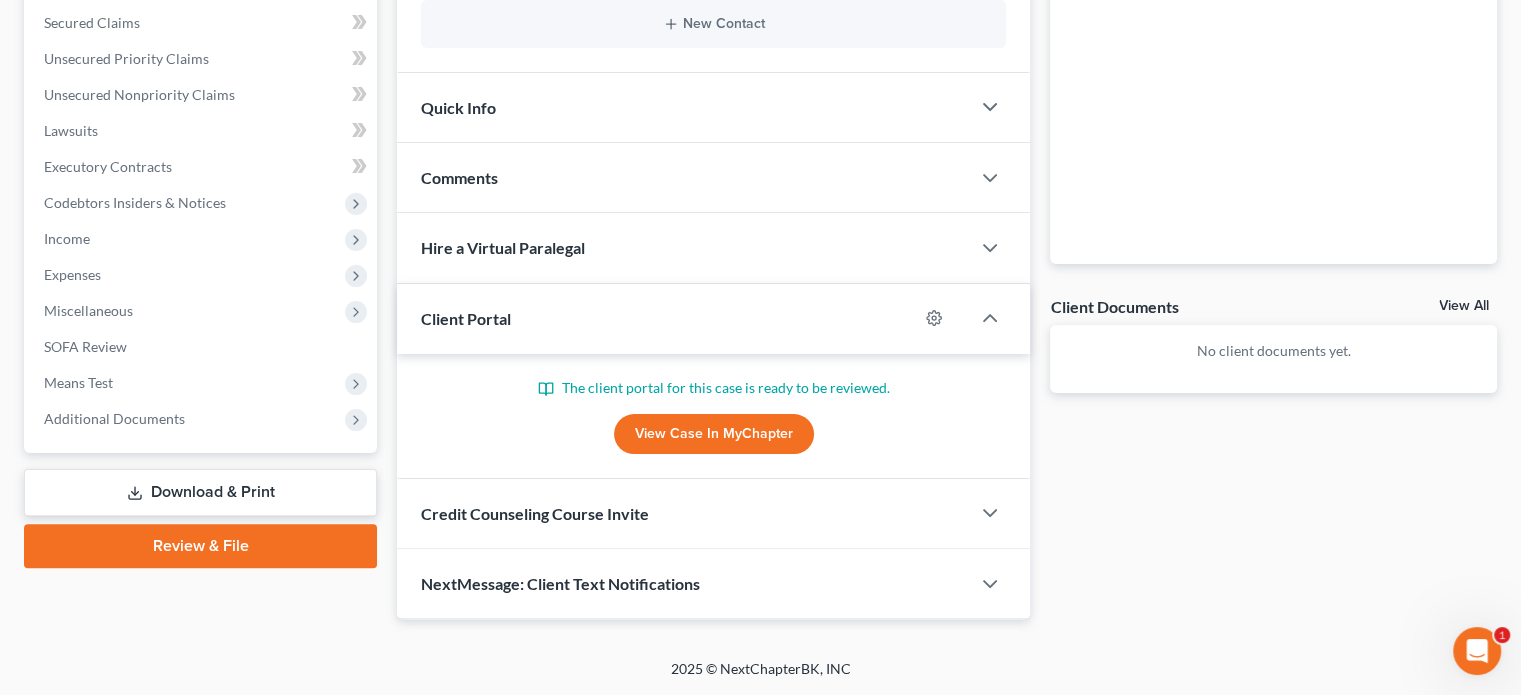 click on "Credit Counseling Course Invite" at bounding box center (683, 513) 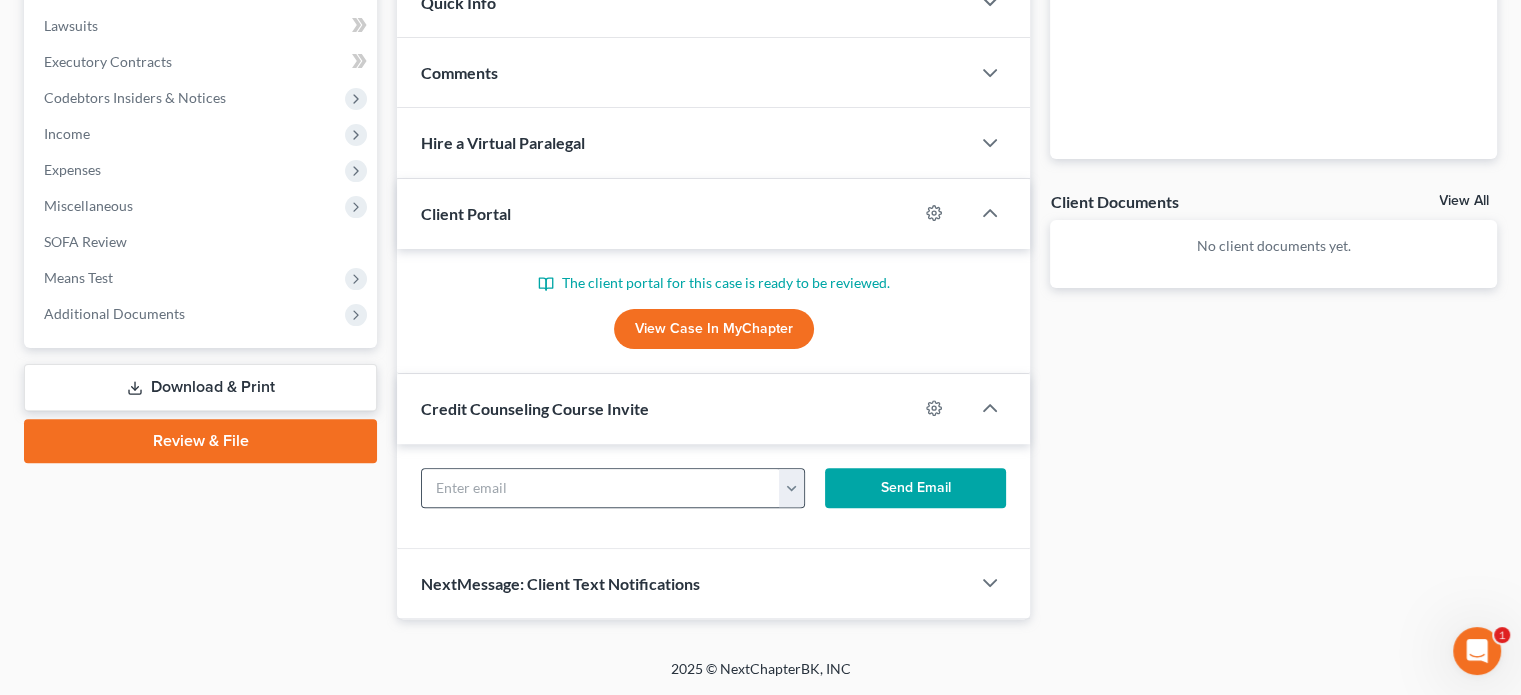 click at bounding box center (791, 488) 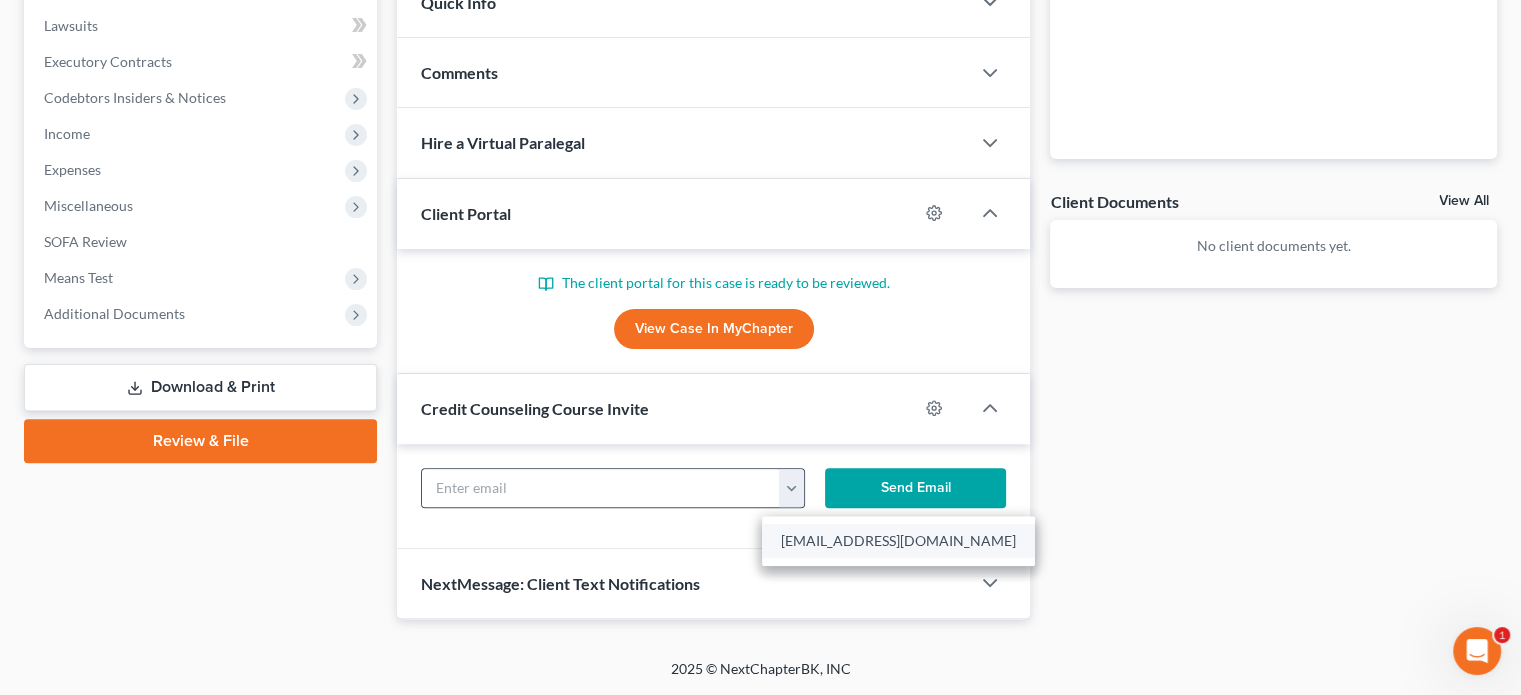 click on "sameshat@gmail.com" at bounding box center (898, 541) 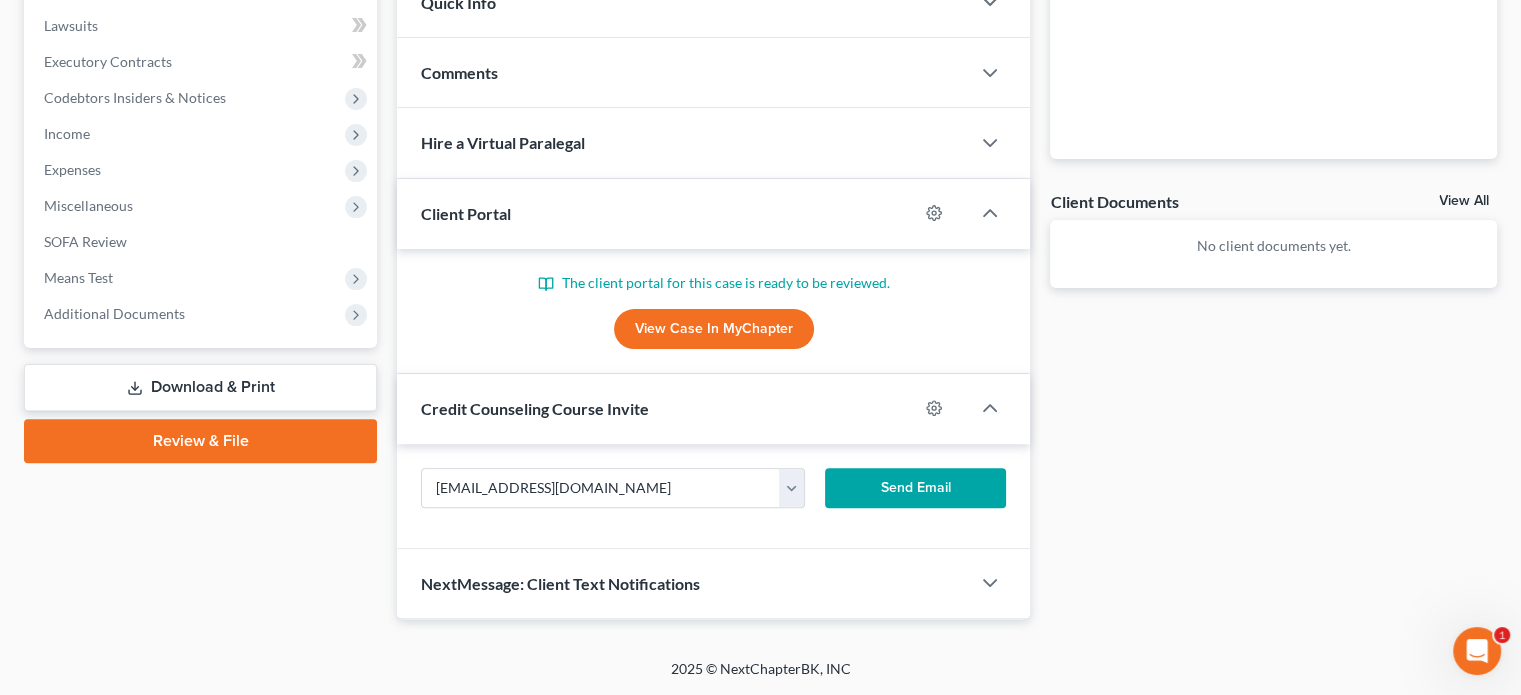 click on "Send Email" at bounding box center (916, 488) 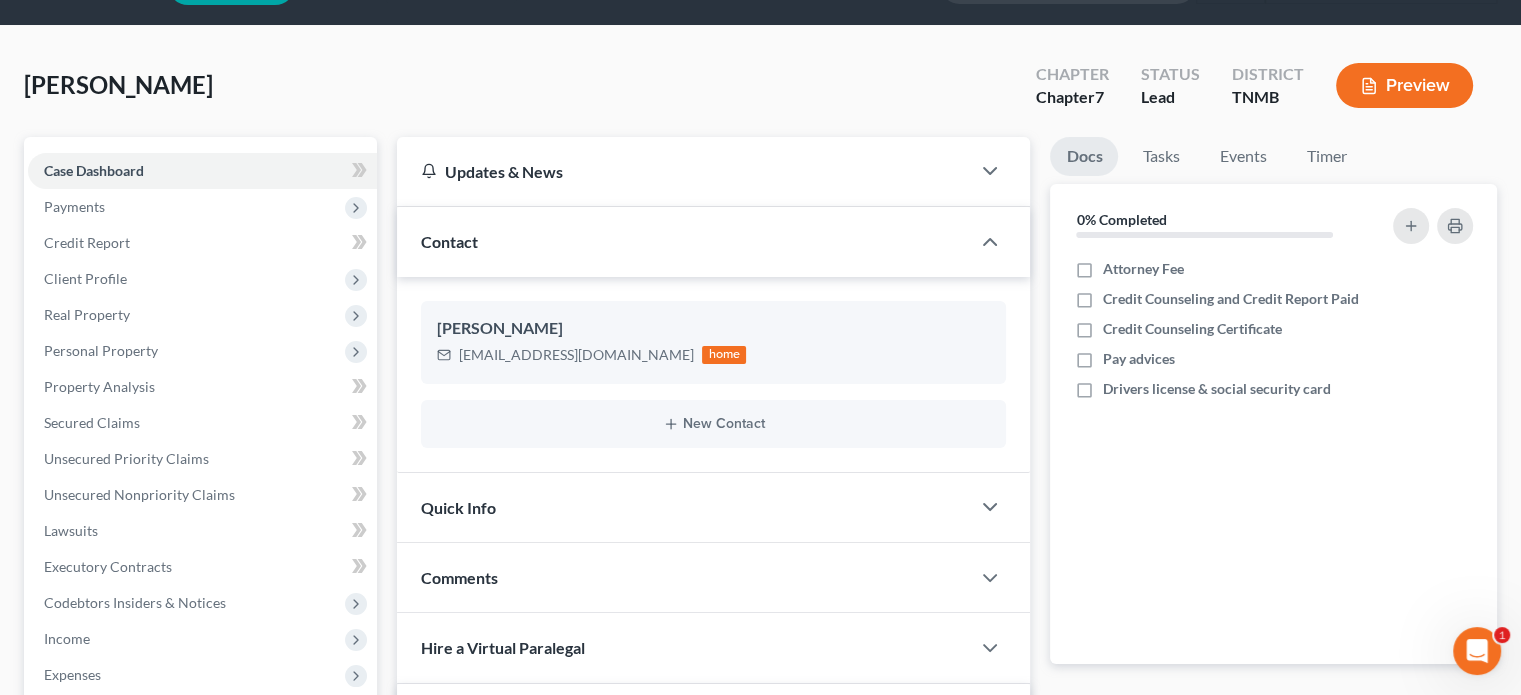 scroll, scrollTop: 0, scrollLeft: 0, axis: both 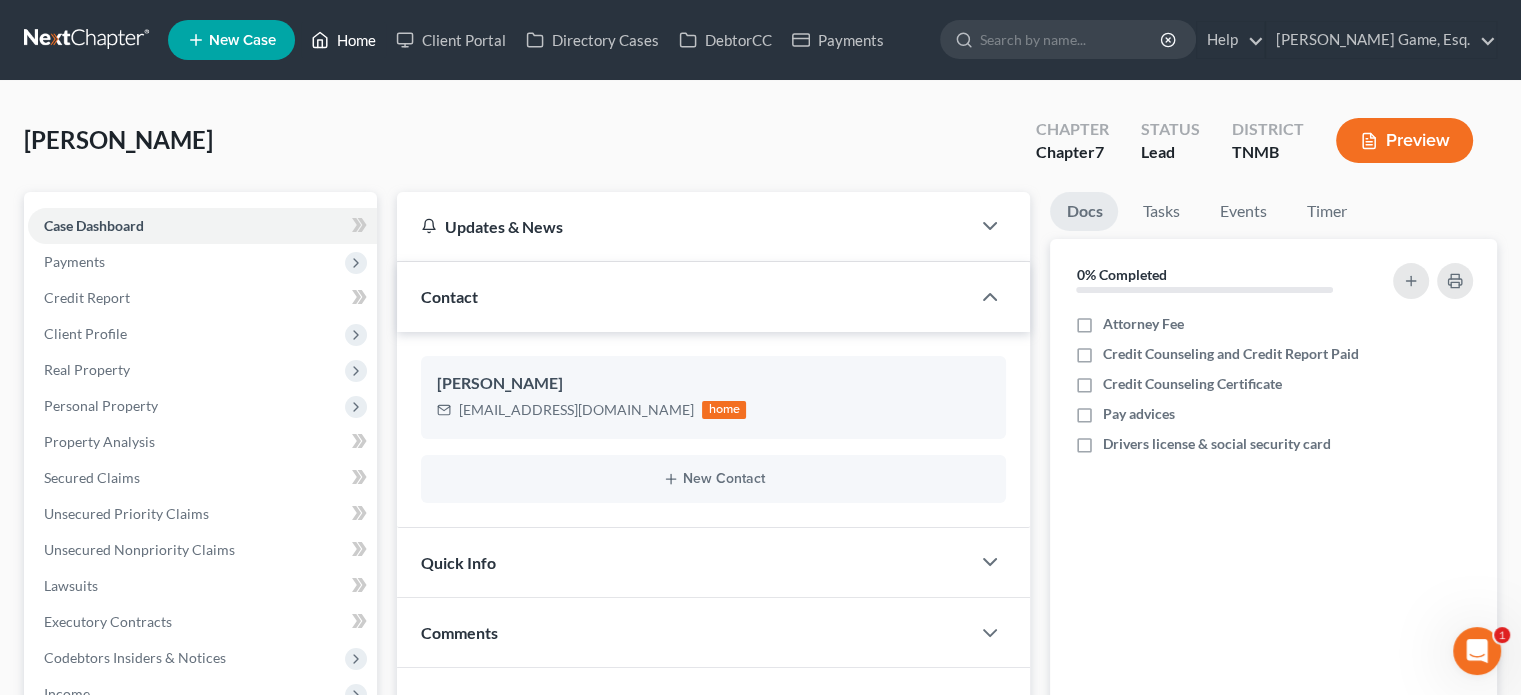 click on "Home" at bounding box center (343, 40) 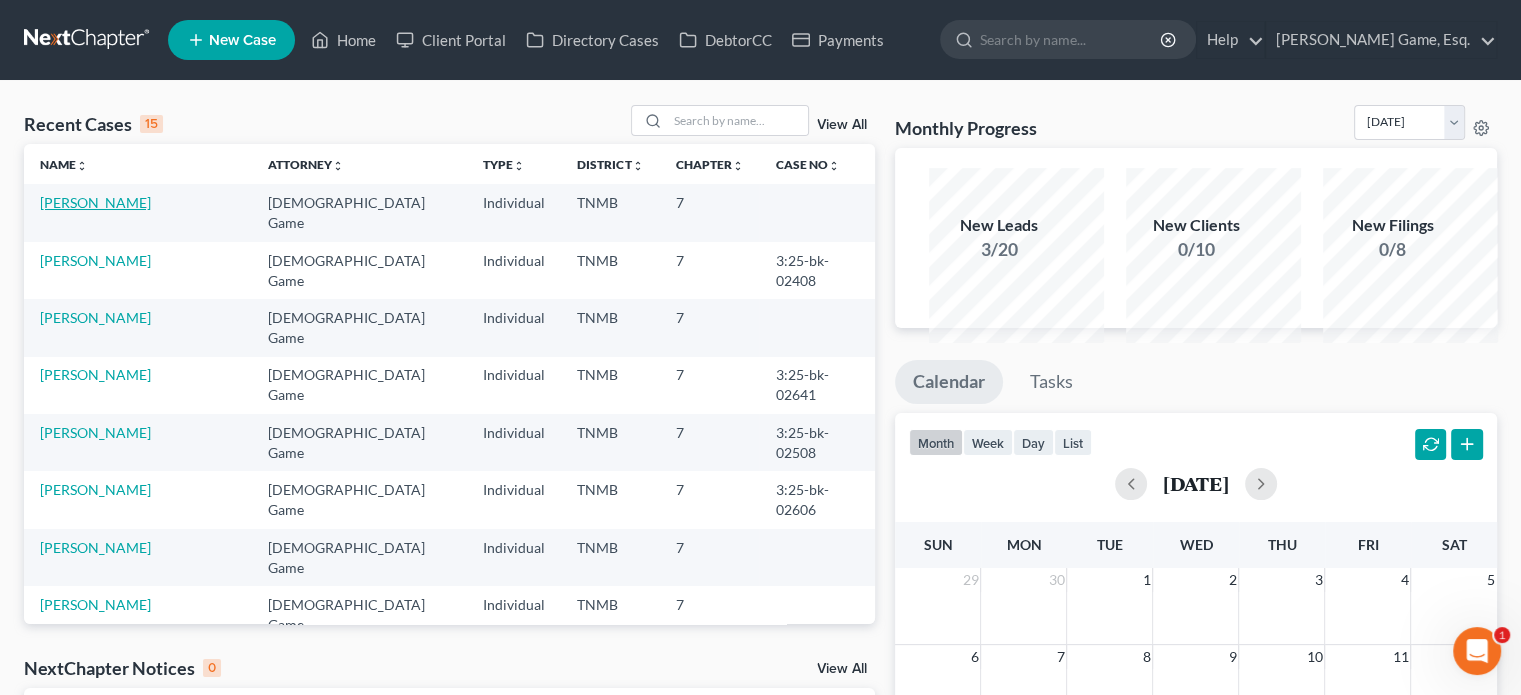 click on "Maynard, Christina" at bounding box center (95, 202) 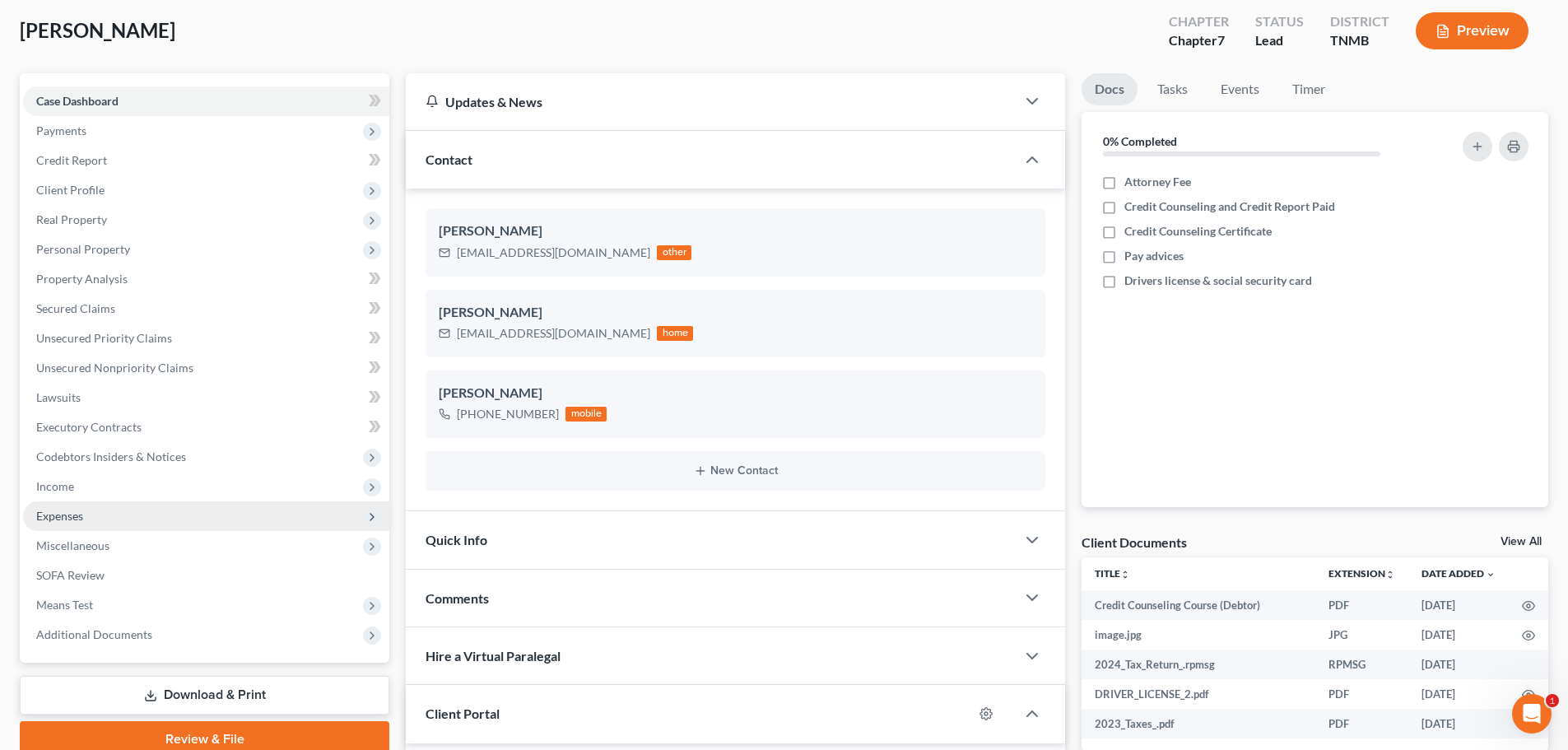 scroll, scrollTop: 165, scrollLeft: 0, axis: vertical 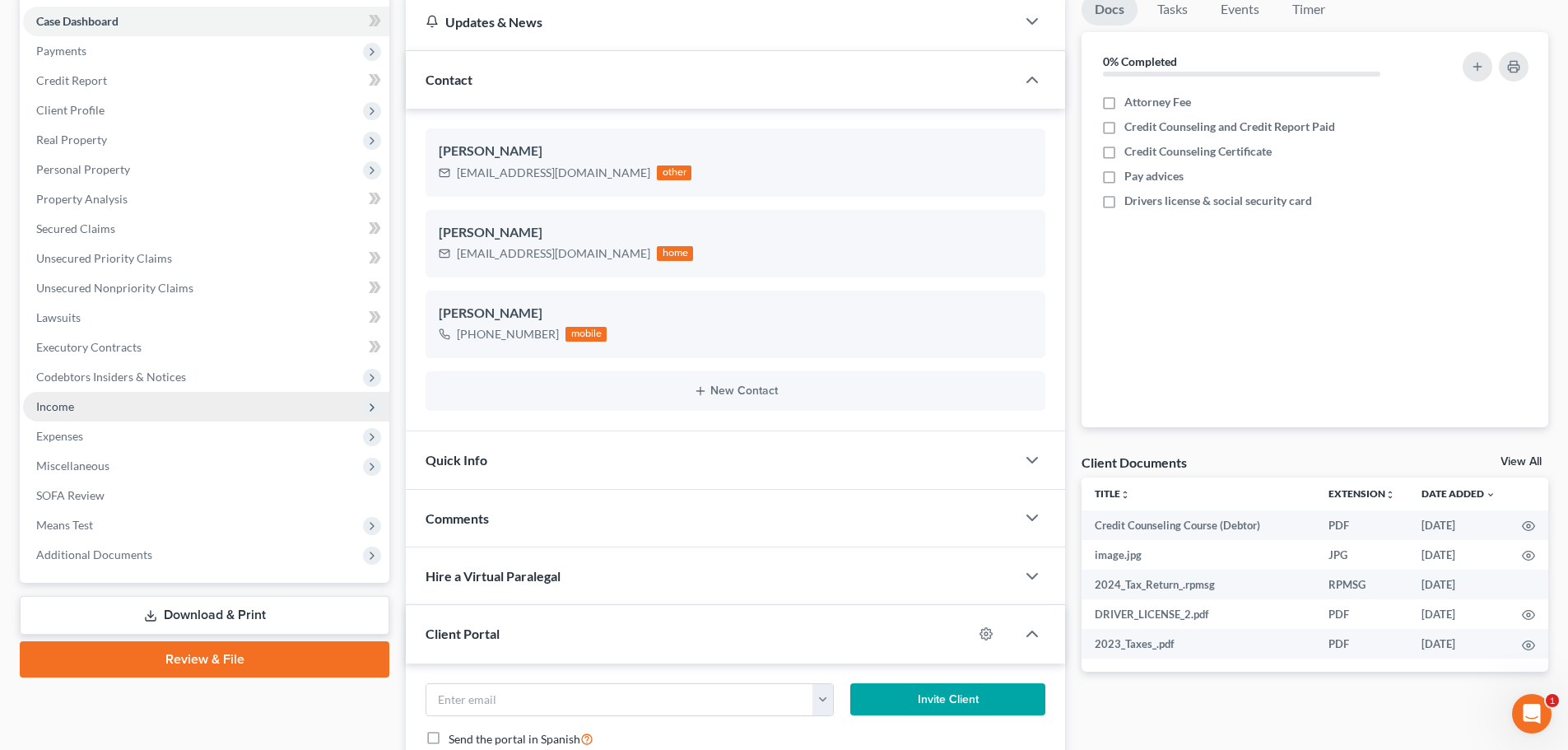 click on "Income" at bounding box center (206, 407) 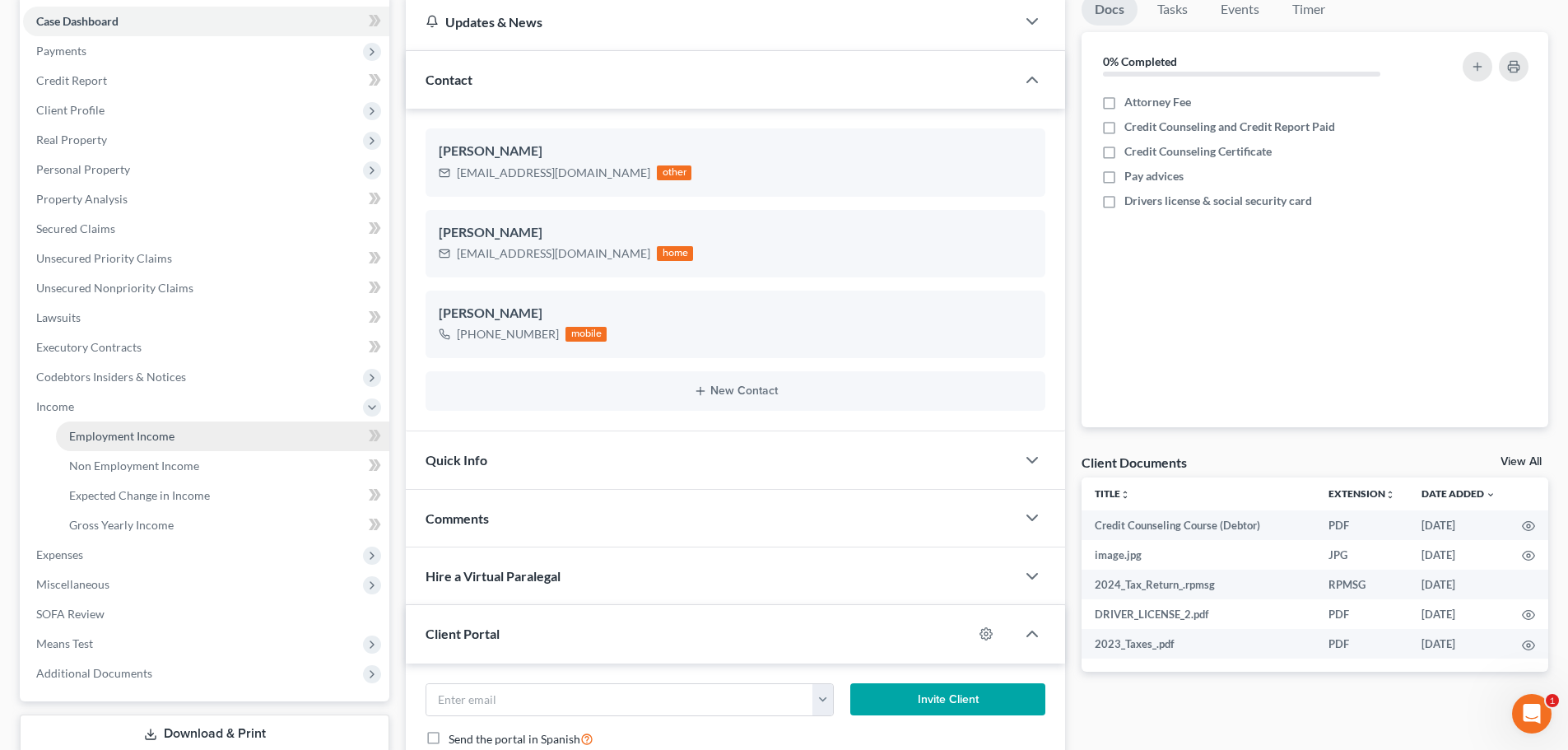 click on "Employment Income" at bounding box center (222, 436) 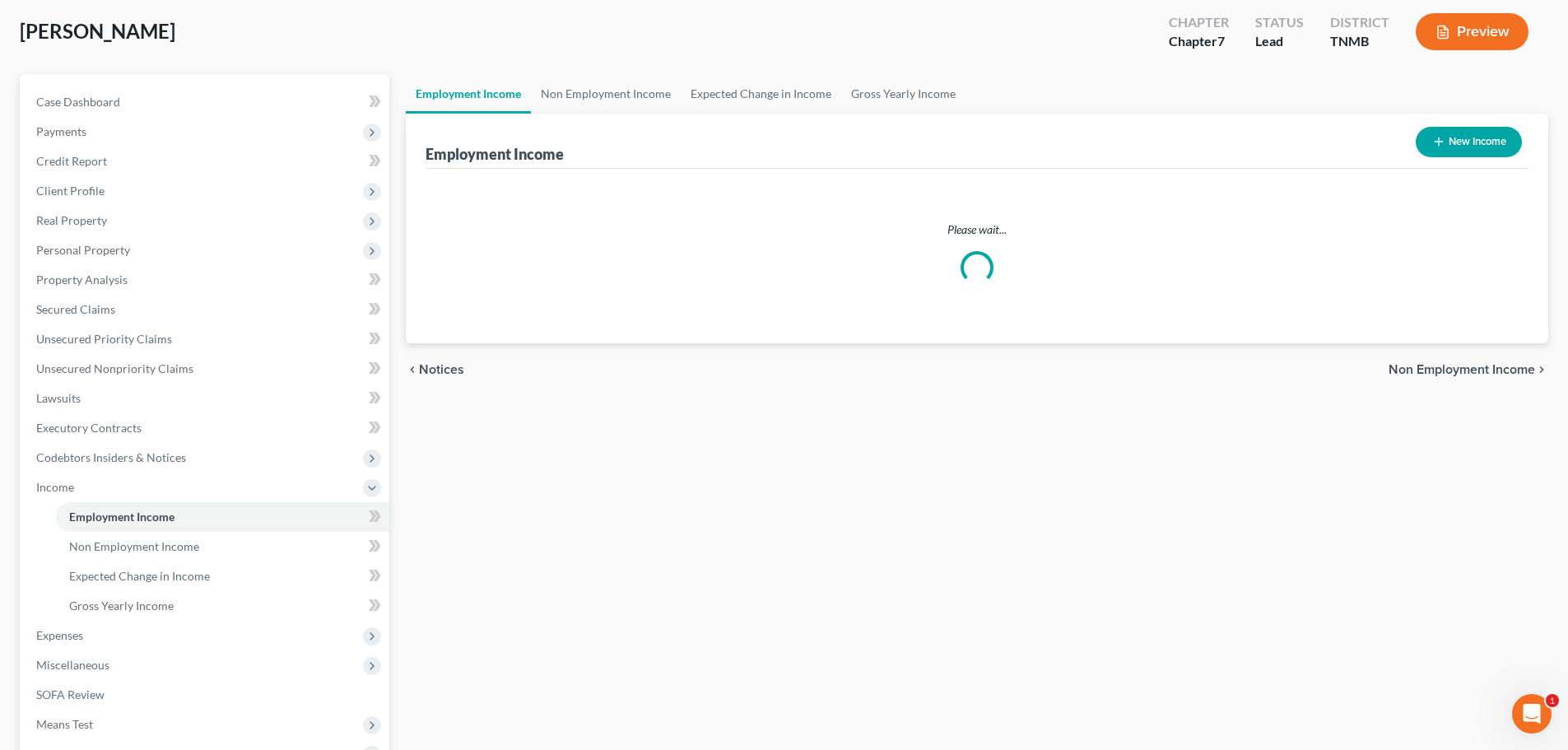 scroll, scrollTop: 0, scrollLeft: 0, axis: both 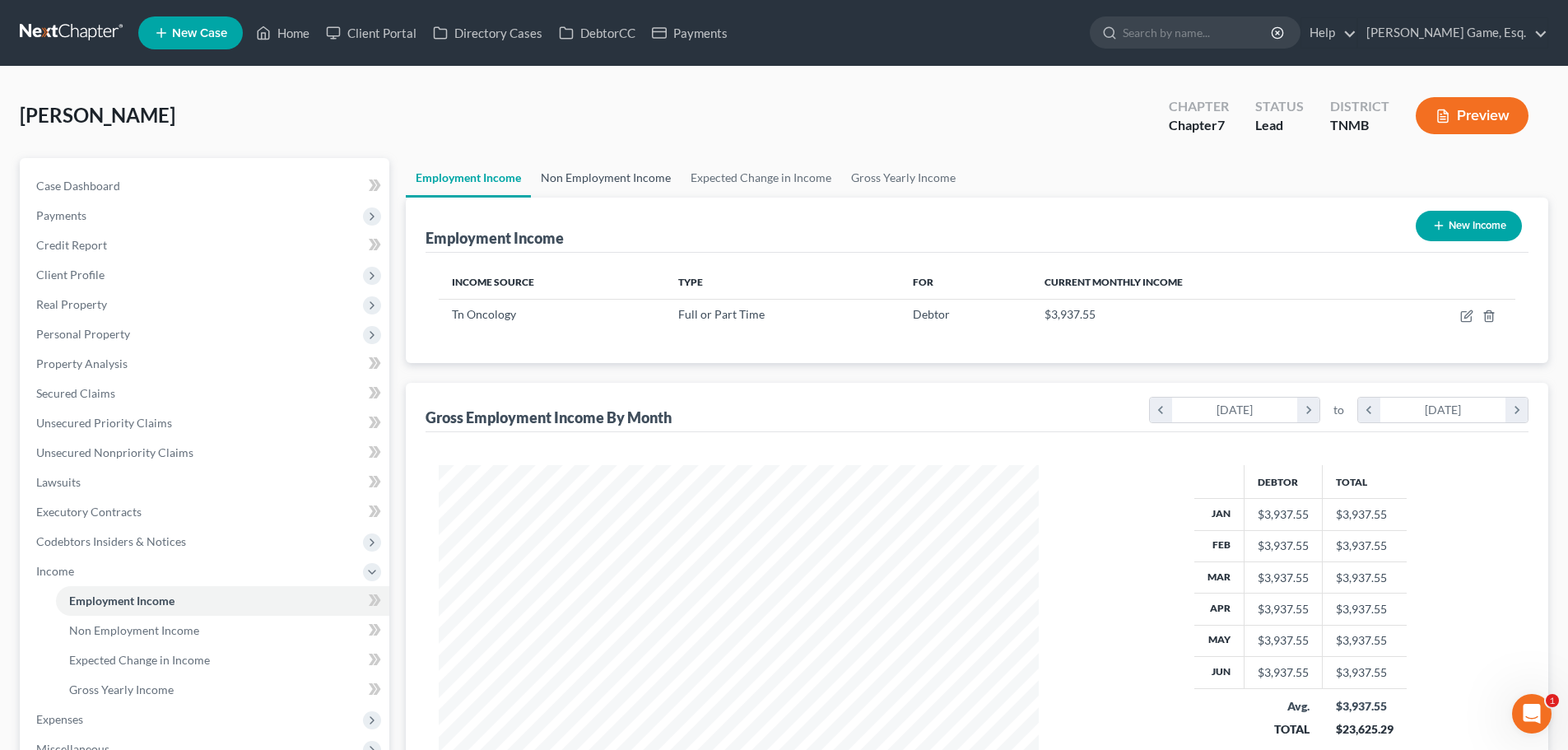 click on "Non Employment Income" at bounding box center (606, 178) 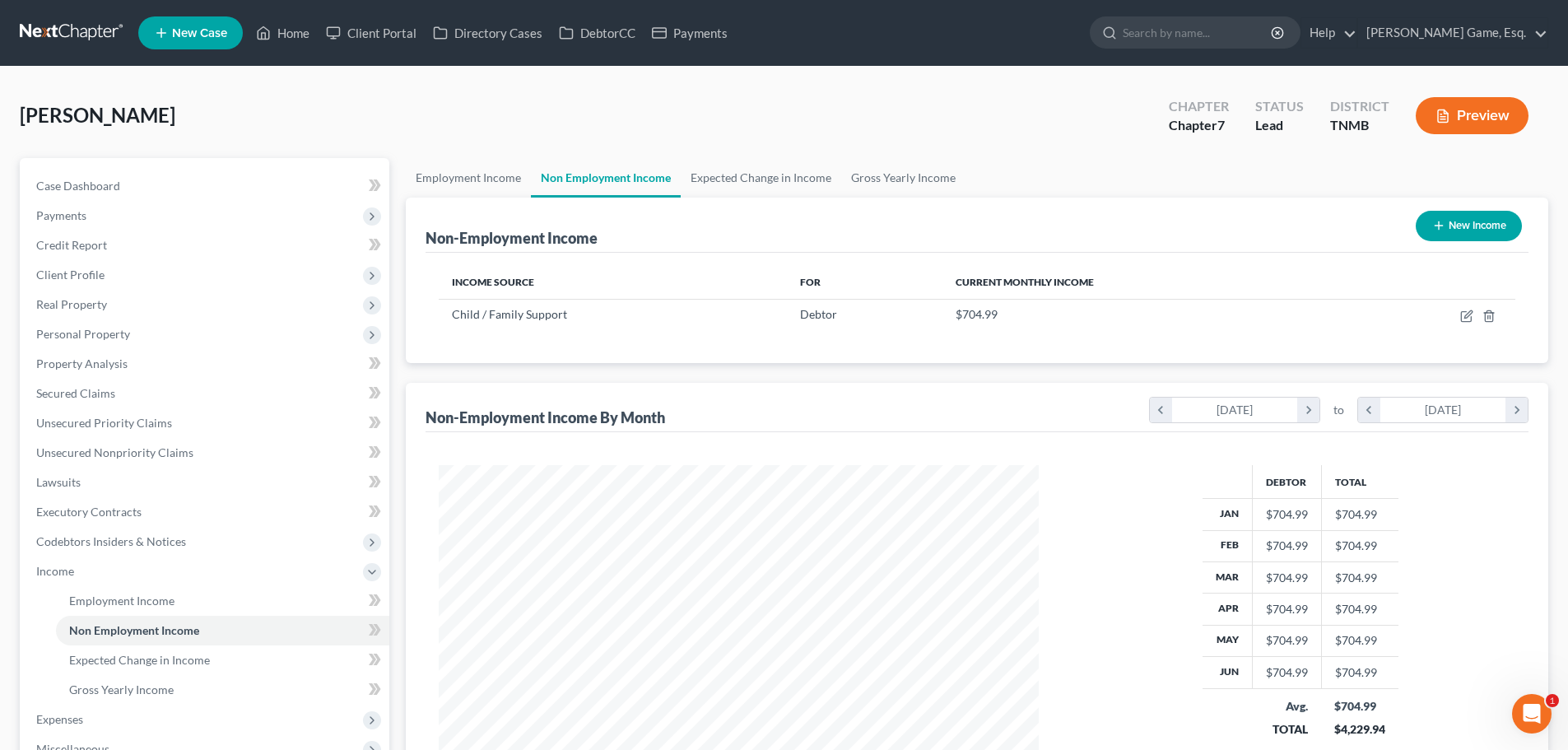 scroll, scrollTop: 822904, scrollLeft: 822464, axis: both 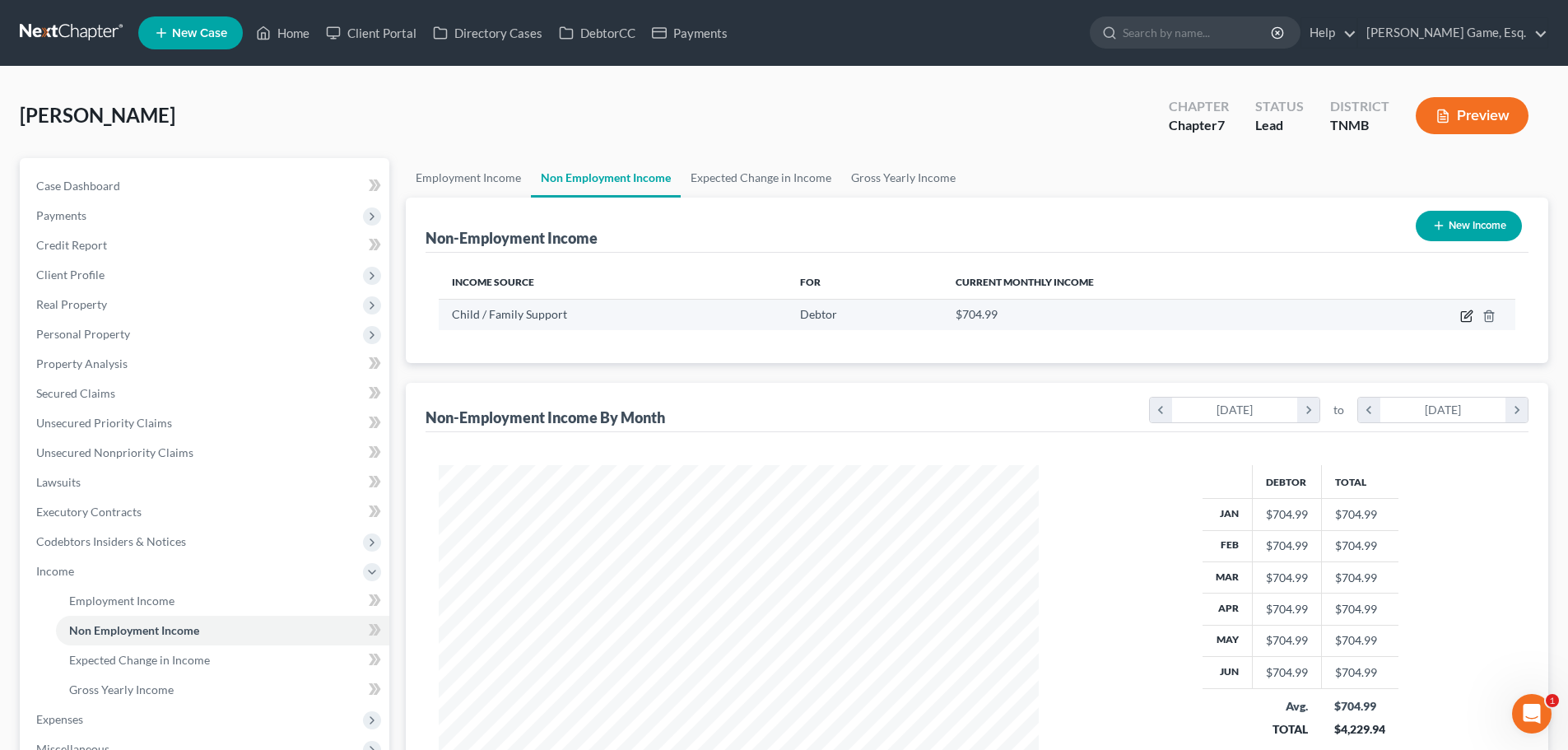 click 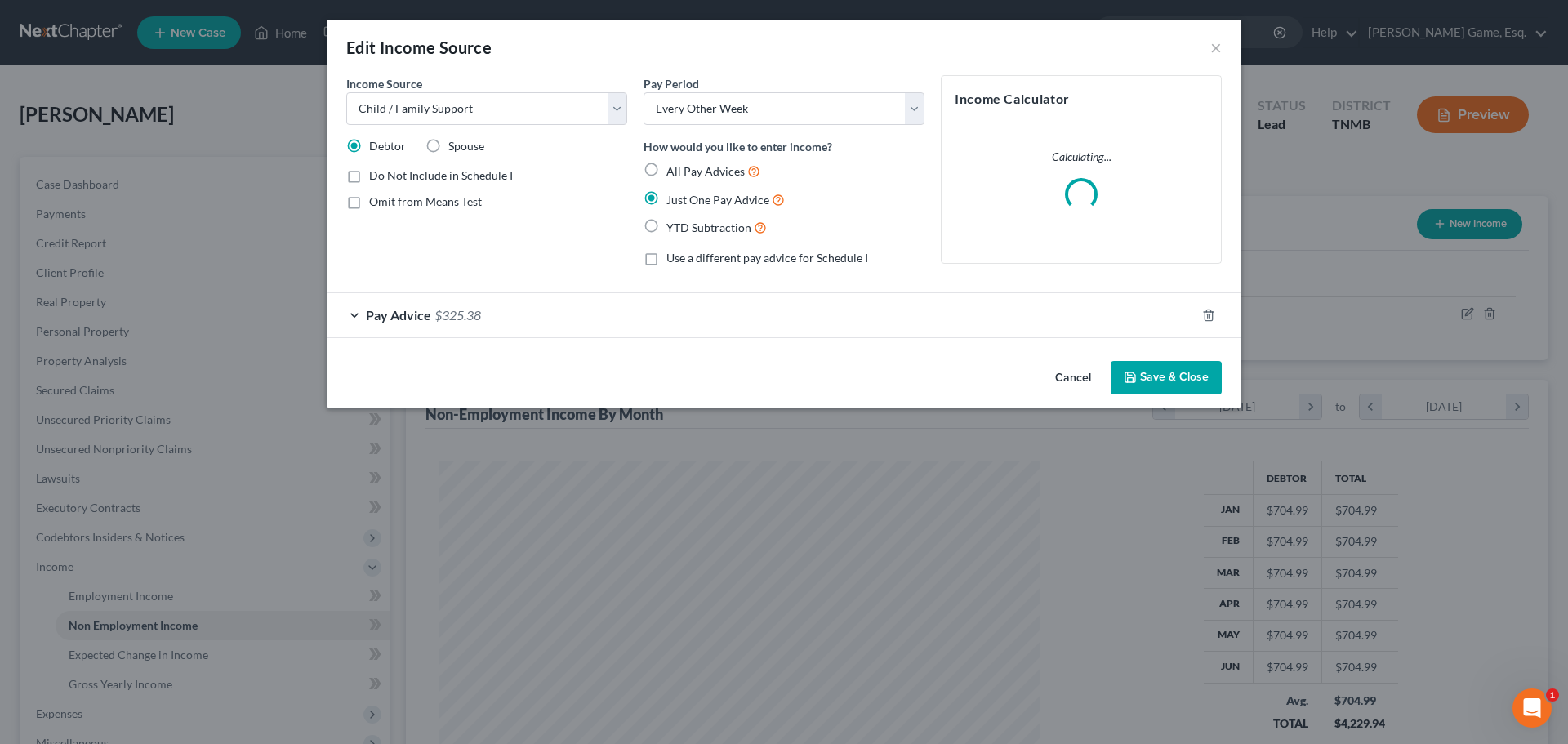 scroll, scrollTop: 816321, scrollLeft: 816033, axis: both 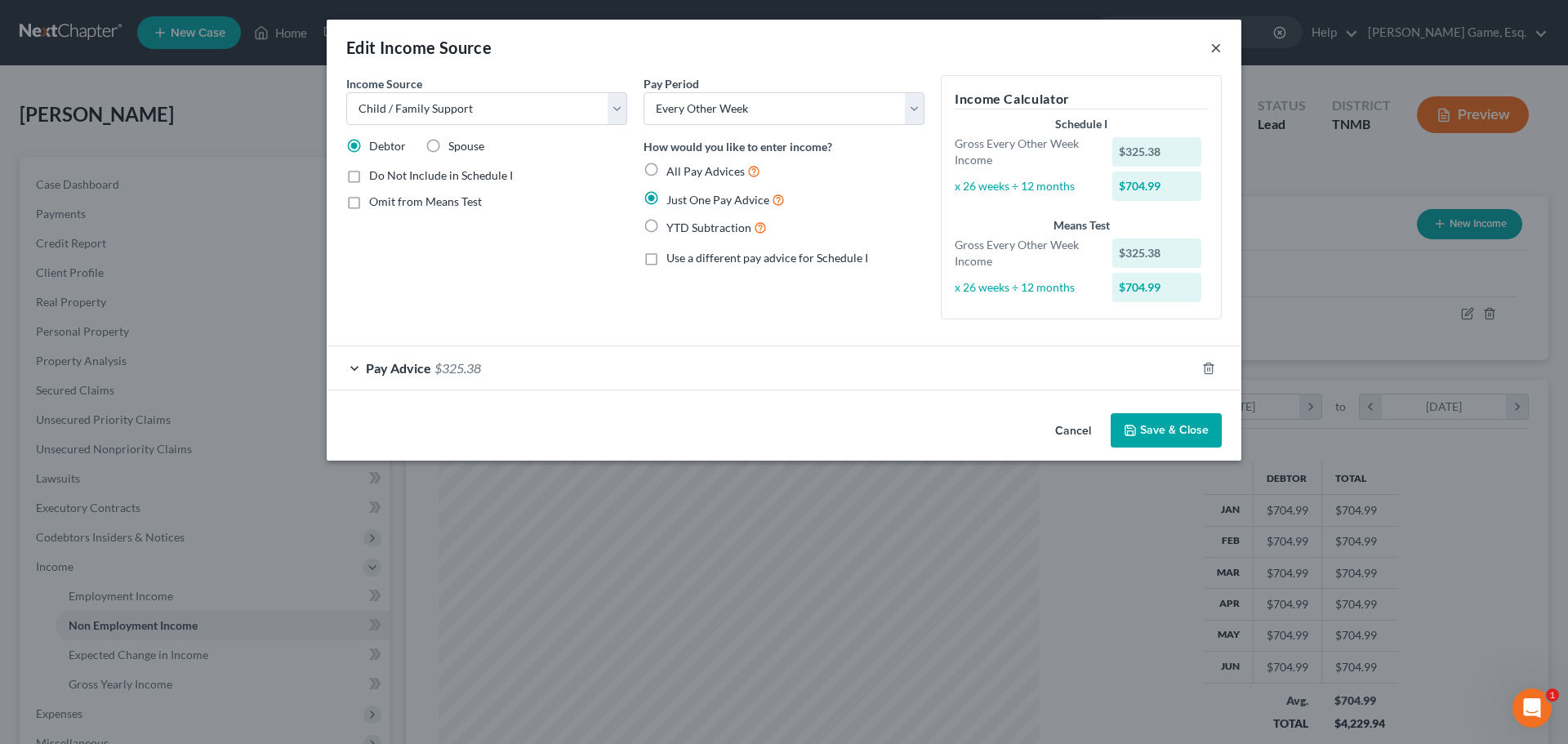 click on "×" at bounding box center (1216, 47) 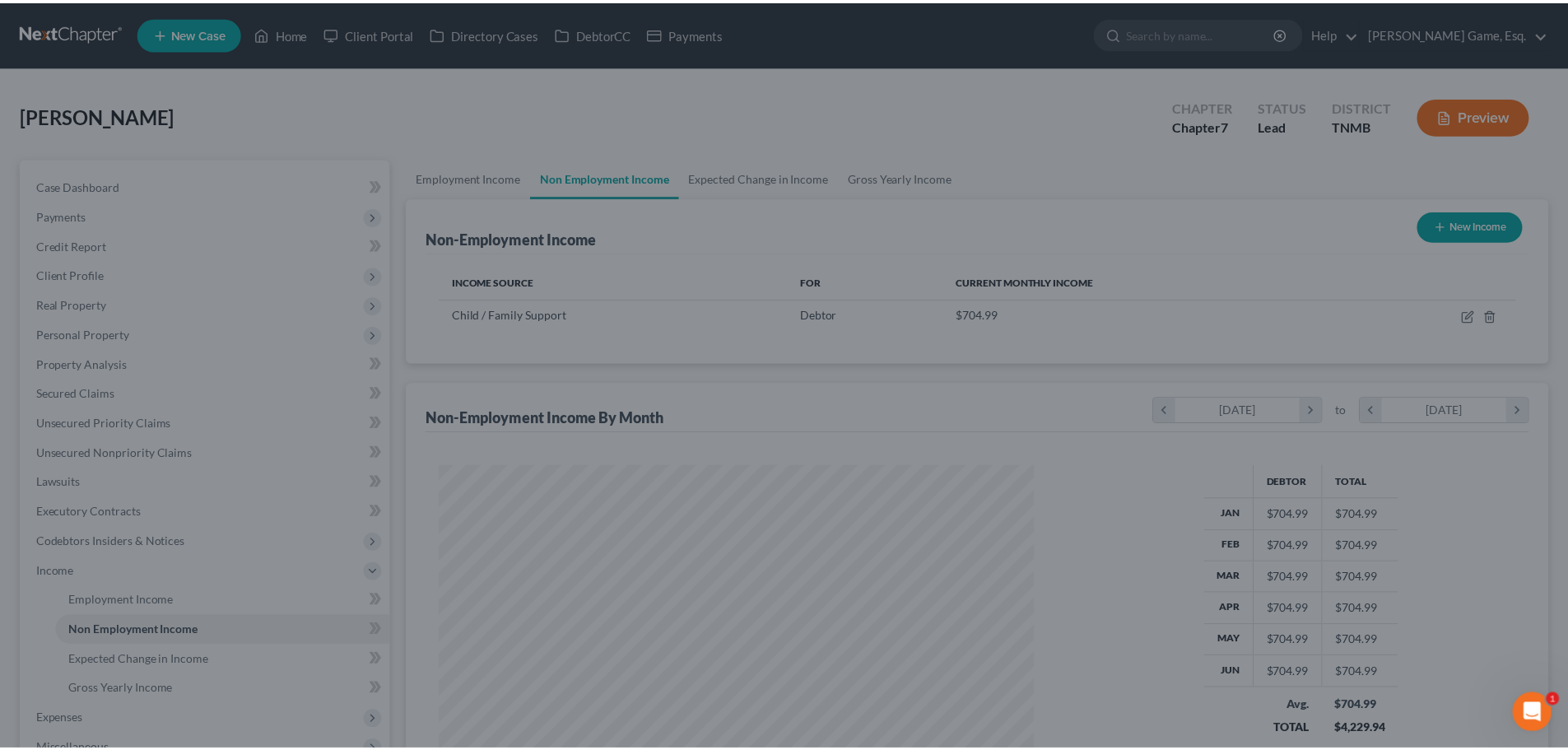 scroll, scrollTop: 367, scrollLeft: 634, axis: both 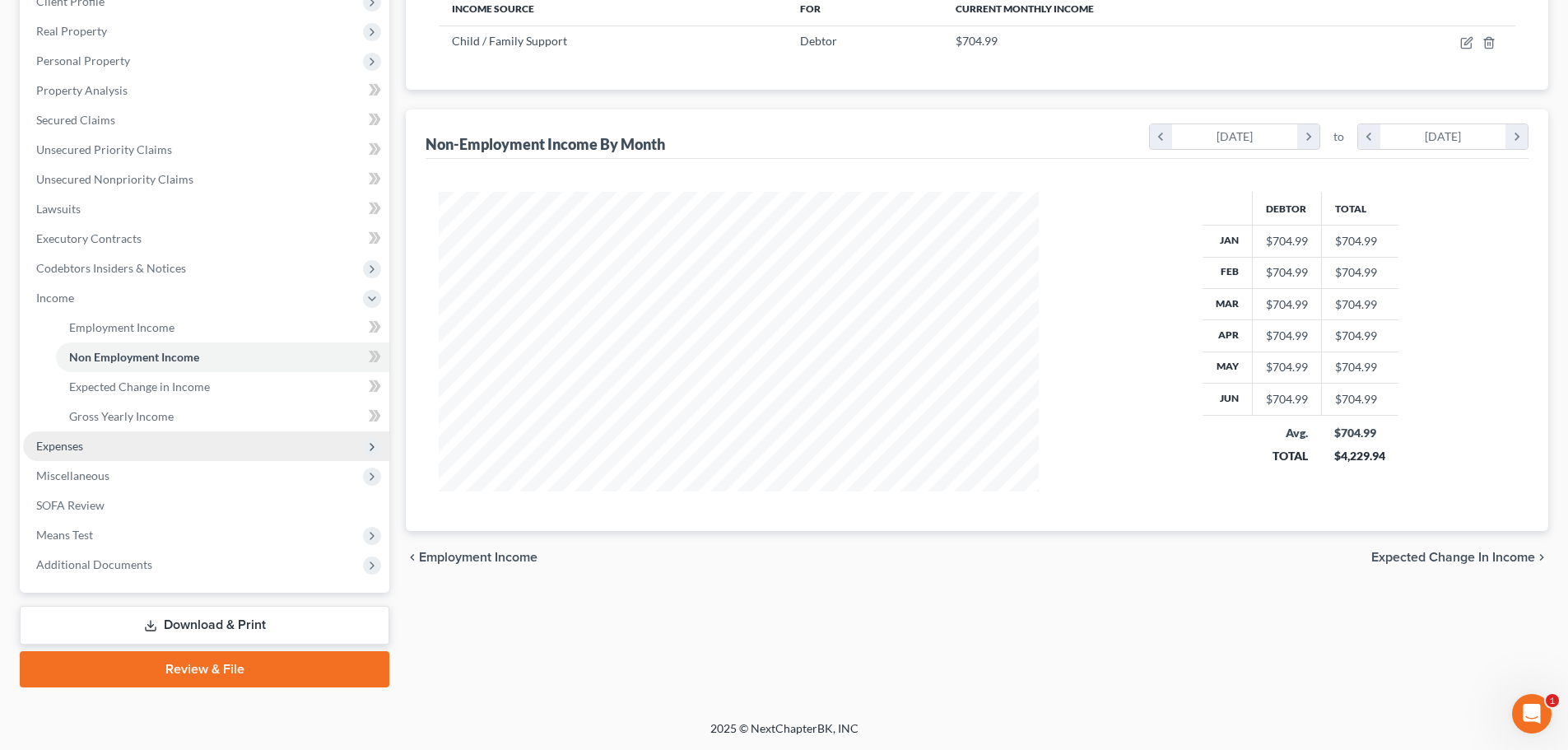 click on "Expenses" at bounding box center [206, 446] 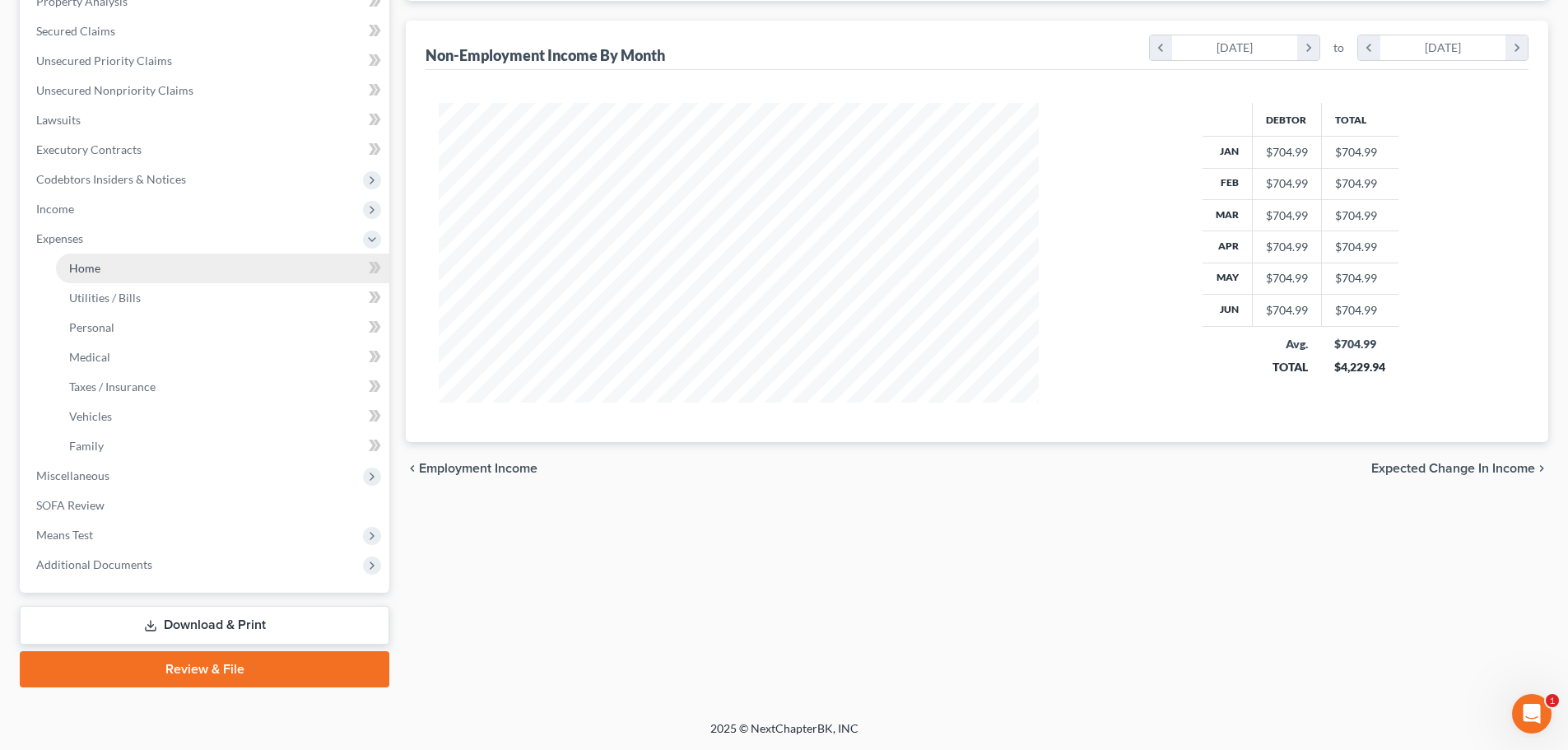 click on "Home" at bounding box center [222, 268] 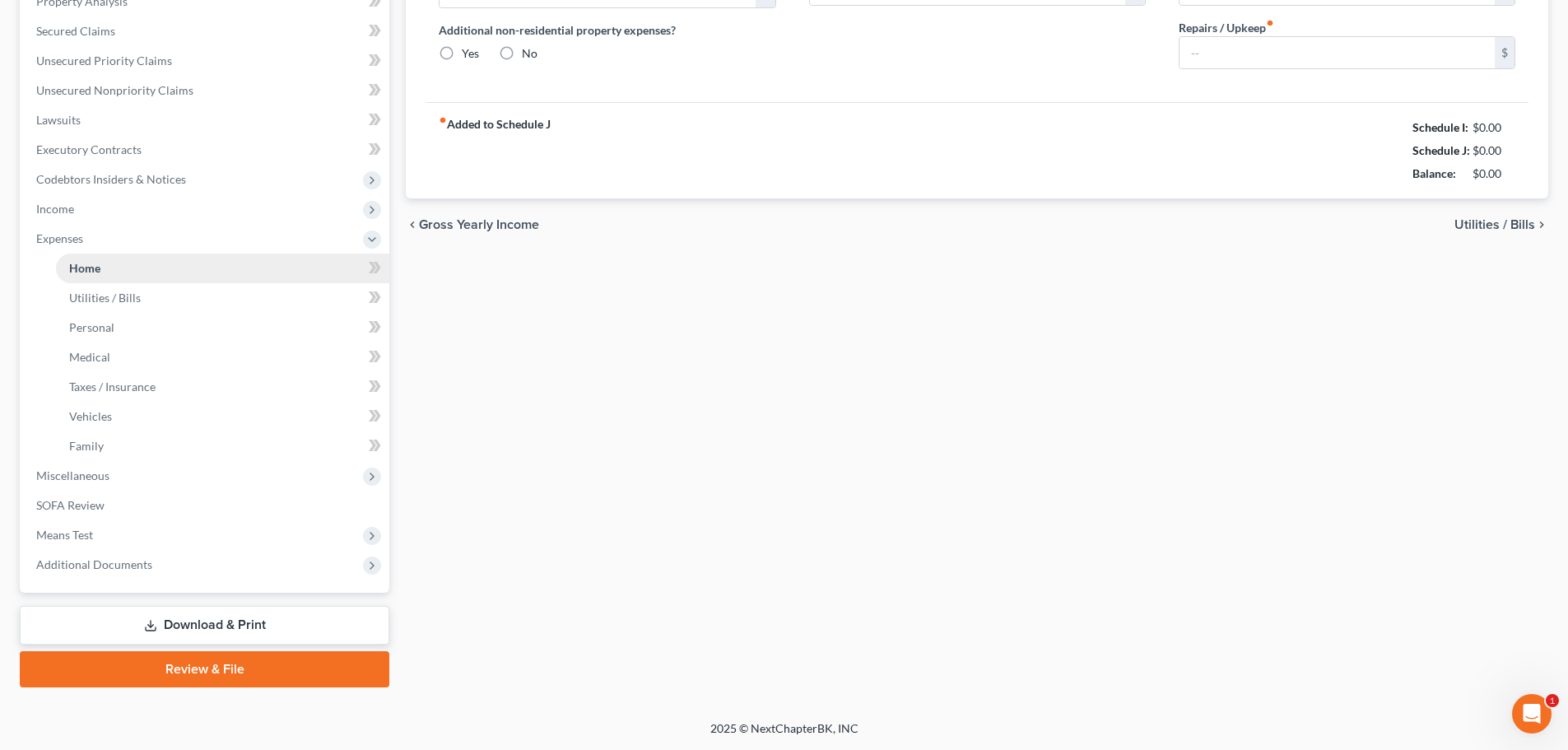 type on "1,550.00" 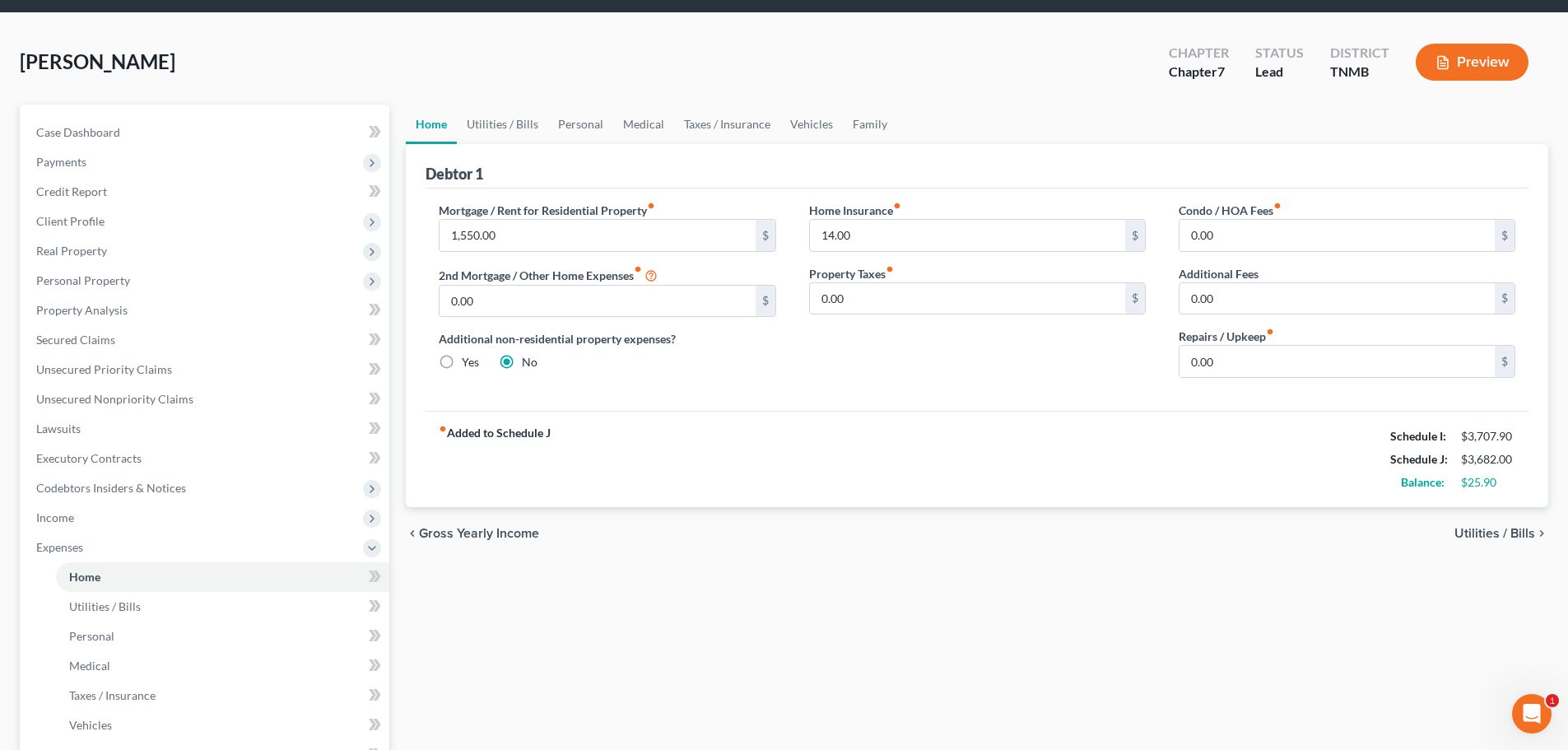 scroll, scrollTop: 82, scrollLeft: 0, axis: vertical 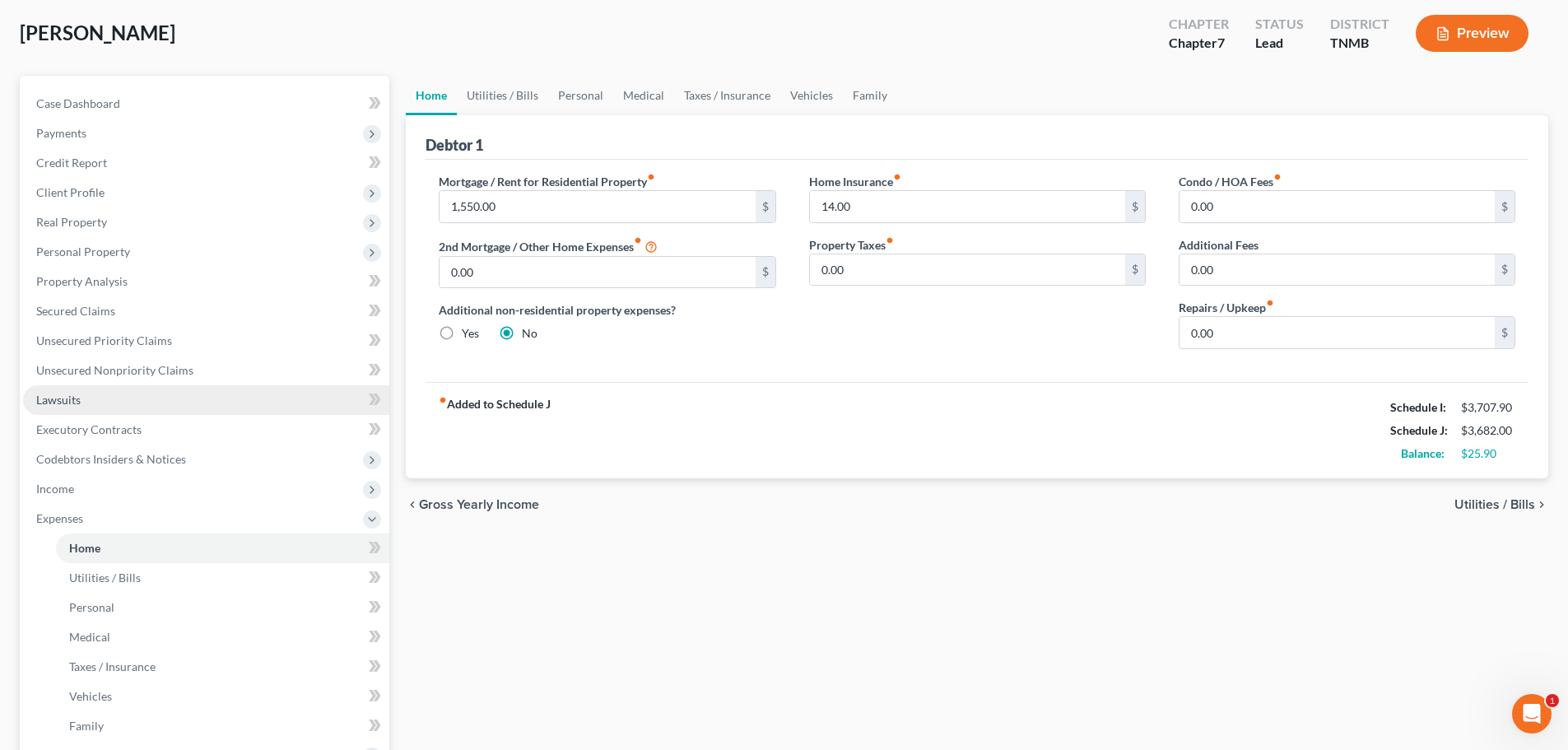 click on "Lawsuits" at bounding box center [206, 400] 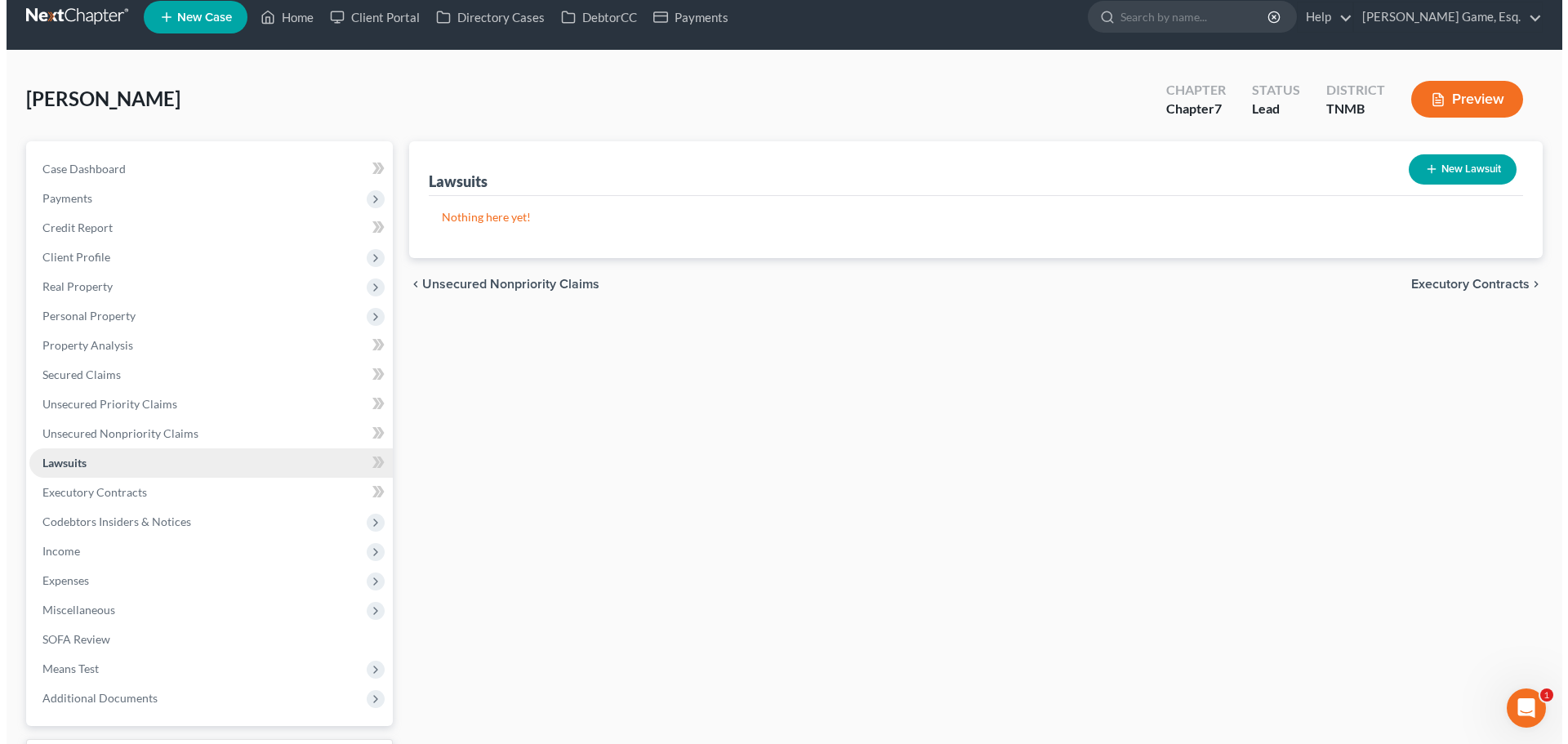 scroll, scrollTop: 0, scrollLeft: 0, axis: both 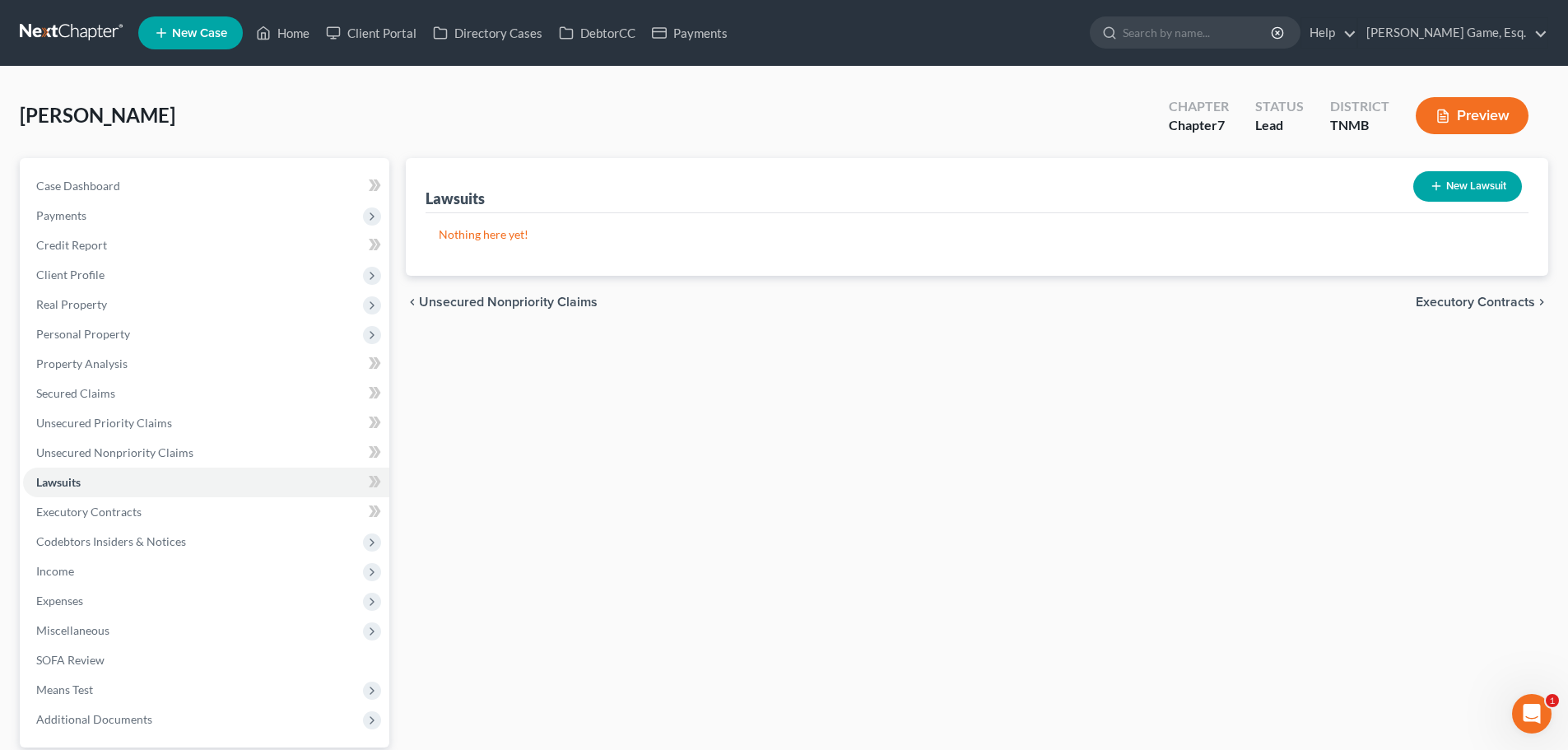 click on "New Lawsuit" at bounding box center (1468, 186) 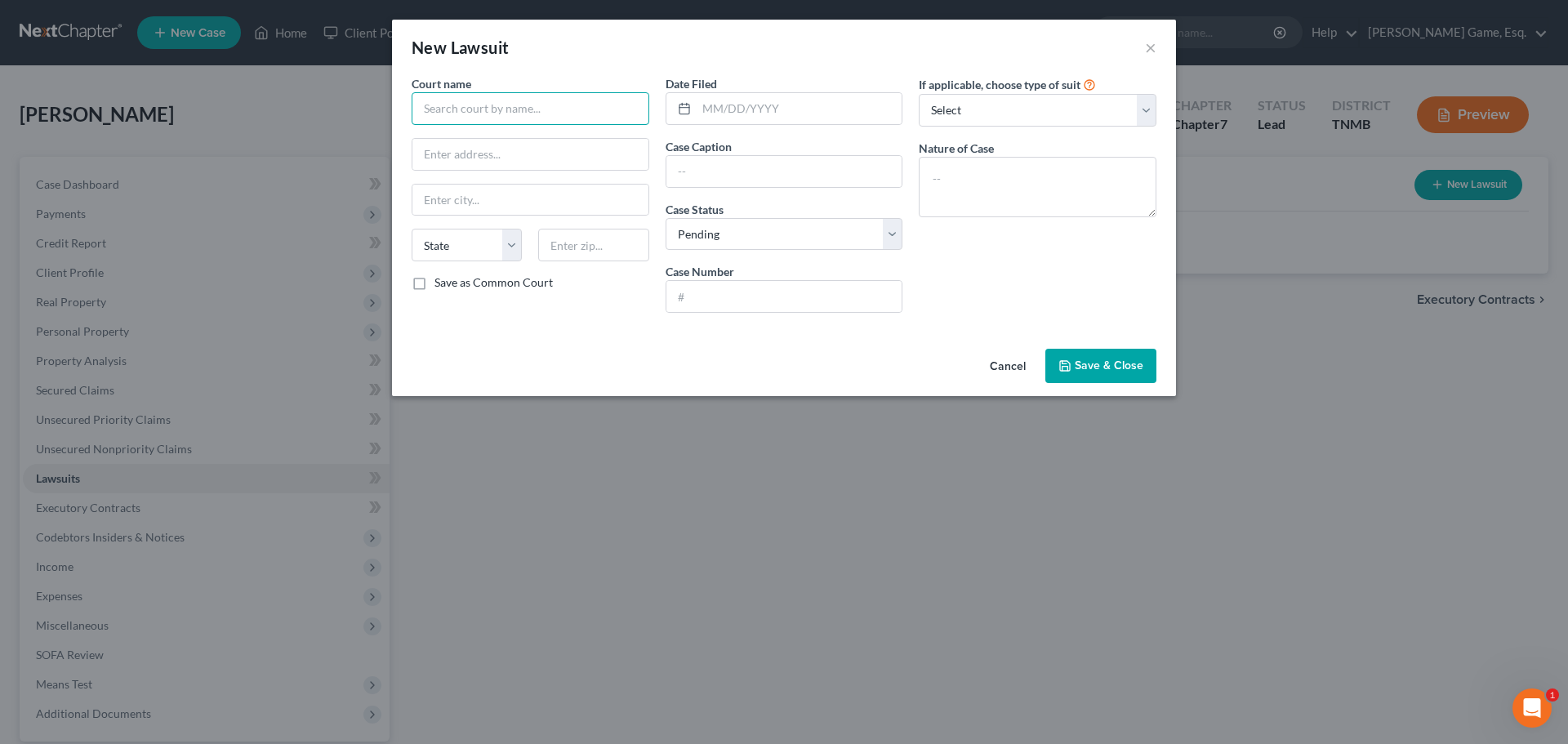 click at bounding box center (530, 109) 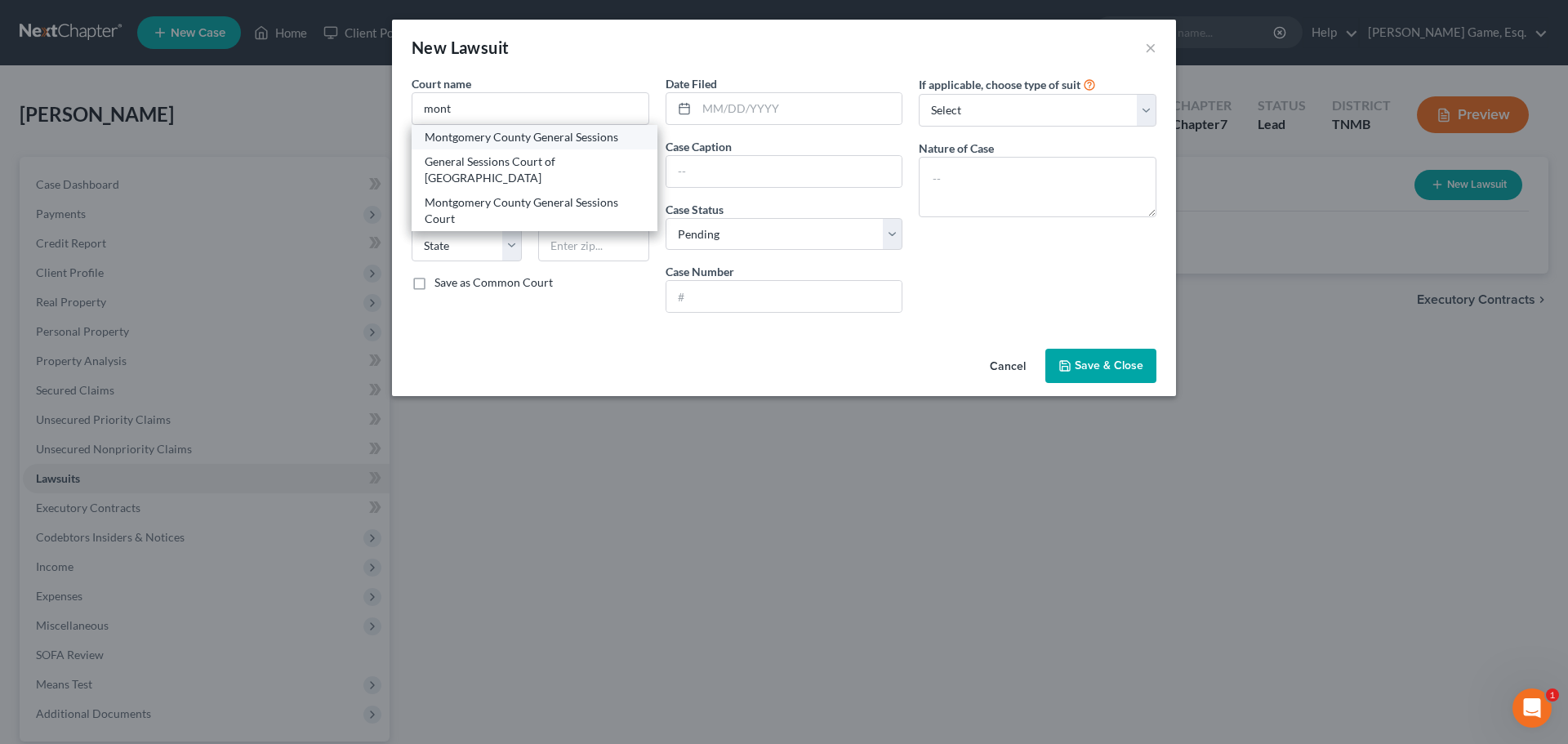 click on "Montgomery County General Sessions" at bounding box center [534, 137] 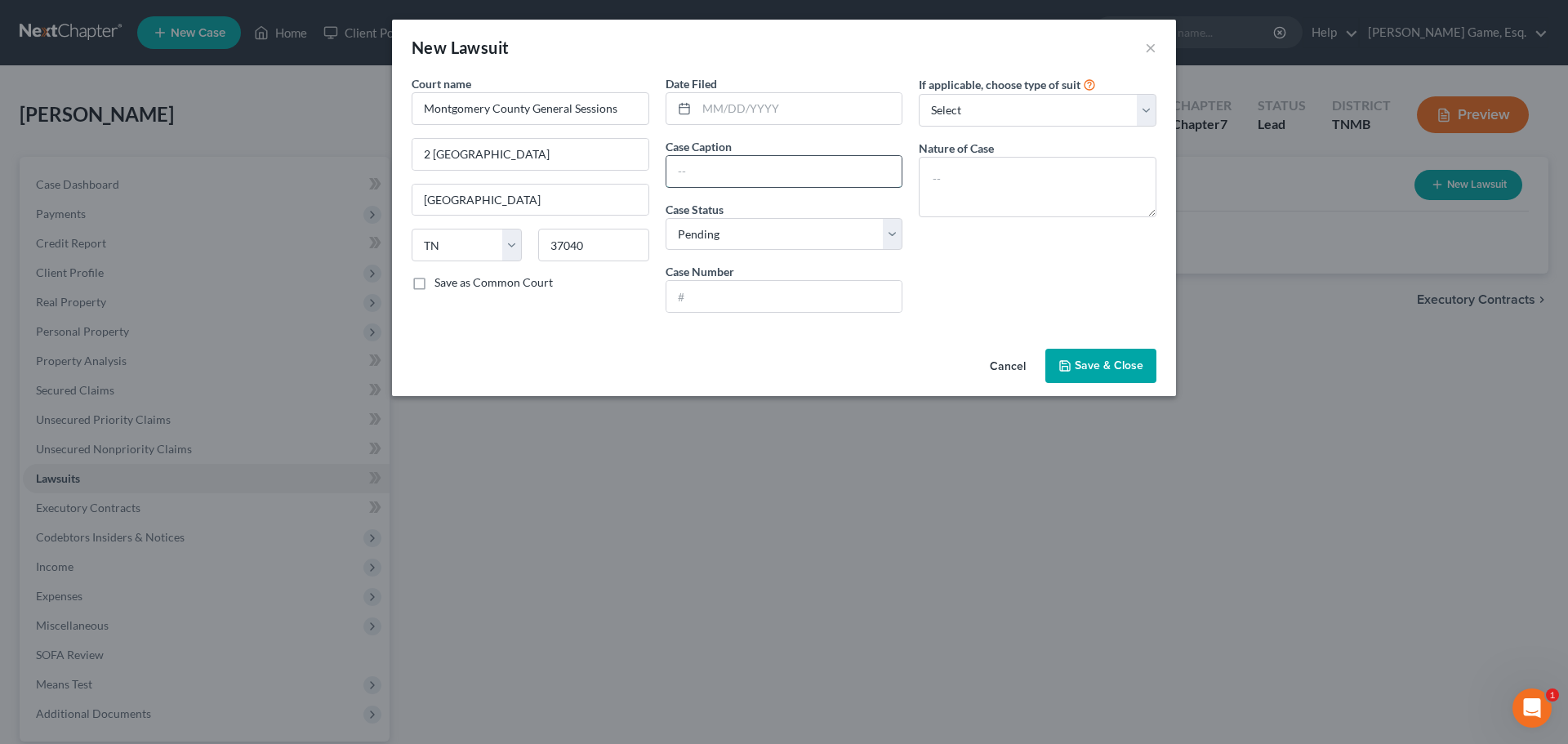 click at bounding box center (784, 172) 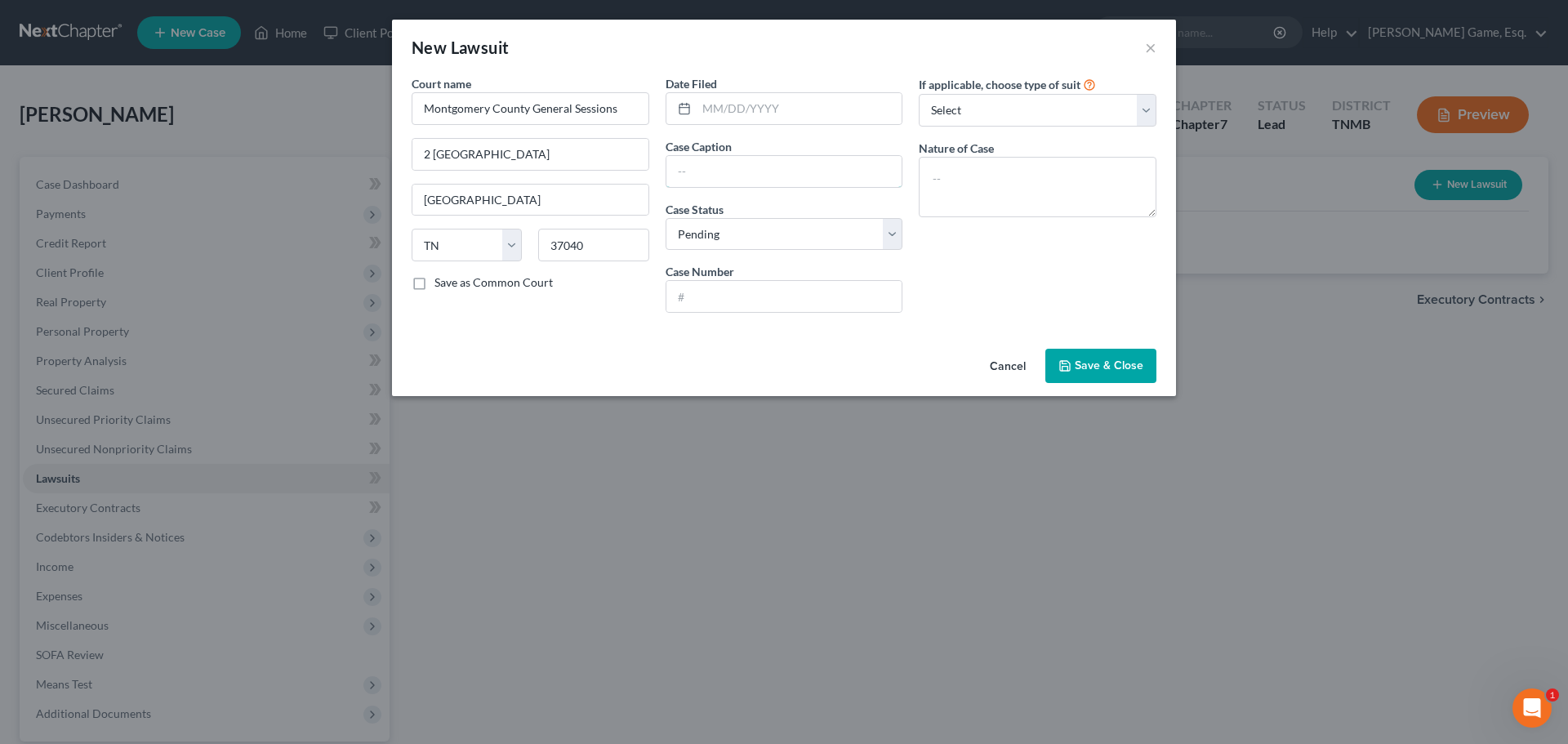 drag, startPoint x: 679, startPoint y: 221, endPoint x: 699, endPoint y: 241, distance: 28.284271 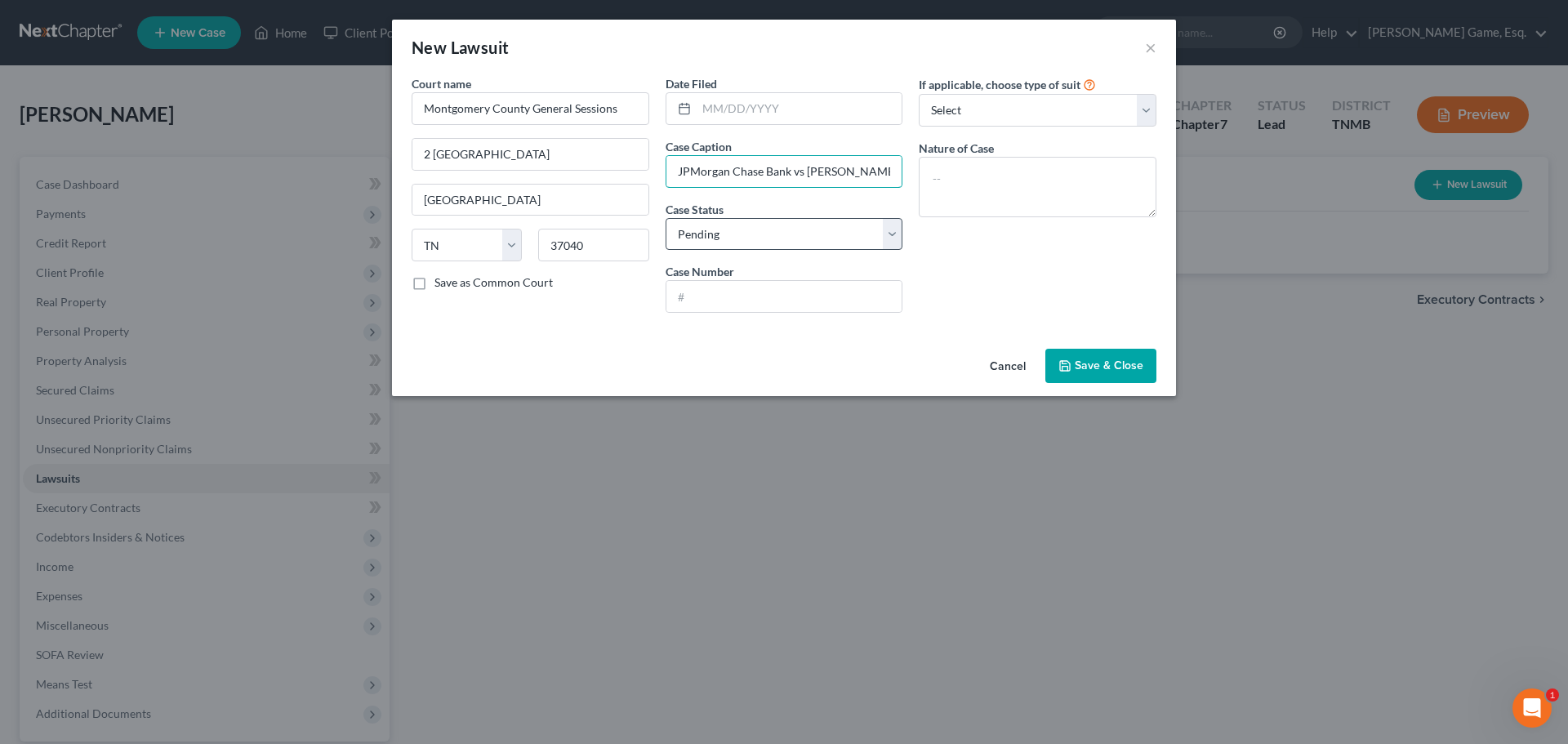scroll, scrollTop: 0, scrollLeft: 7, axis: horizontal 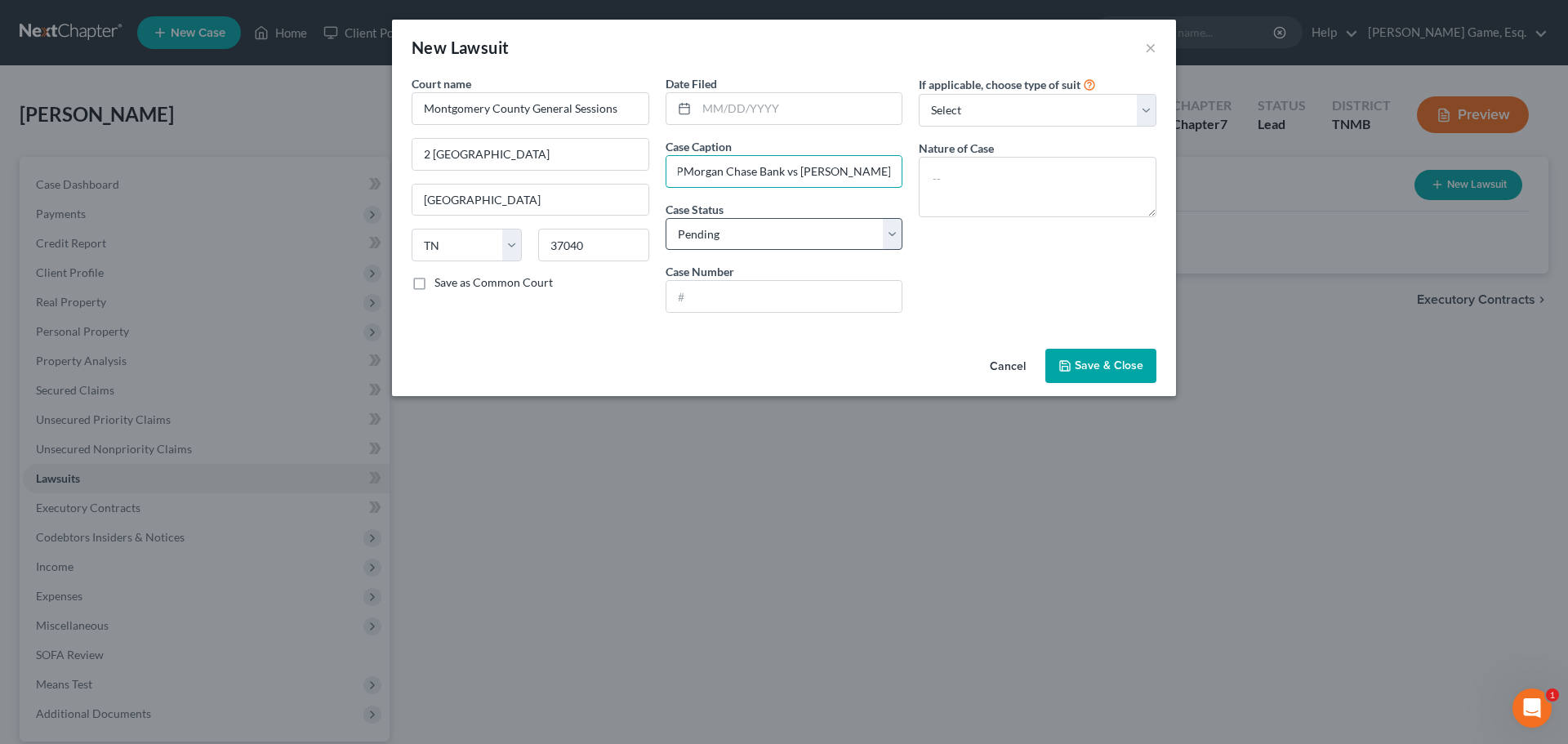 type on "JPMorgan Chase Bank vs Christina Maynard" 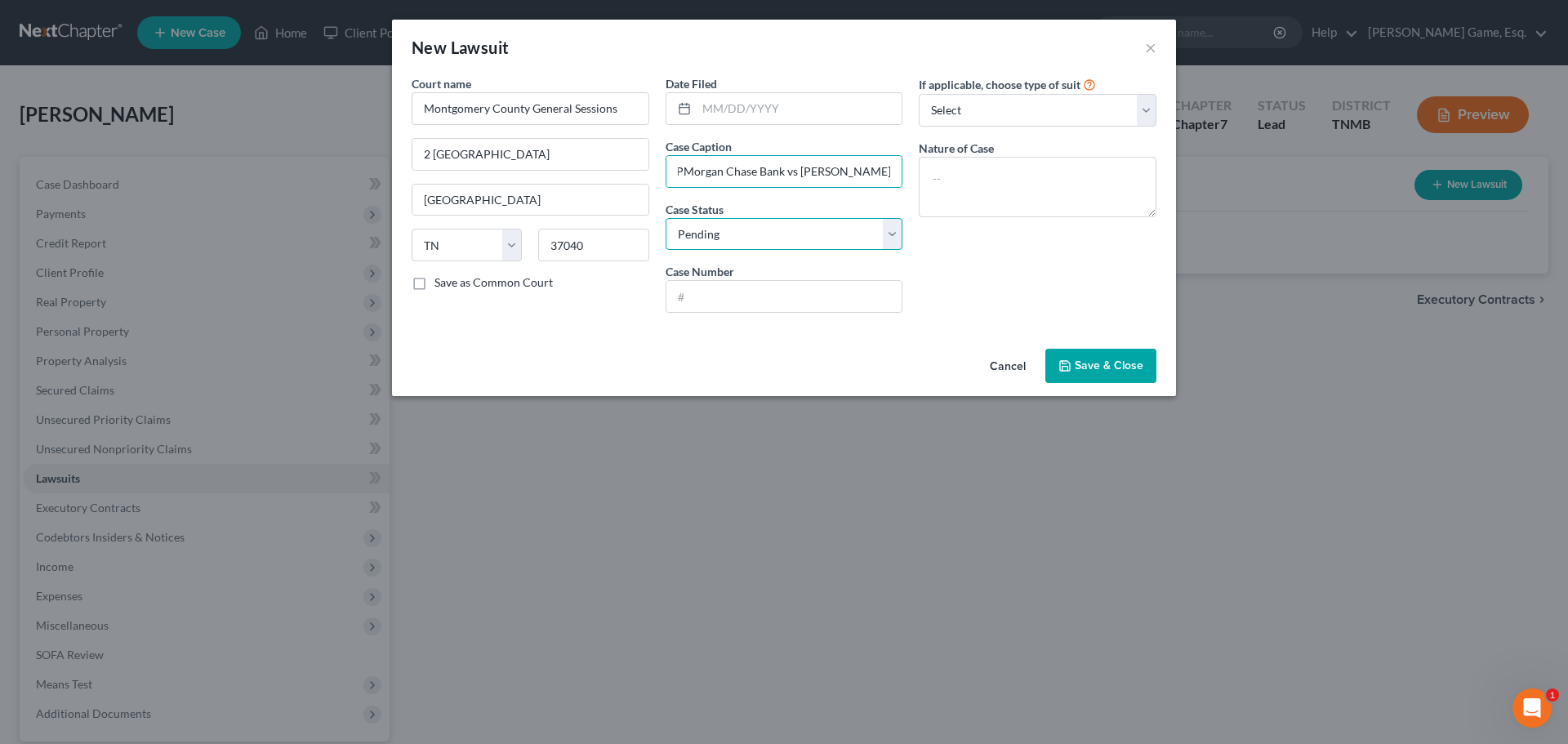 click on "Select Pending On Appeal Concluded" at bounding box center [784, 234] 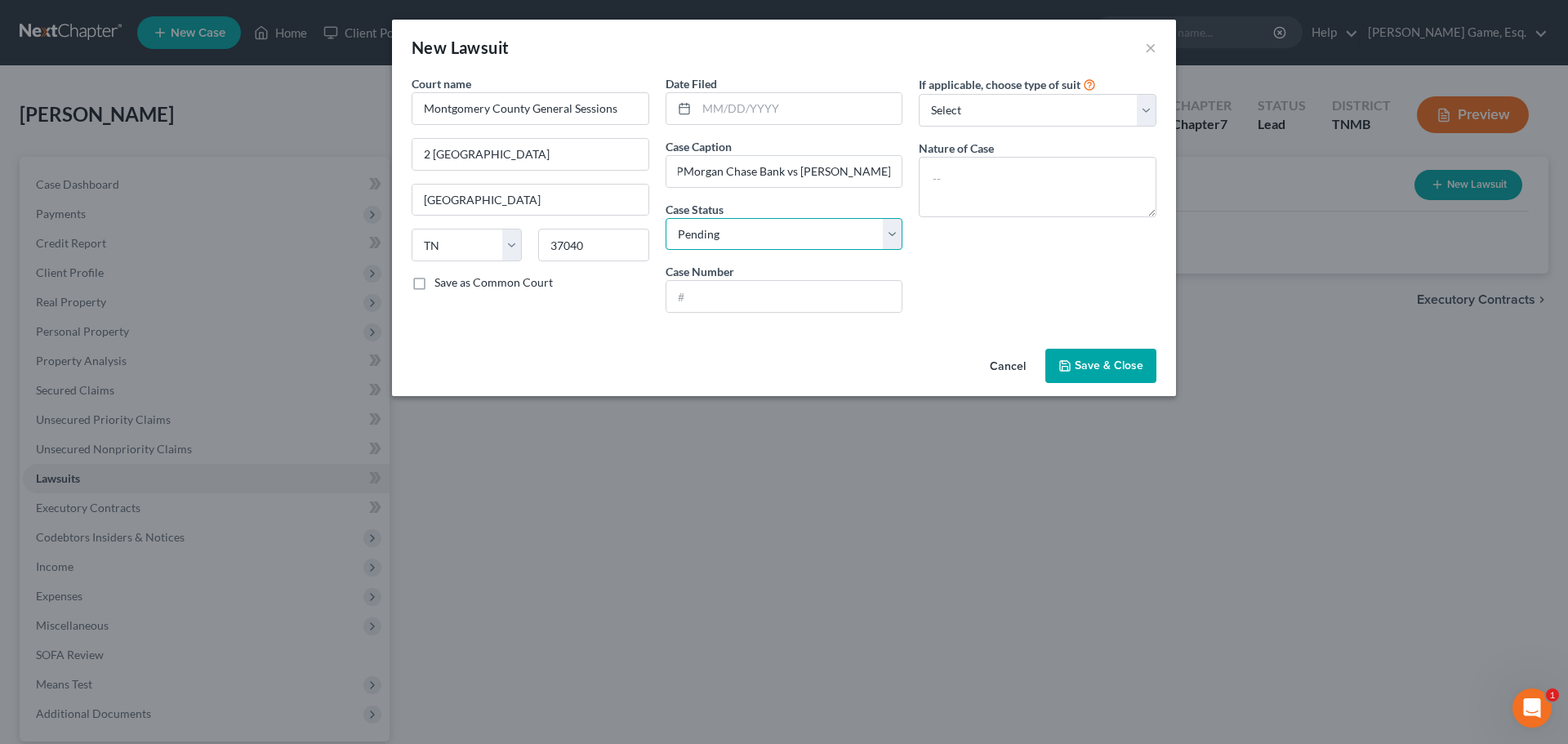 scroll, scrollTop: 0, scrollLeft: 0, axis: both 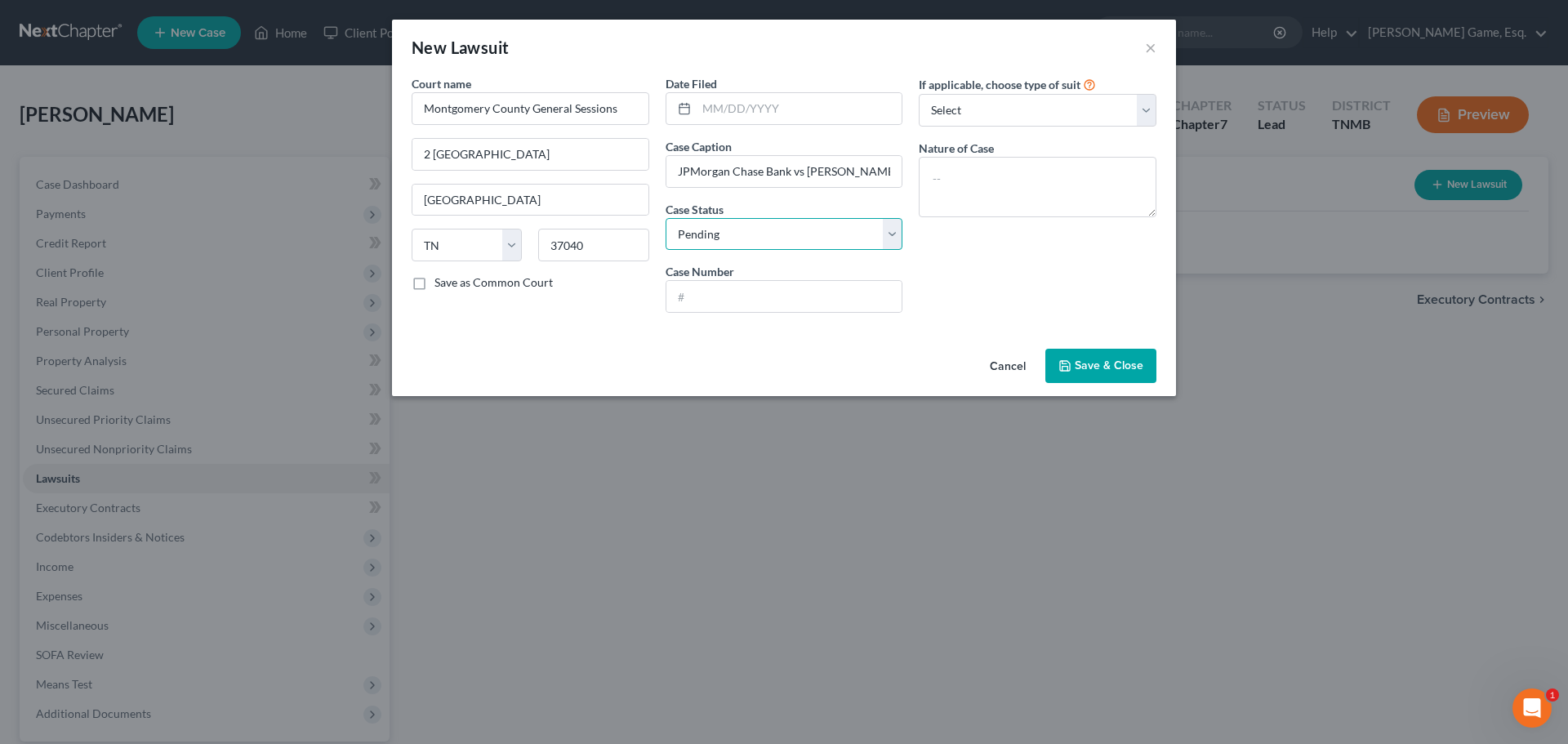 select on "2" 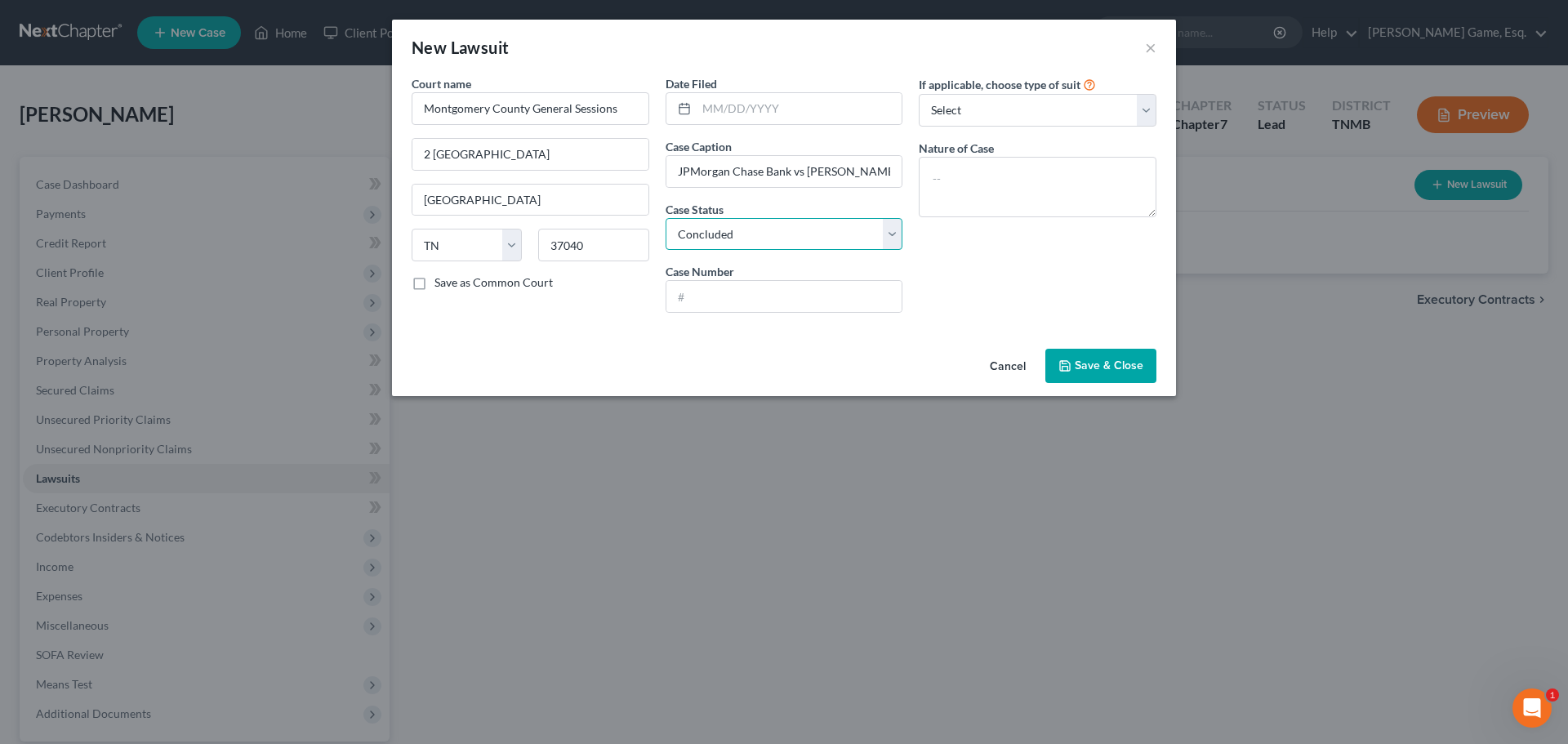 click on "Select Pending On Appeal Concluded" at bounding box center [784, 234] 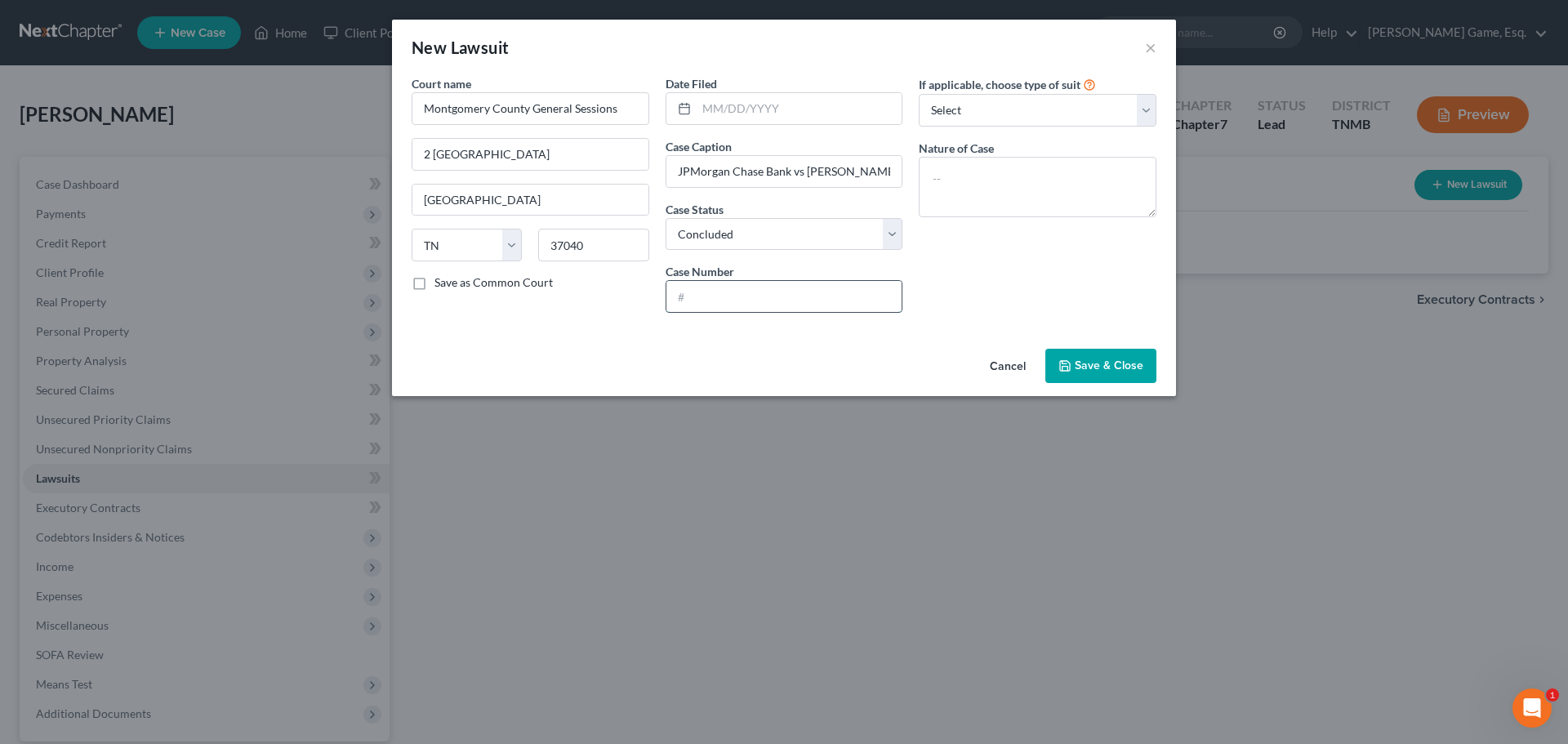 click at bounding box center (784, 296) 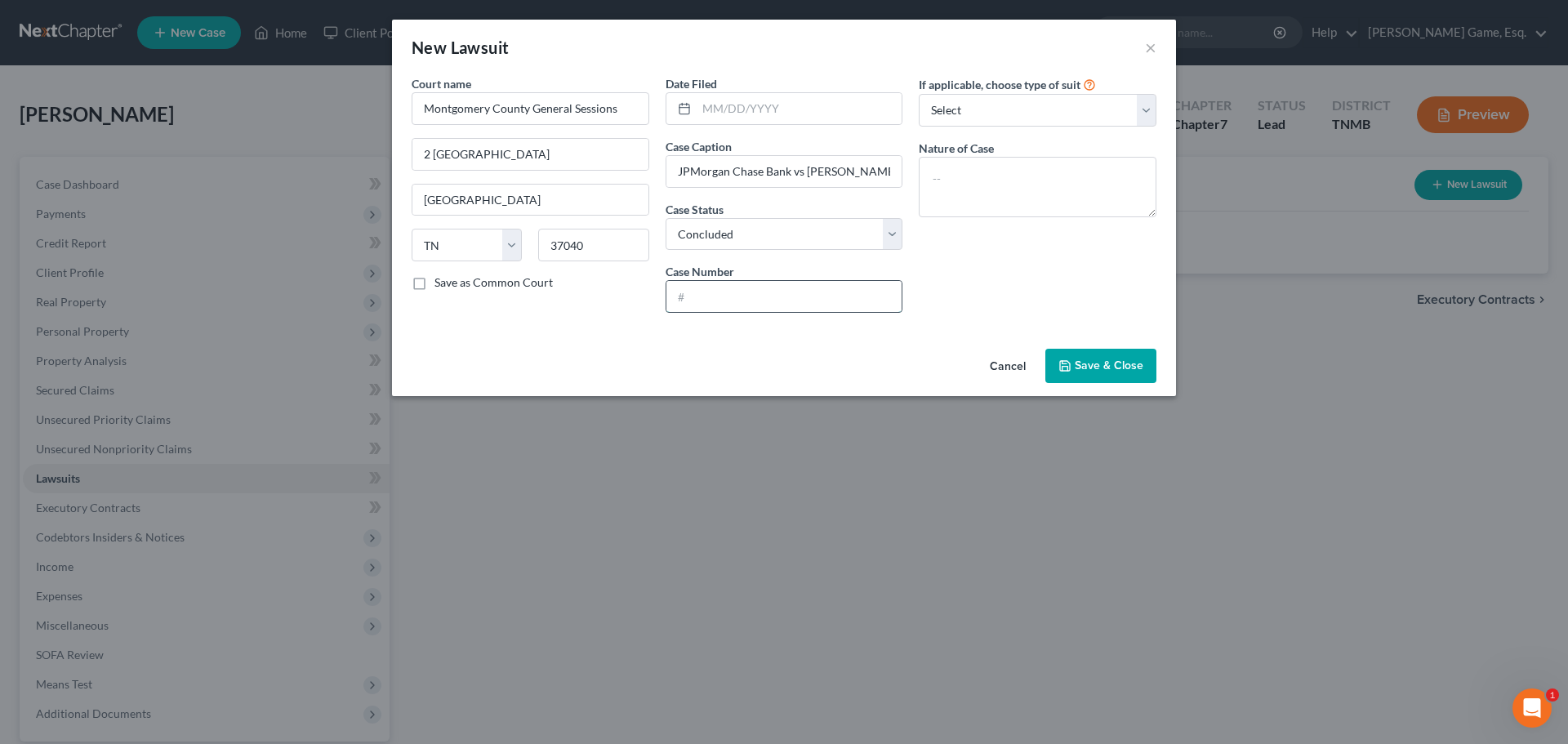 click at bounding box center (784, 296) 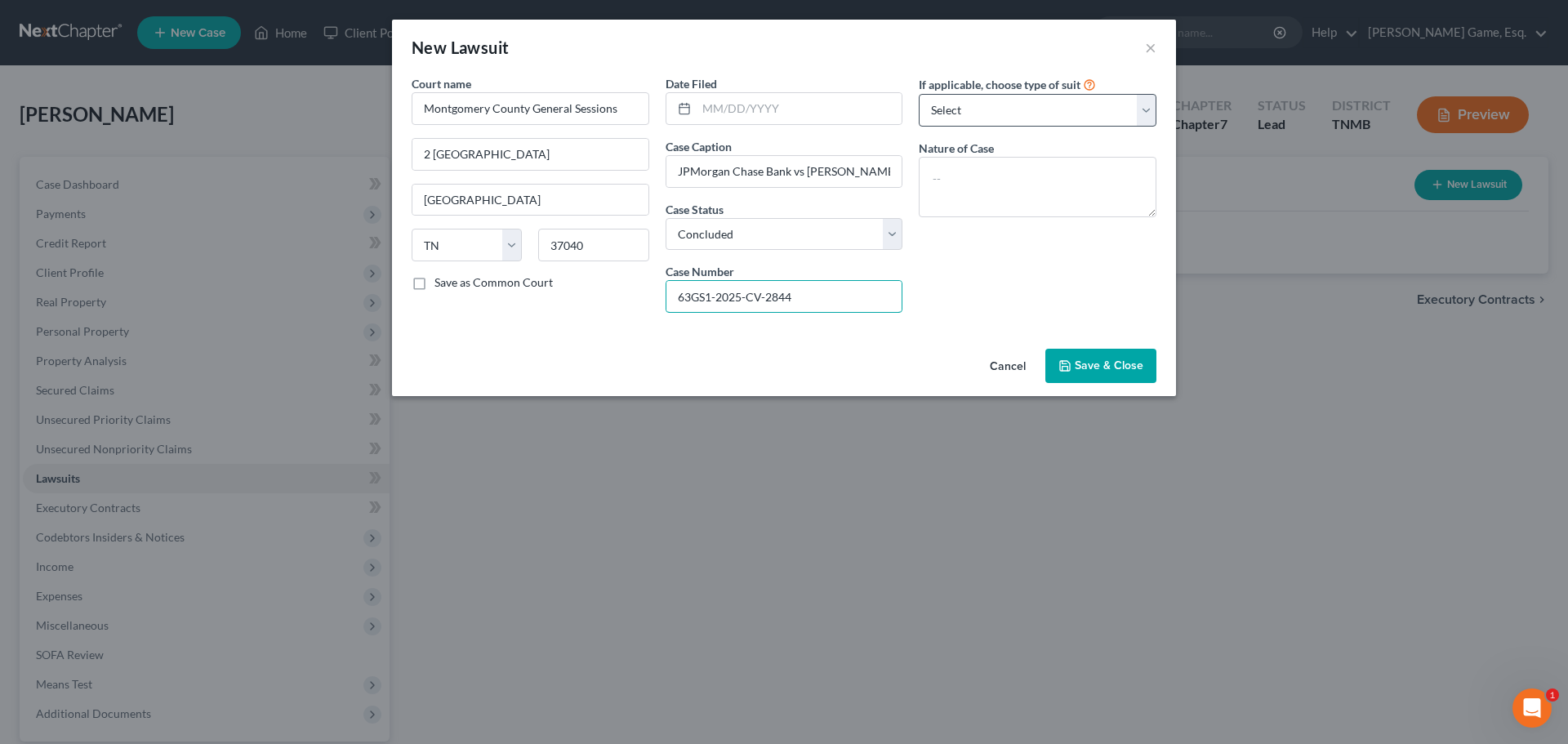 type on "63GS1-2025-CV-2844" 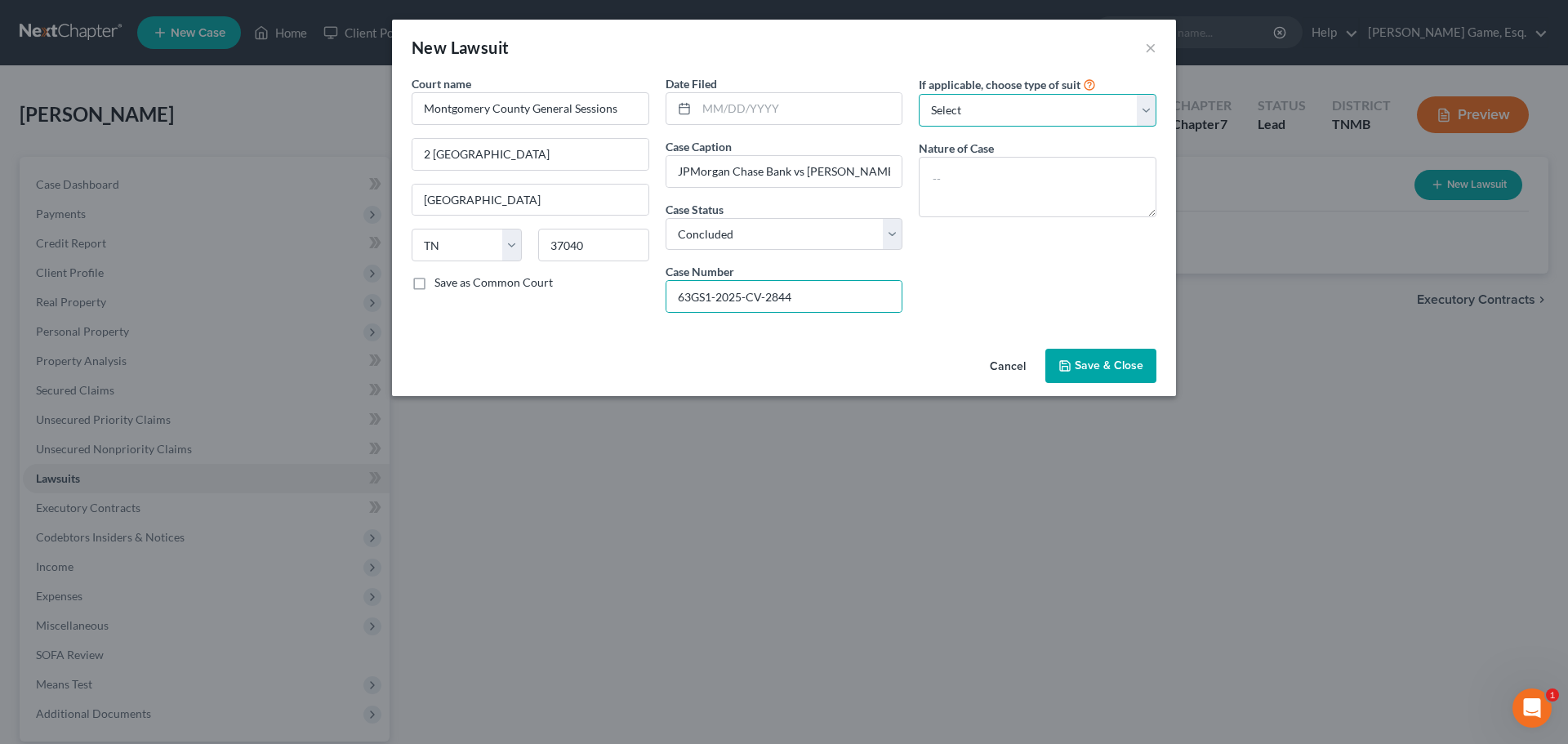click on "Select Repossession Garnishment Foreclosure Attached, Seized, Or Levied Other" at bounding box center (1037, 110) 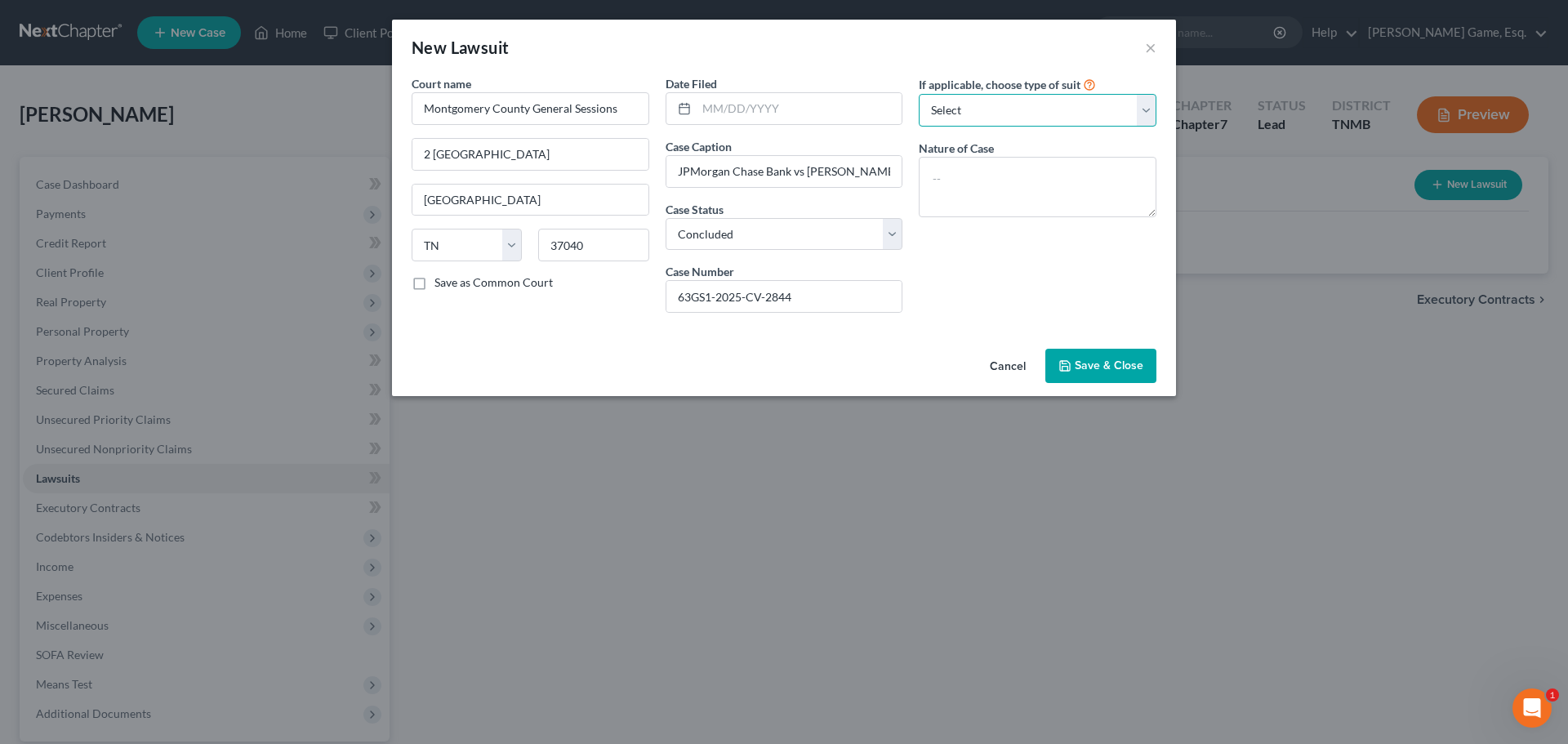 select on "4" 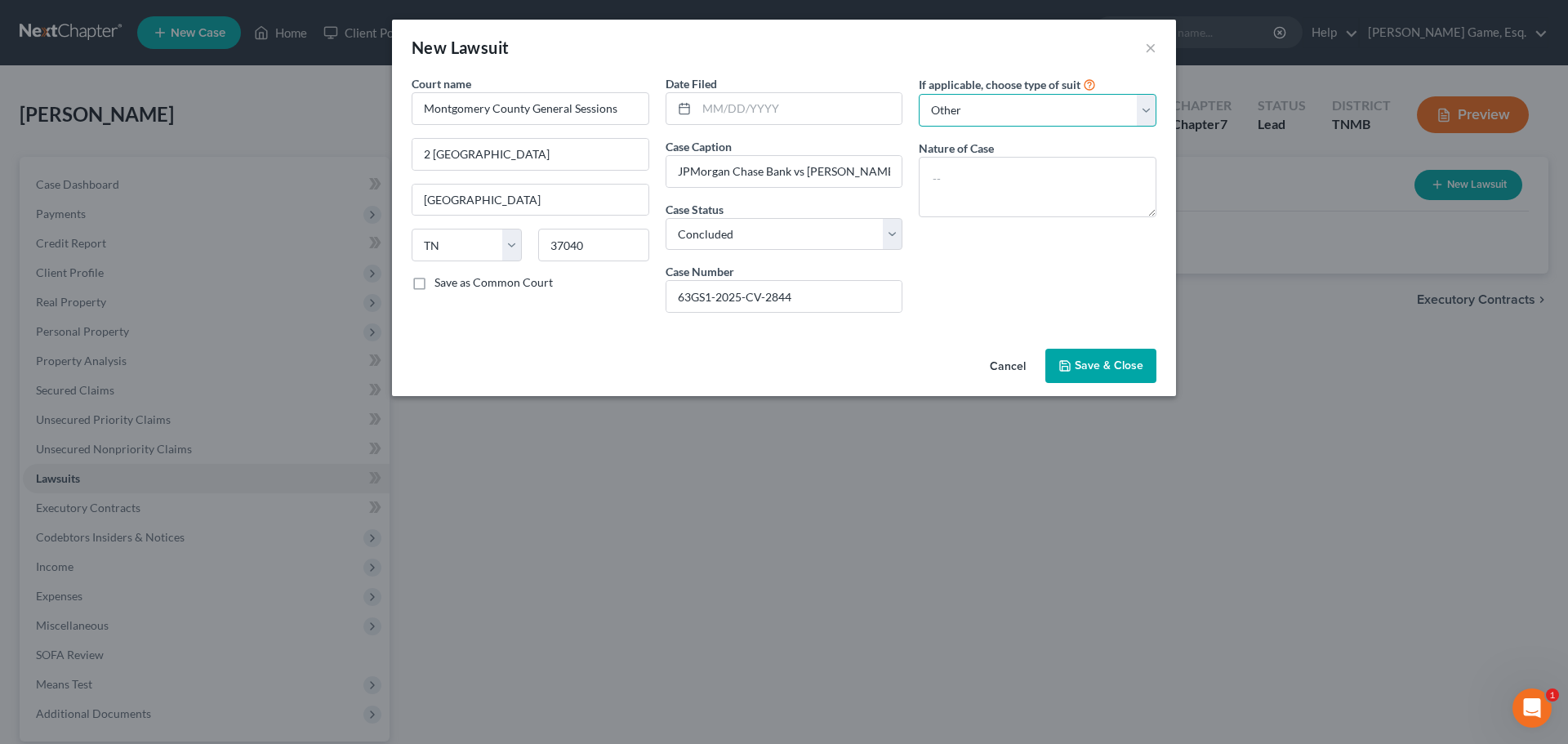 click on "Select Repossession Garnishment Foreclosure Attached, Seized, Or Levied Other" at bounding box center (1037, 110) 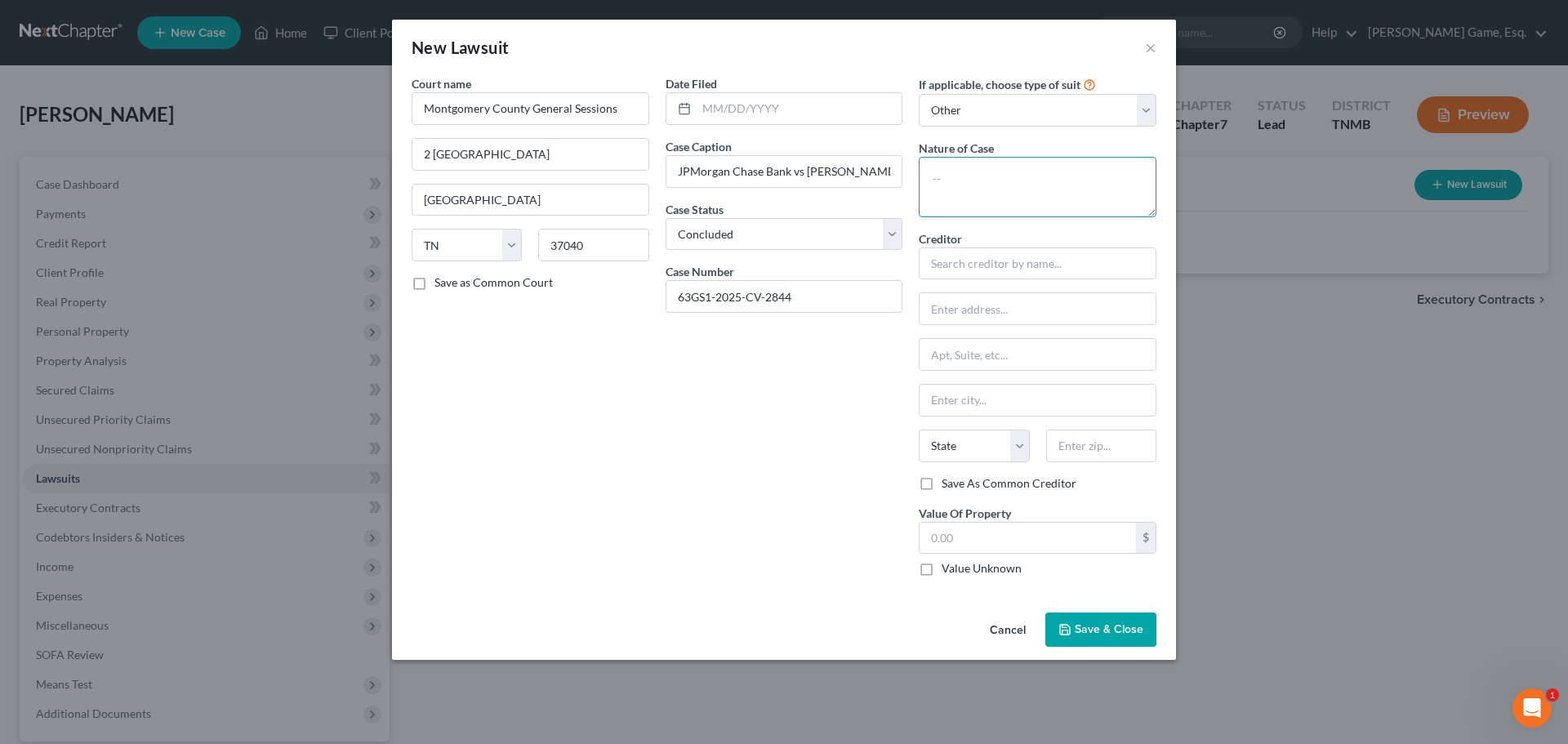click at bounding box center [1037, 187] 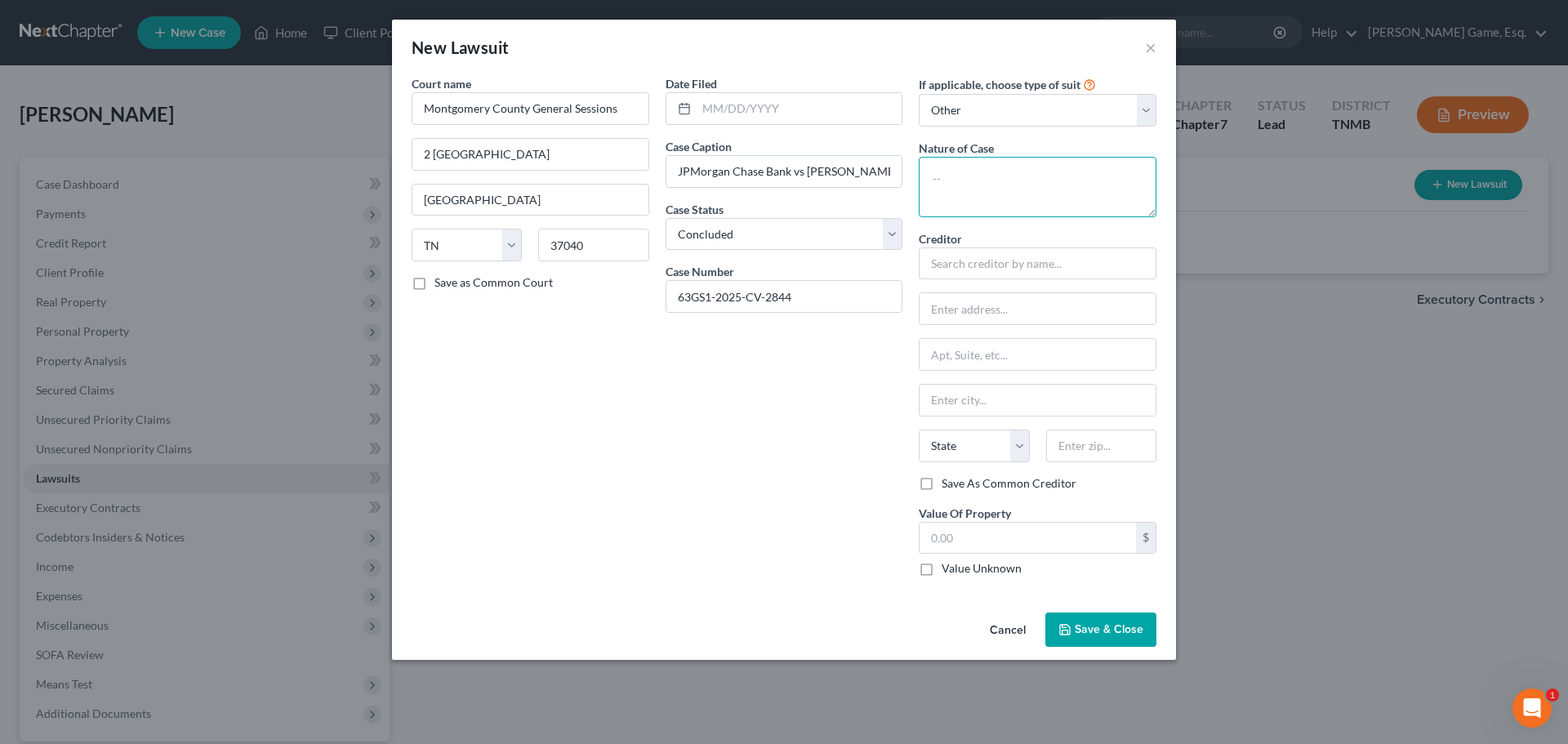 click at bounding box center (1037, 187) 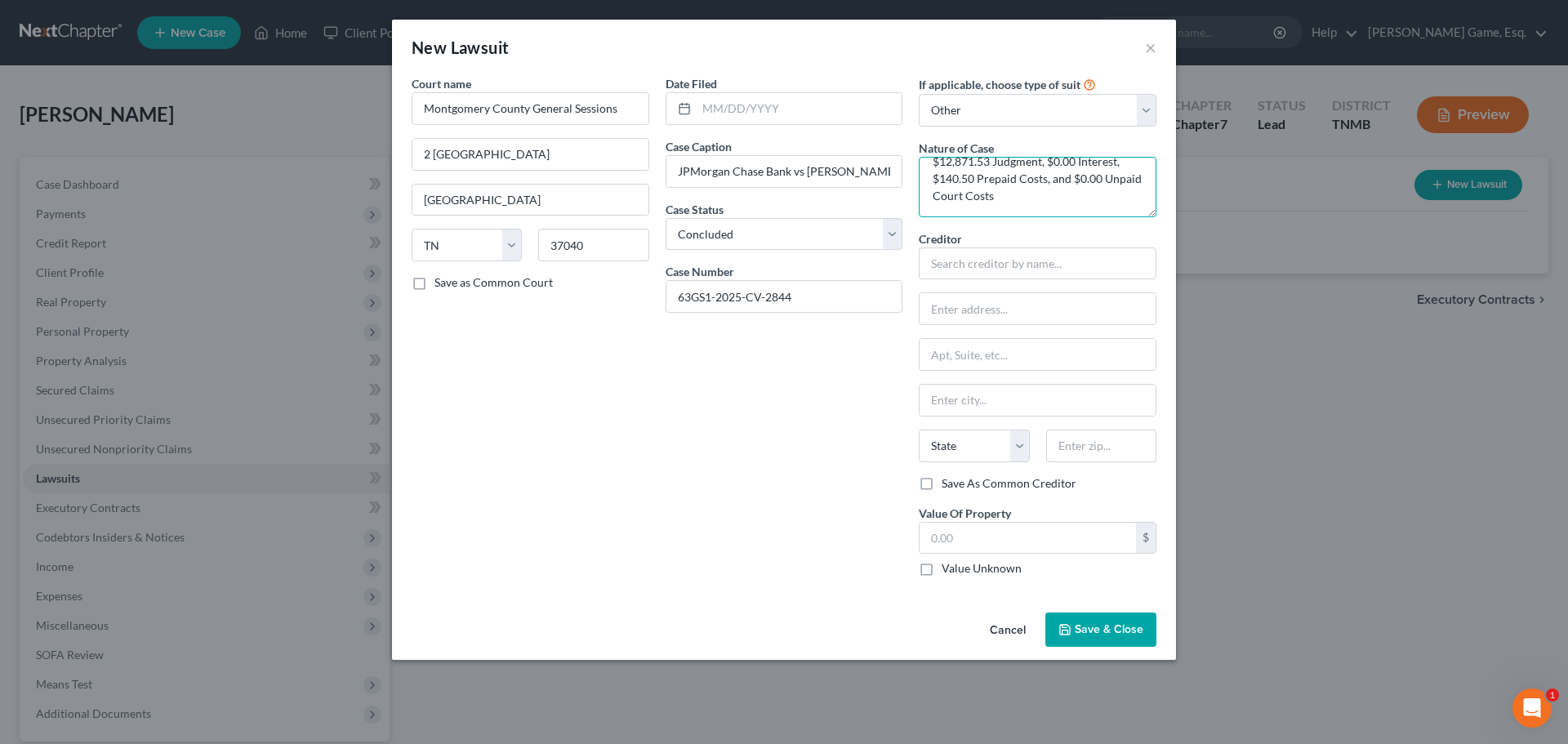 scroll, scrollTop: 107, scrollLeft: 0, axis: vertical 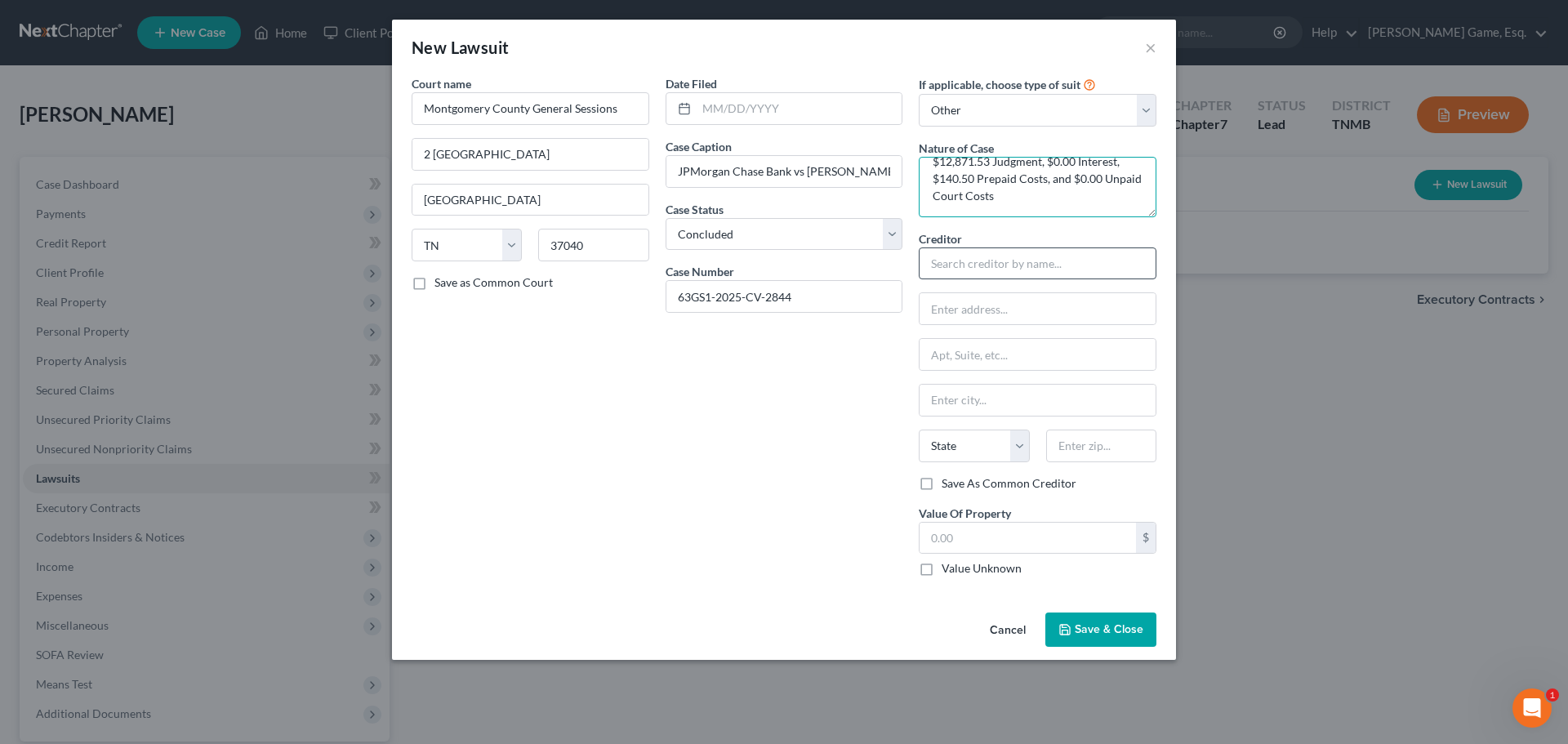 type on "Judgment Entered: For Plaintiff JPMorgan Chase Bank for $13,012.03 against Defendant Christina Maynard
$12,871.53 Judgment, $0.00 Interest, $140.50 Prepaid Costs, and $0.00 Unpaid Court Costs" 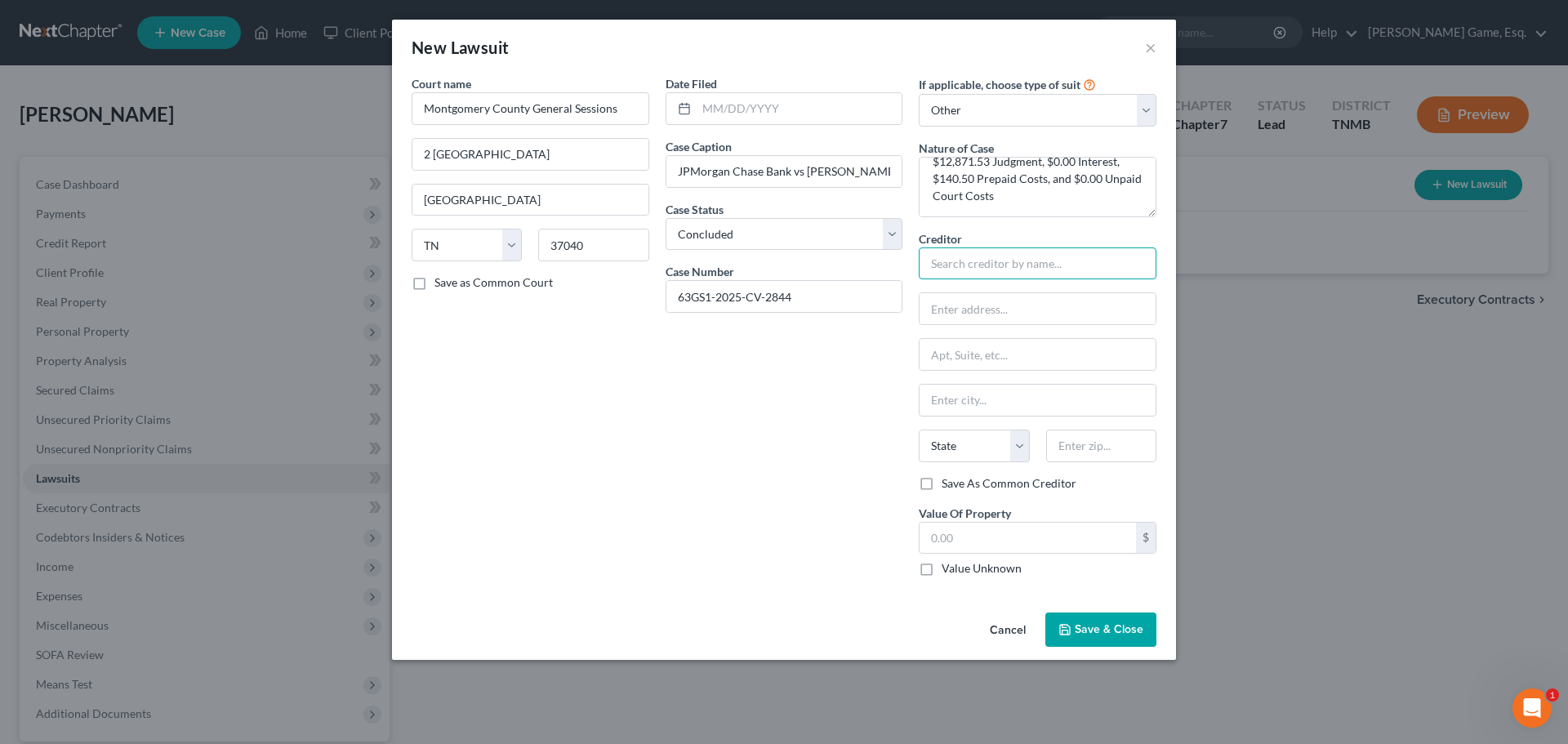 click at bounding box center [1037, 264] 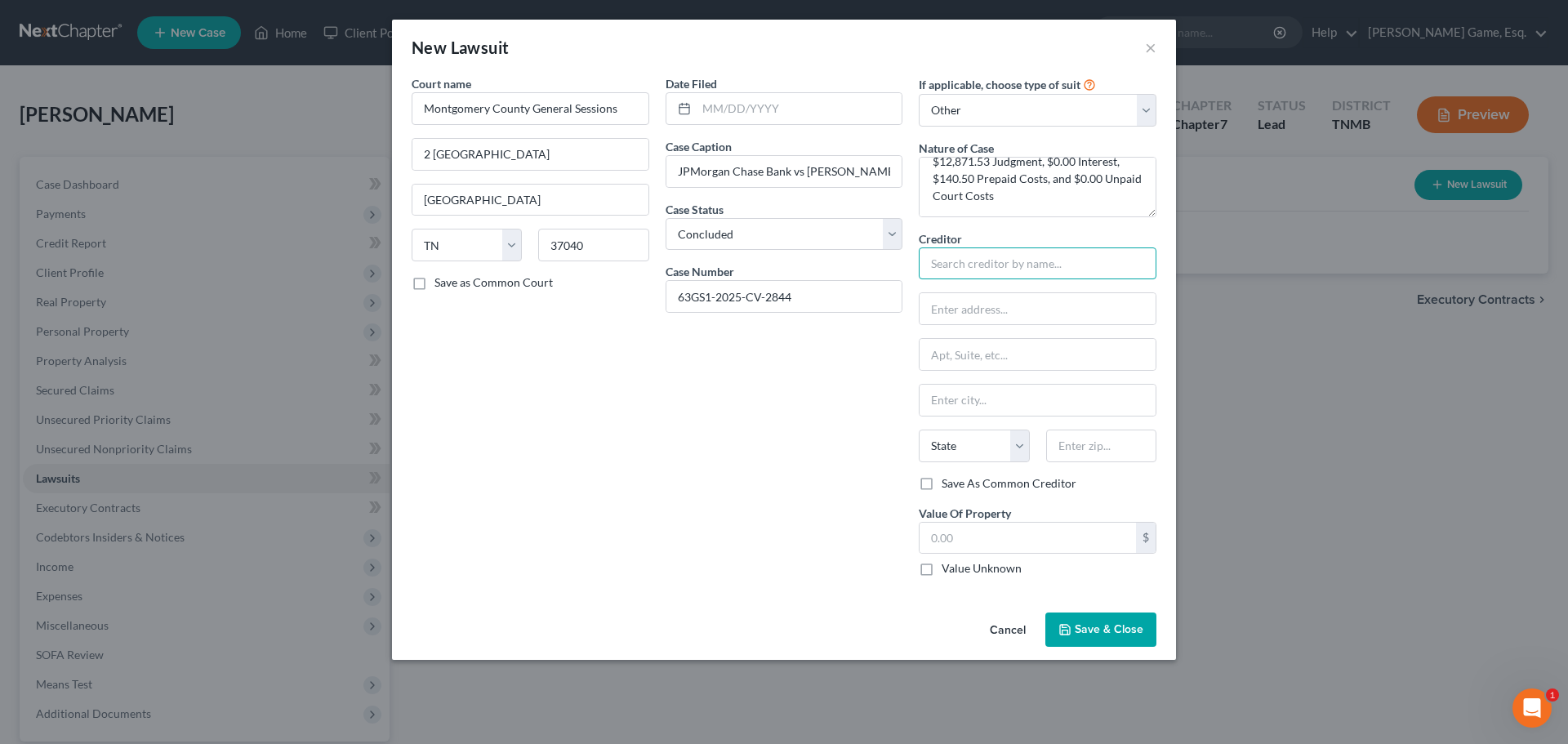 click at bounding box center (1037, 264) 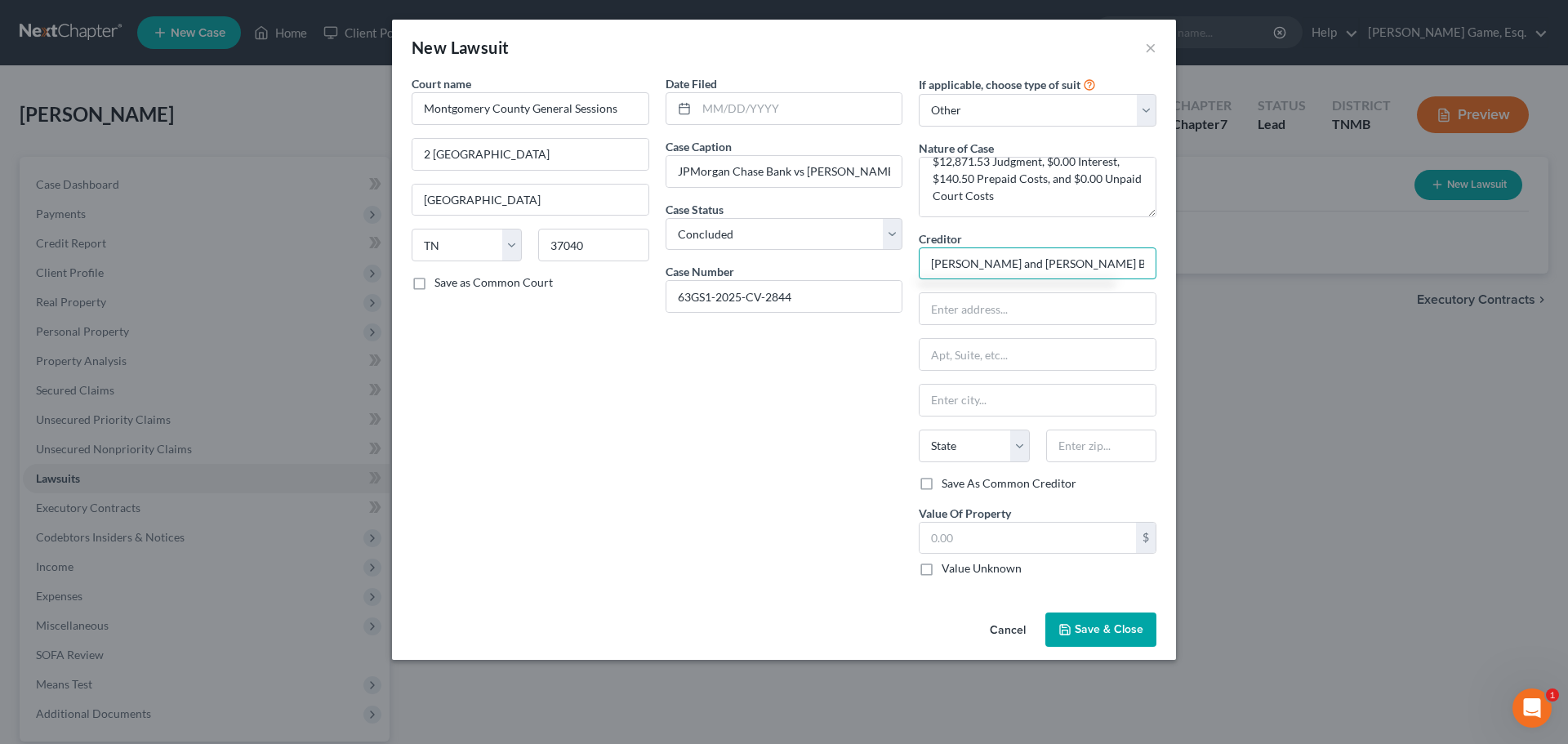 click on "JP MOrgan and Chase Bank" at bounding box center [1037, 264] 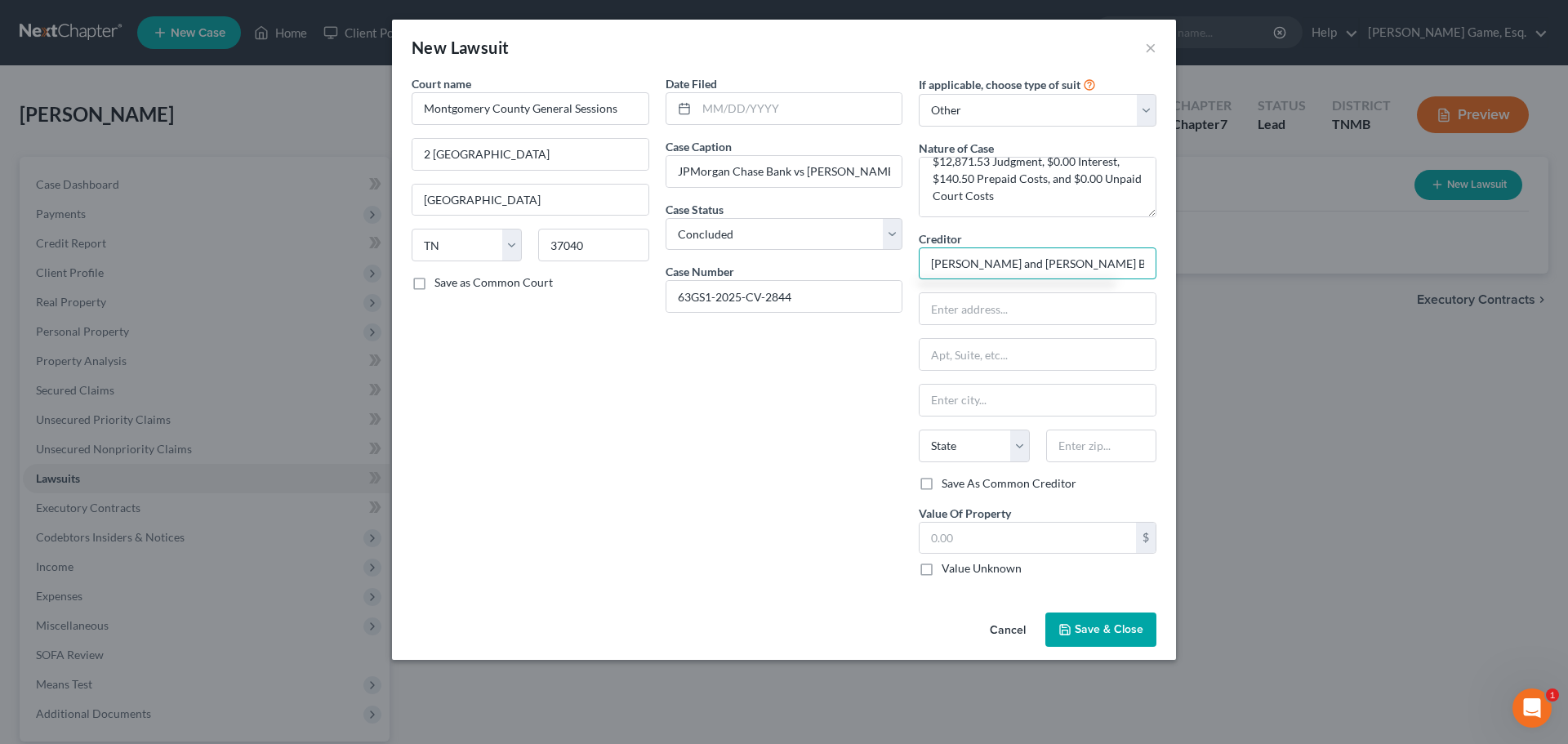 click on "JP Morgan and Chase Bank" at bounding box center [1037, 264] 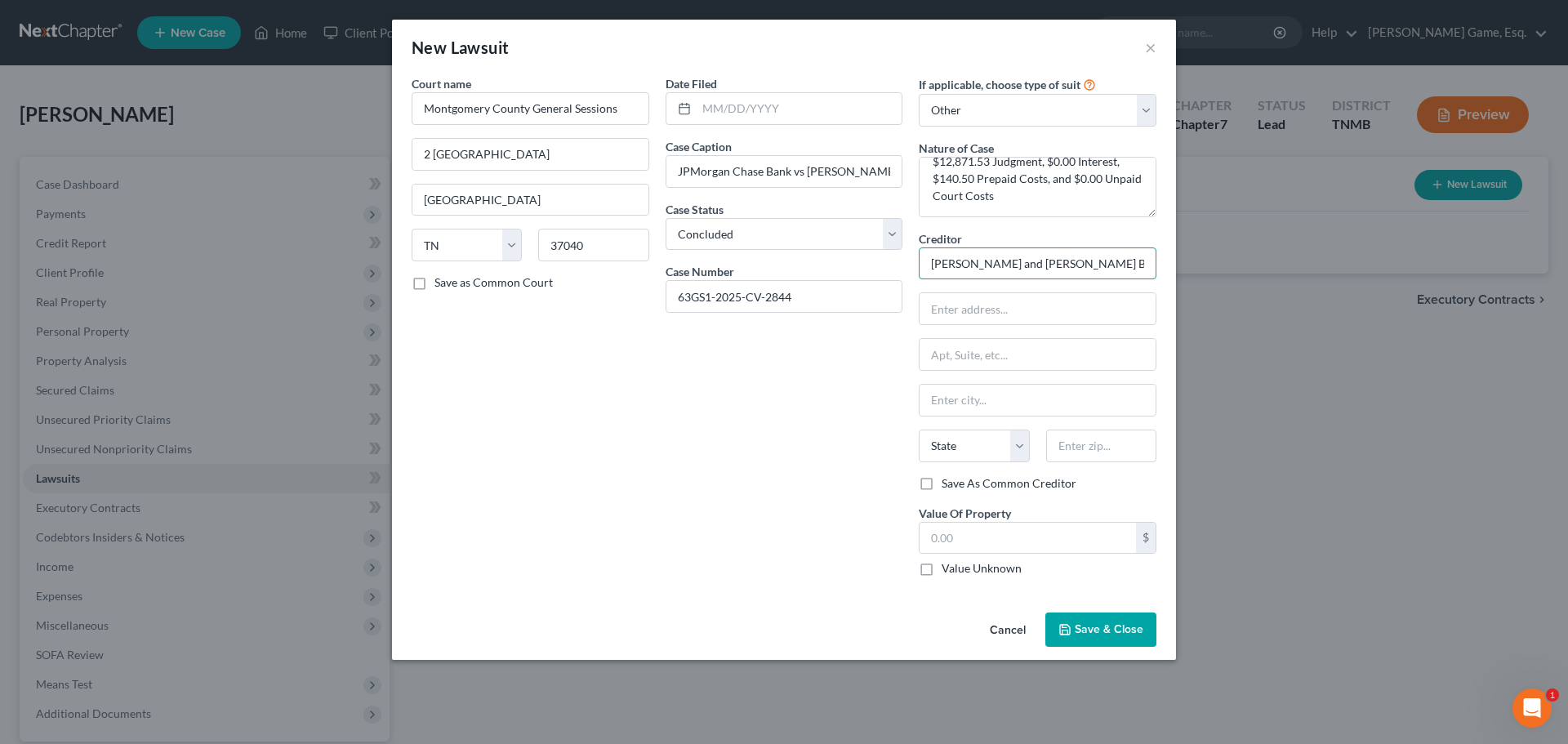 drag, startPoint x: 1178, startPoint y: 328, endPoint x: 1214, endPoint y: 335, distance: 36.67424 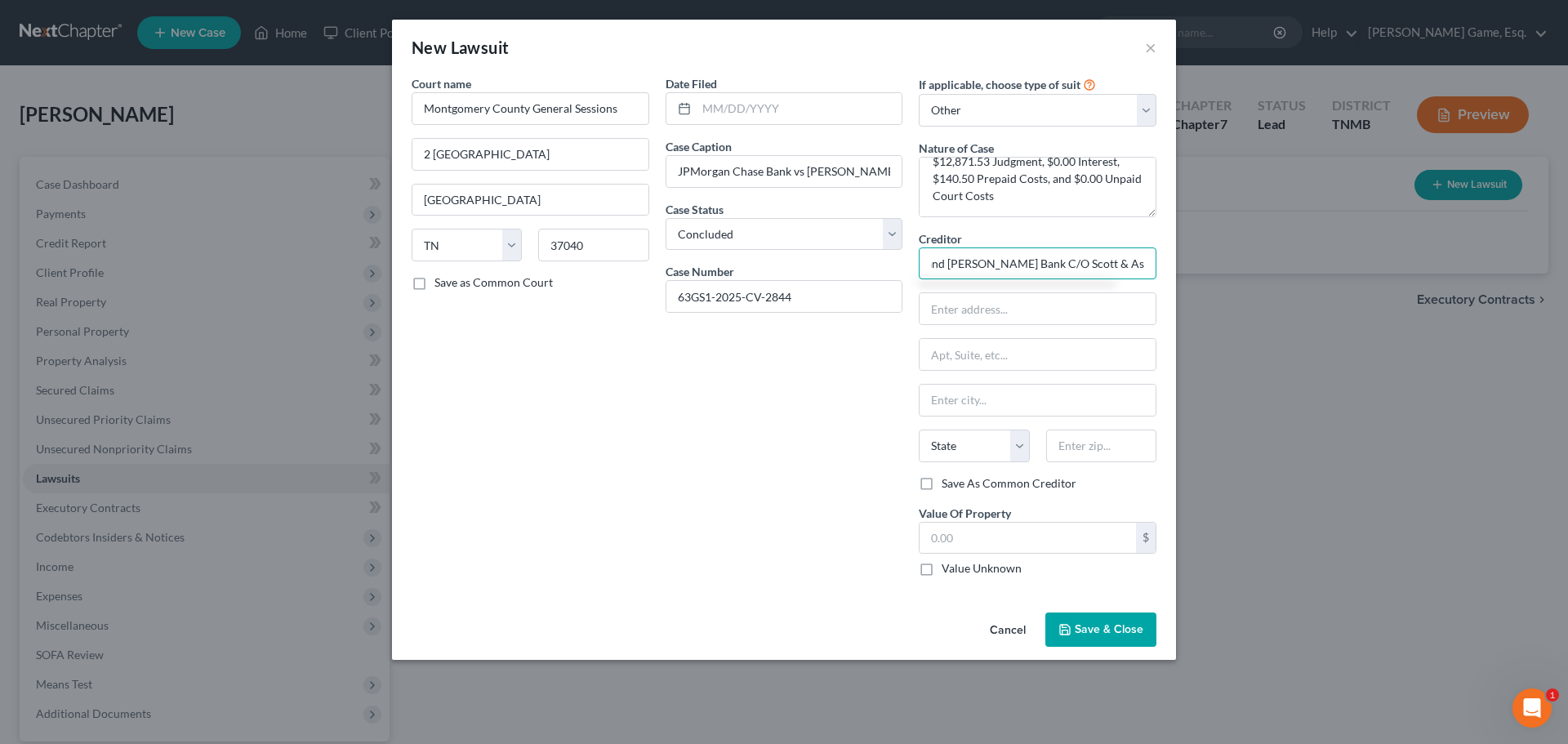 scroll, scrollTop: 0, scrollLeft: 106, axis: horizontal 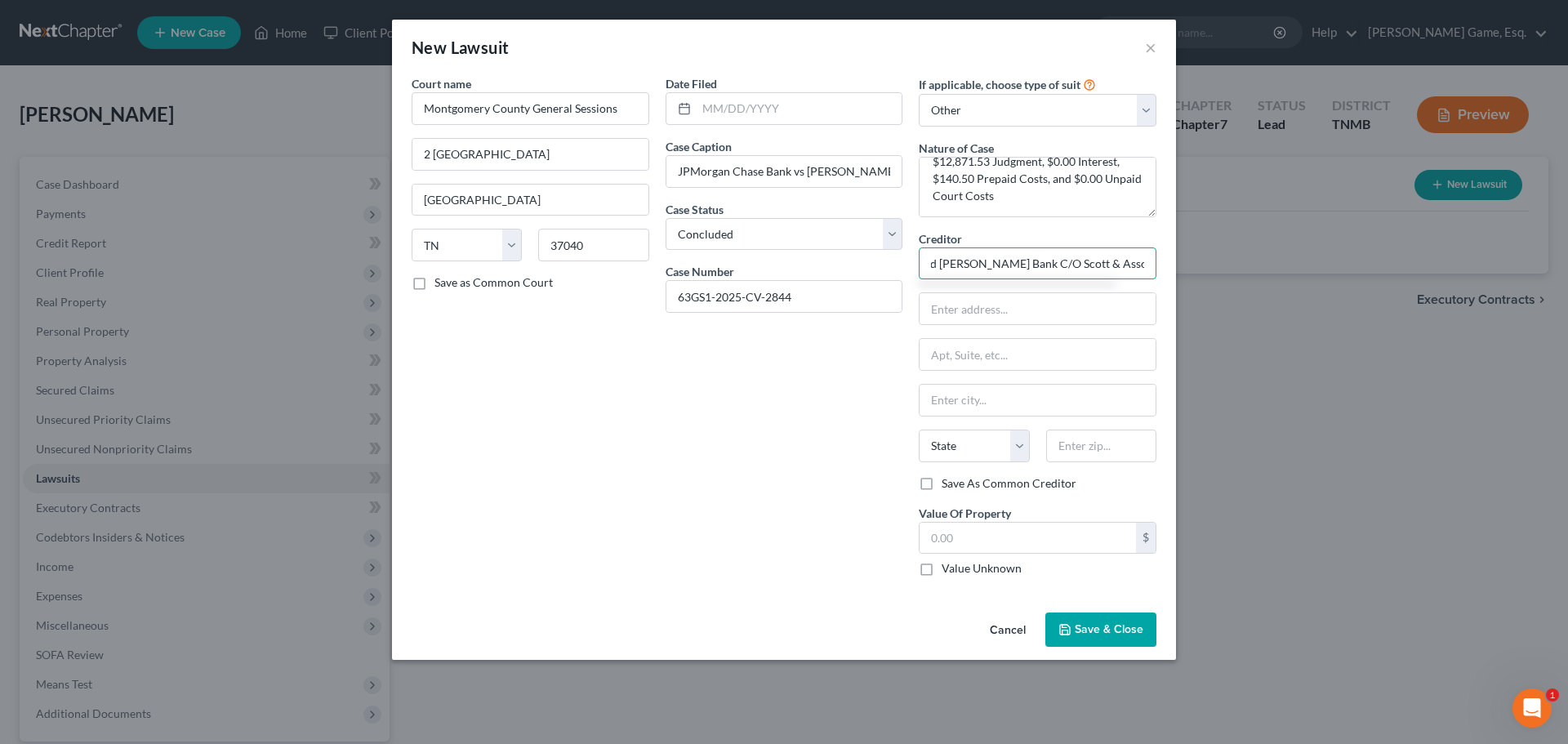 type on "JP Morgan and Chase Bank C/O Scott & Associates - Gallatin" 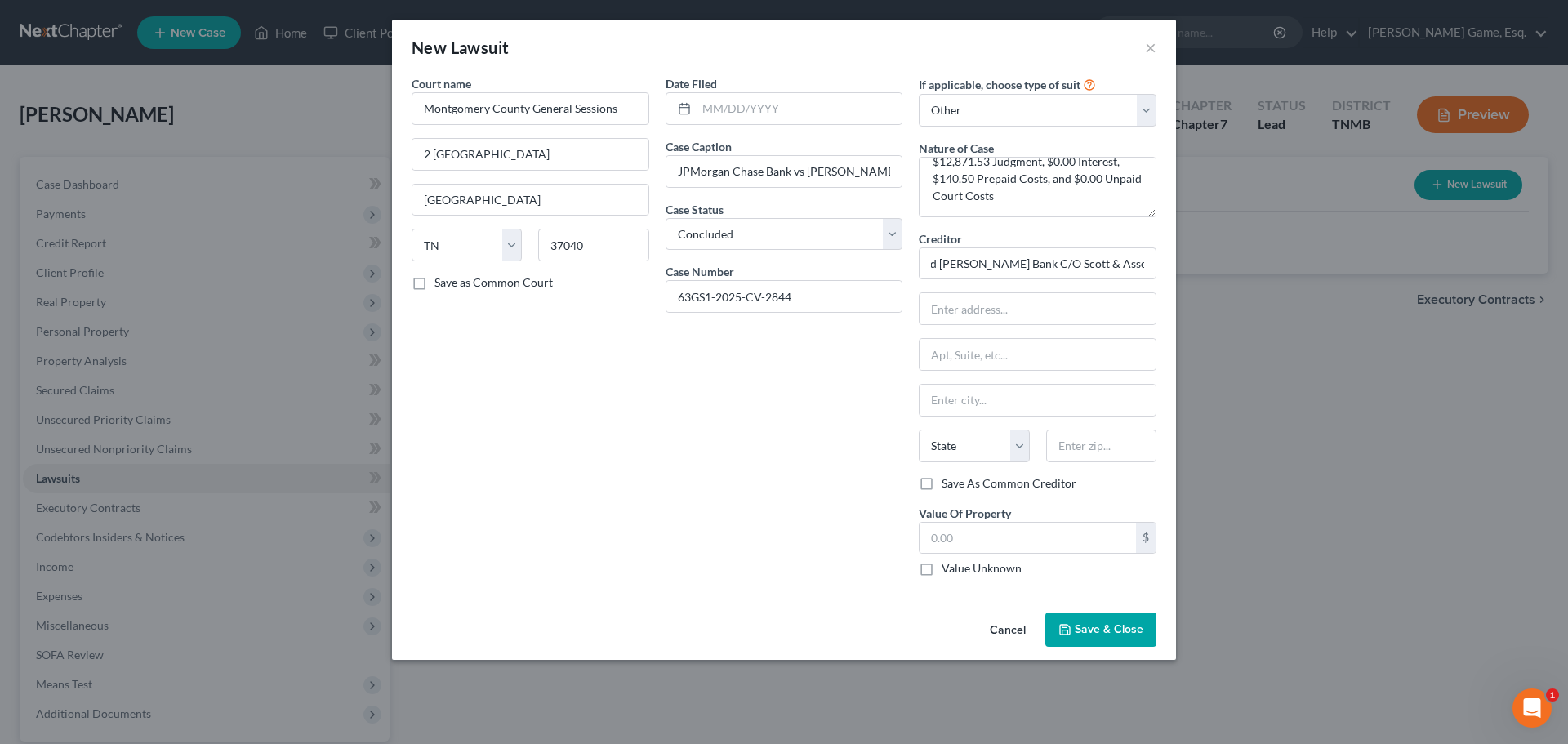 scroll, scrollTop: 0, scrollLeft: 0, axis: both 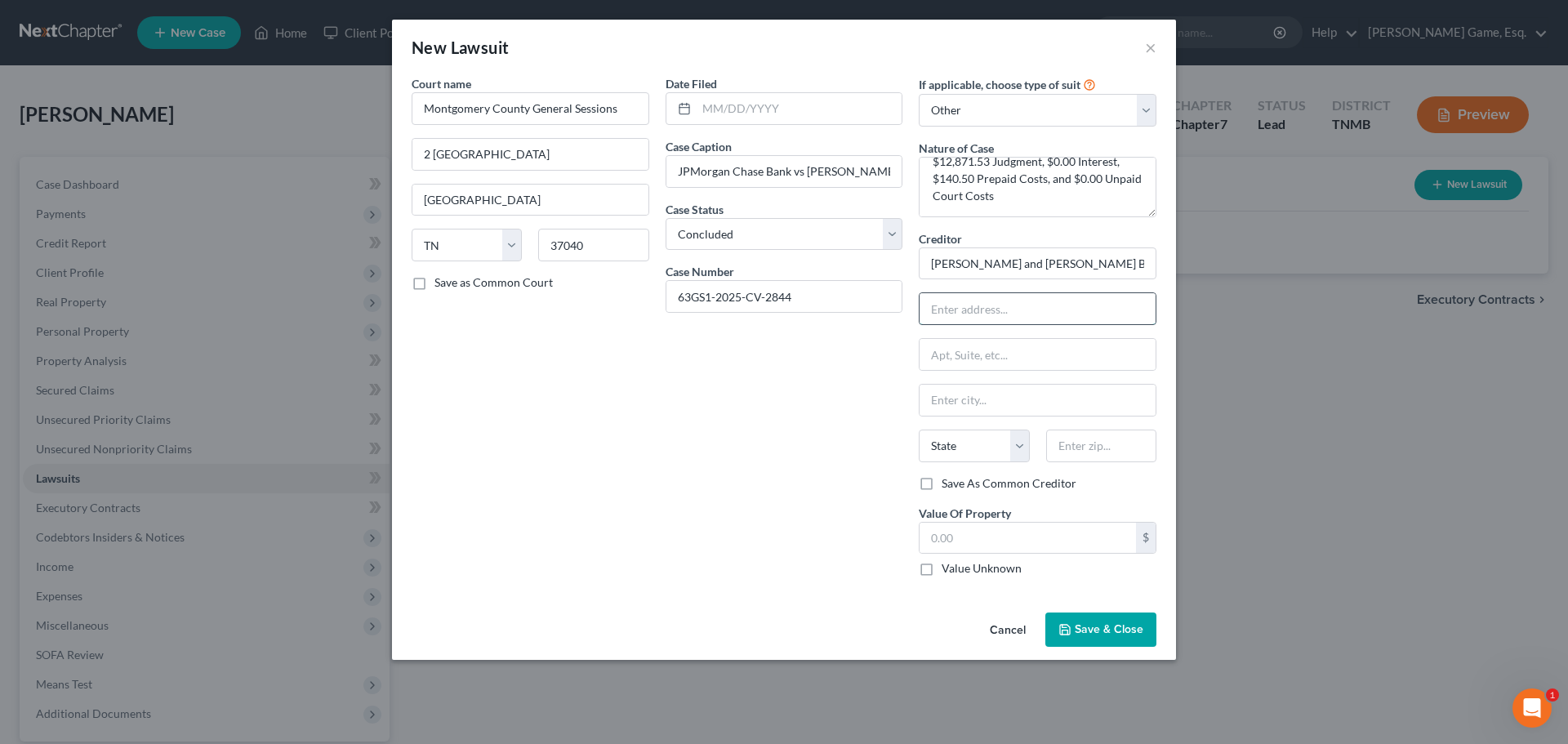 click at bounding box center (1037, 309) 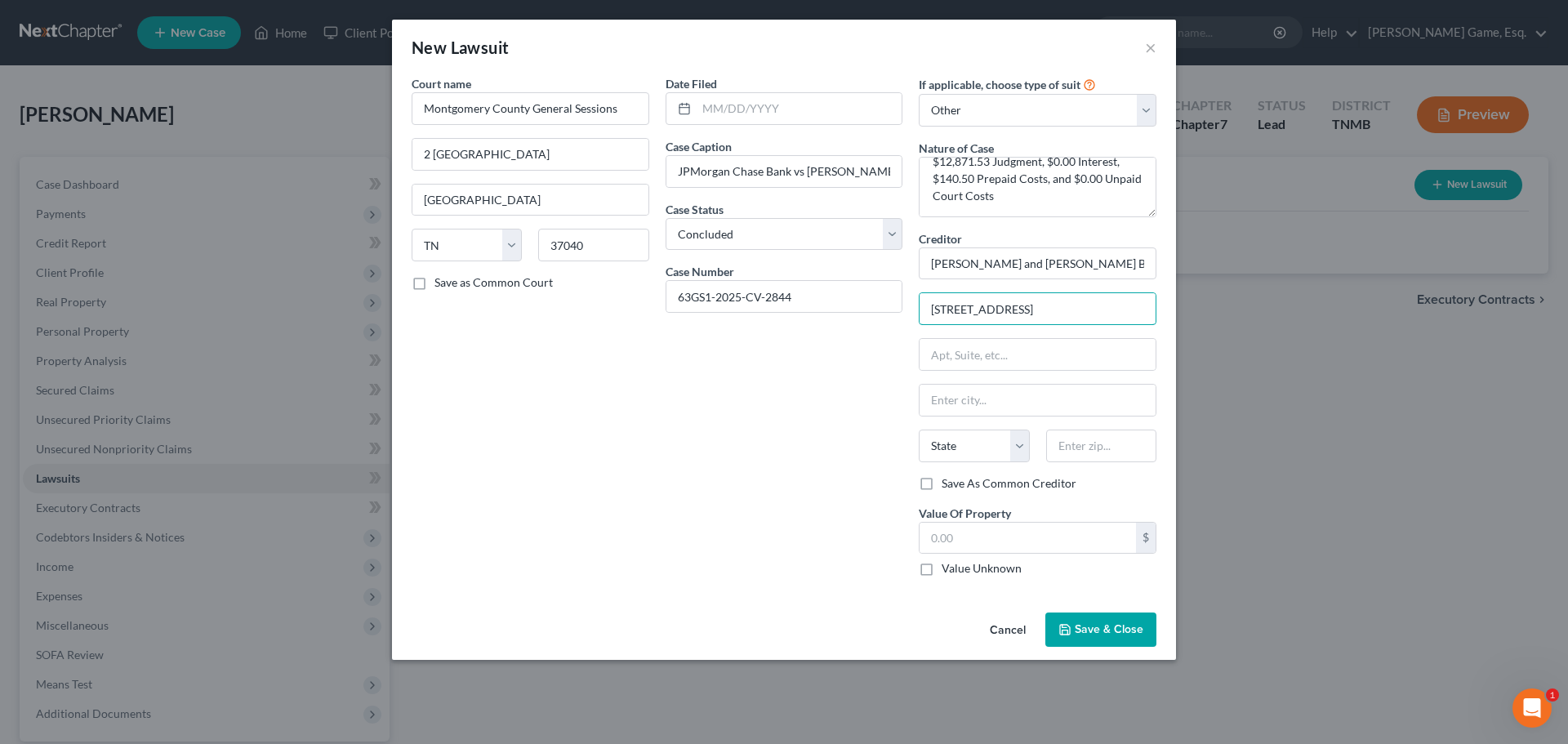 type on "119 N Maple St, Murfreesboro" 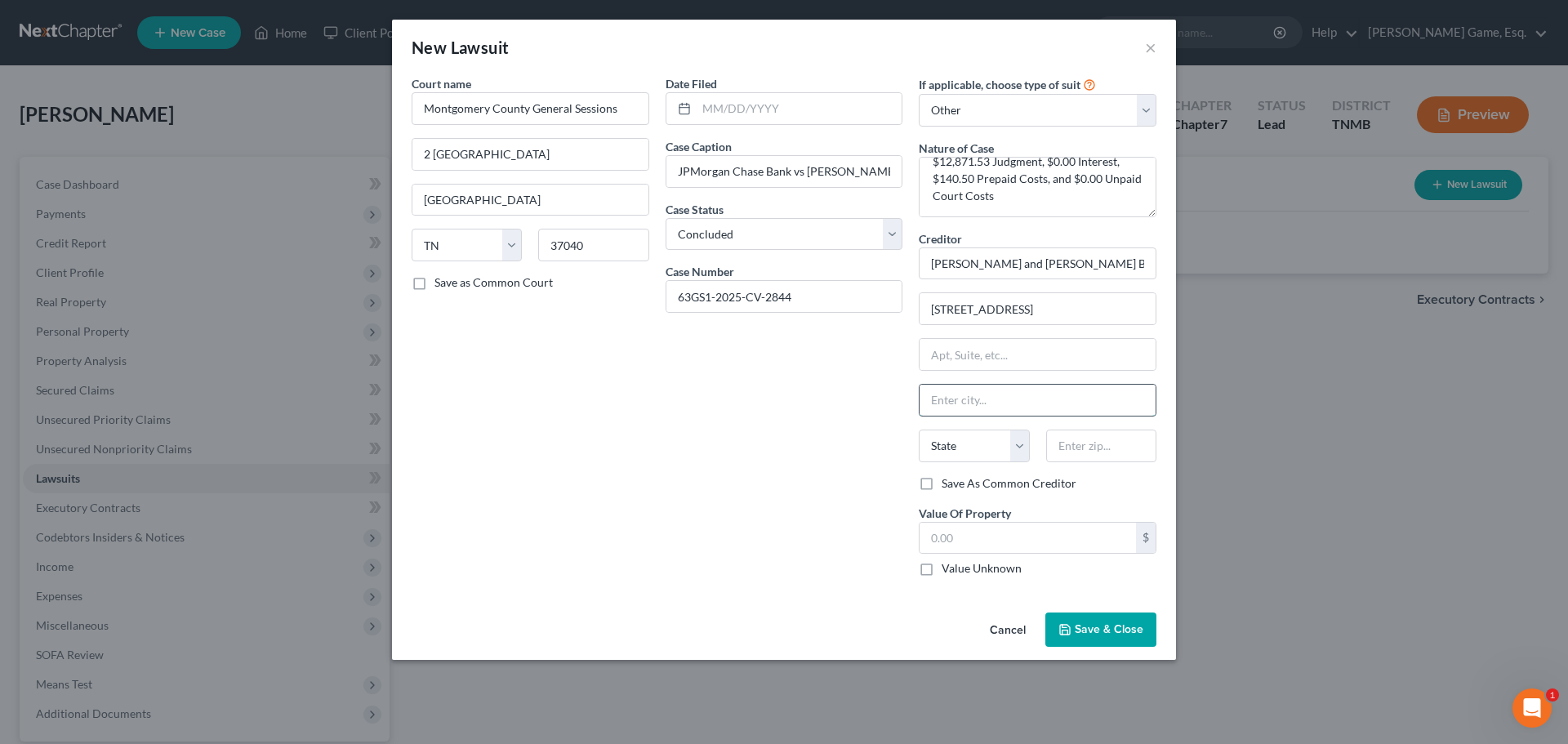 click at bounding box center (1037, 400) 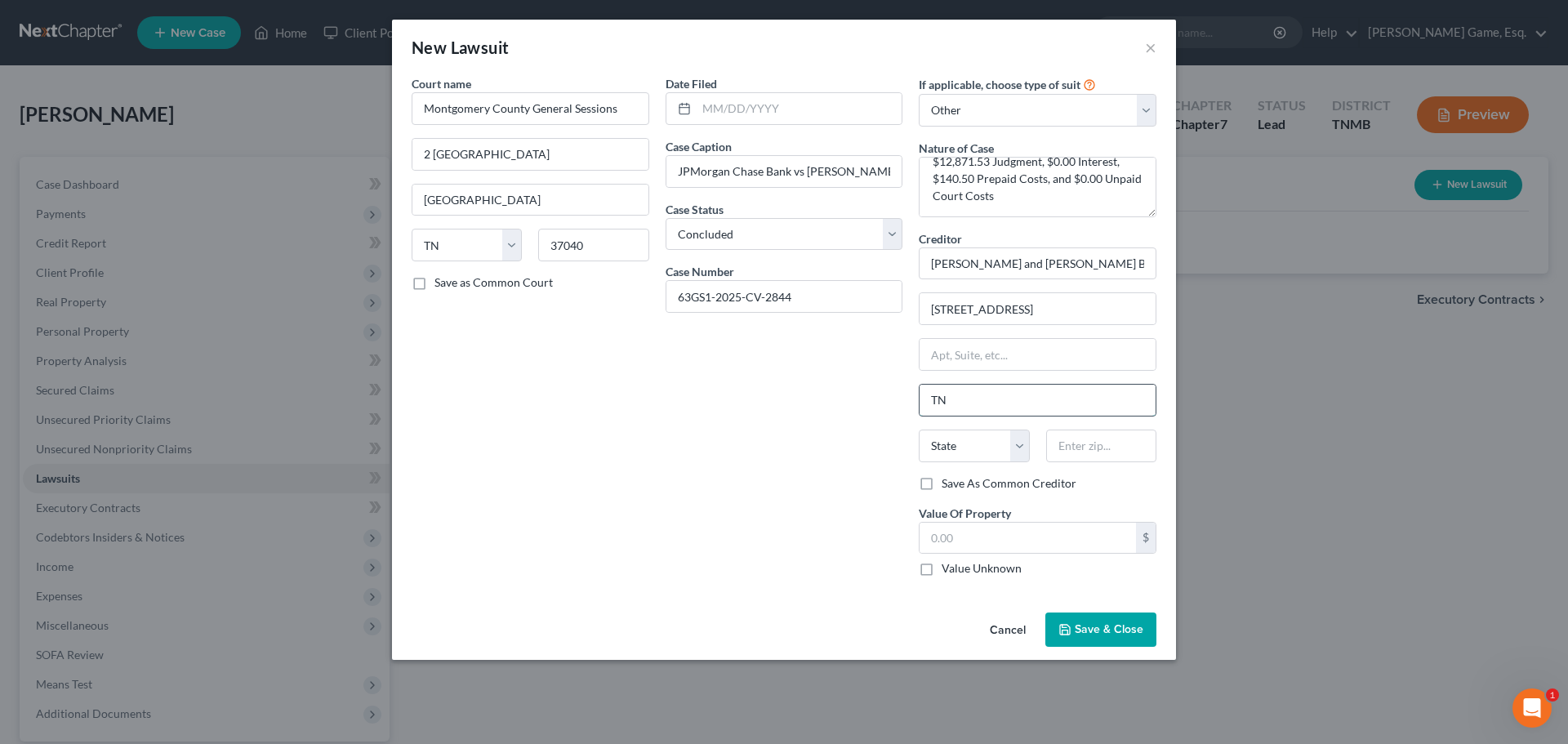 type on "TN" 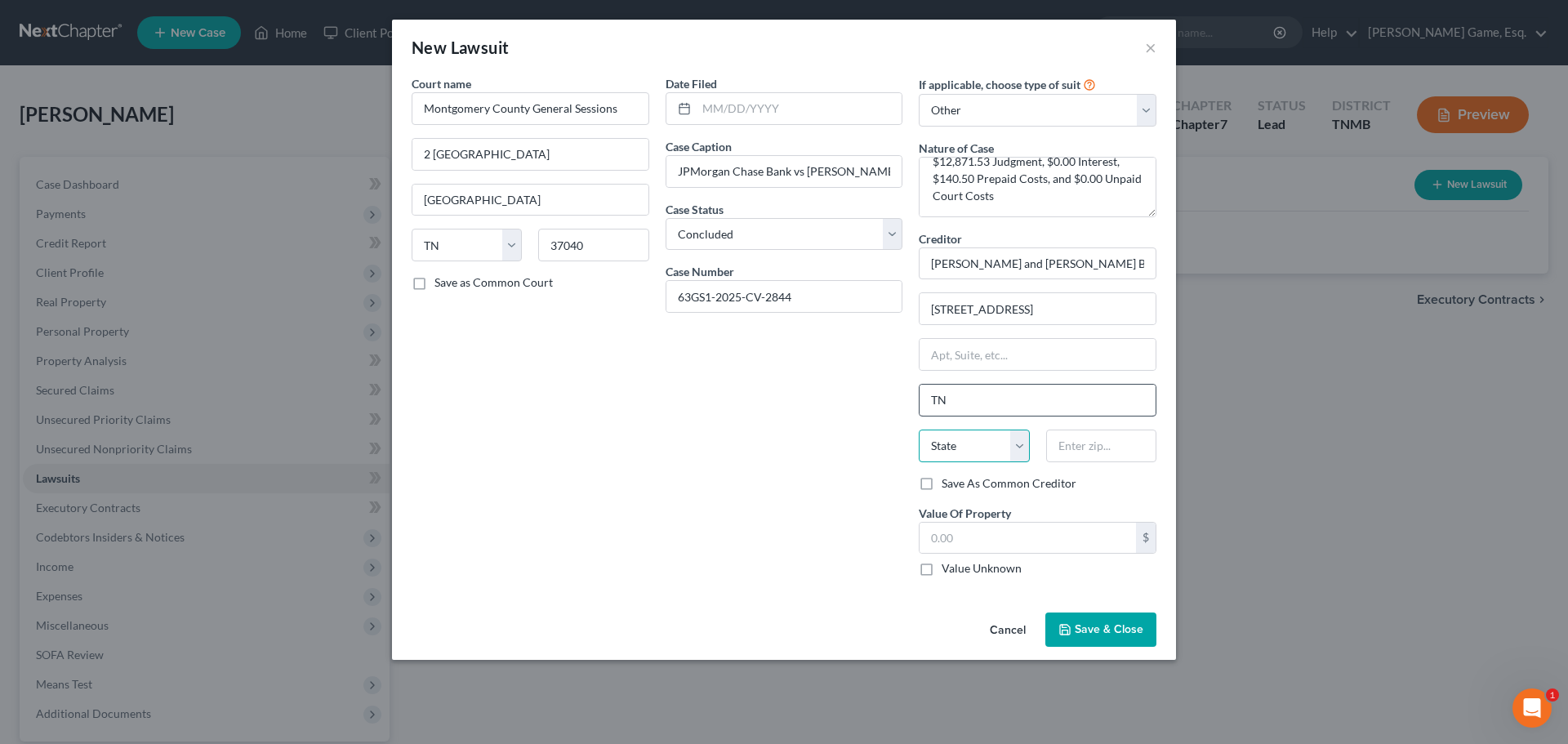 select on "44" 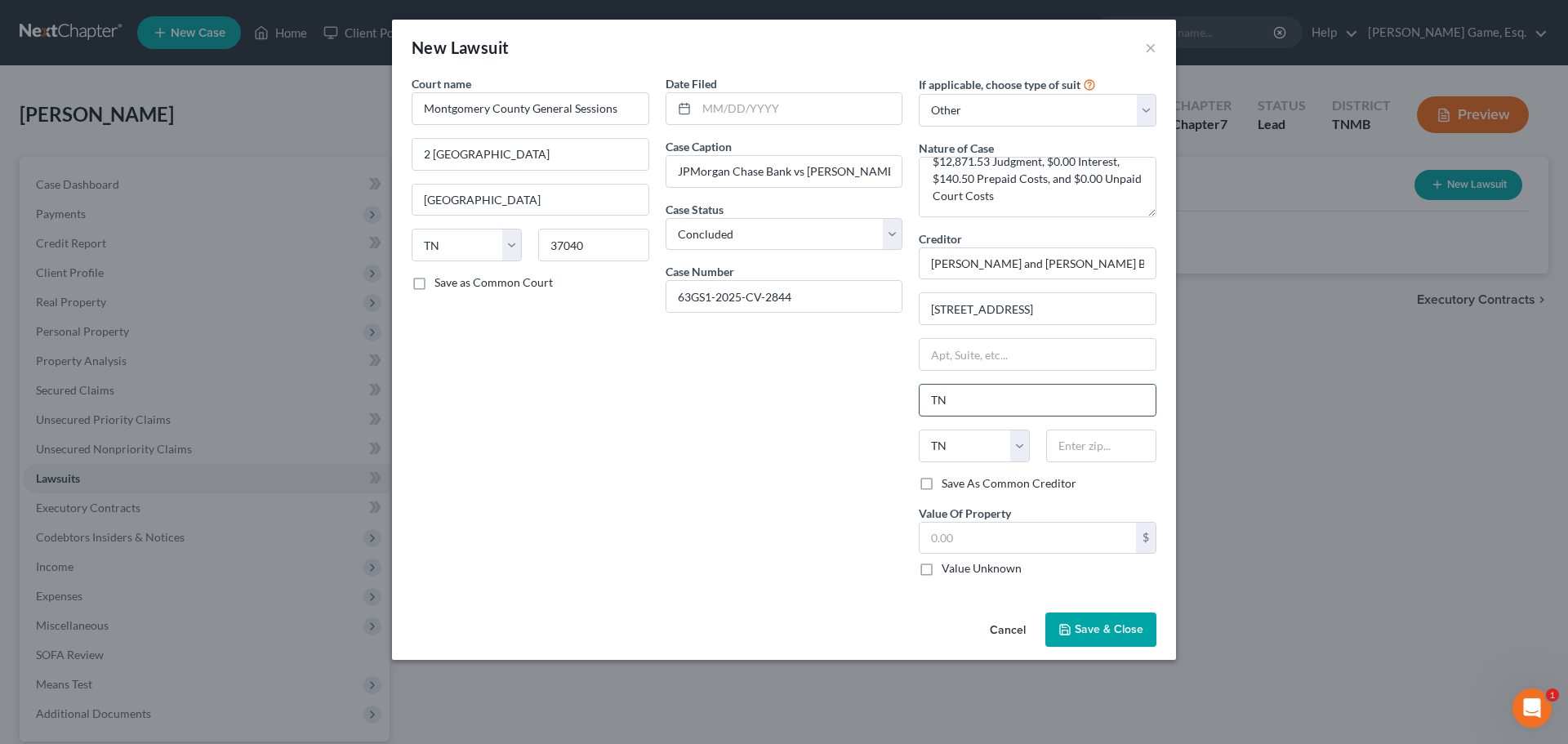 click on "TN" at bounding box center [1037, 400] 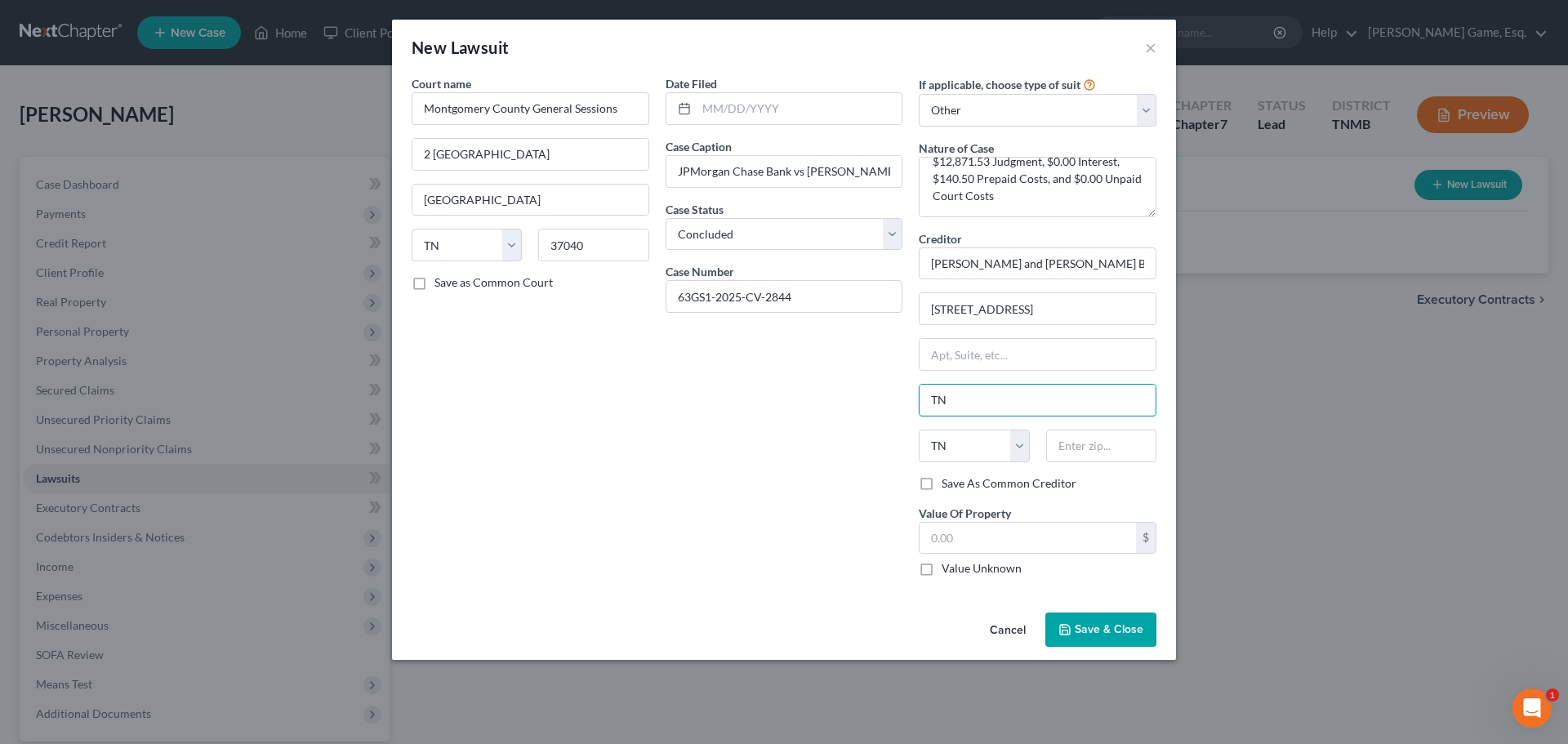 drag, startPoint x: 964, startPoint y: 497, endPoint x: 906, endPoint y: 495, distance: 58.034473 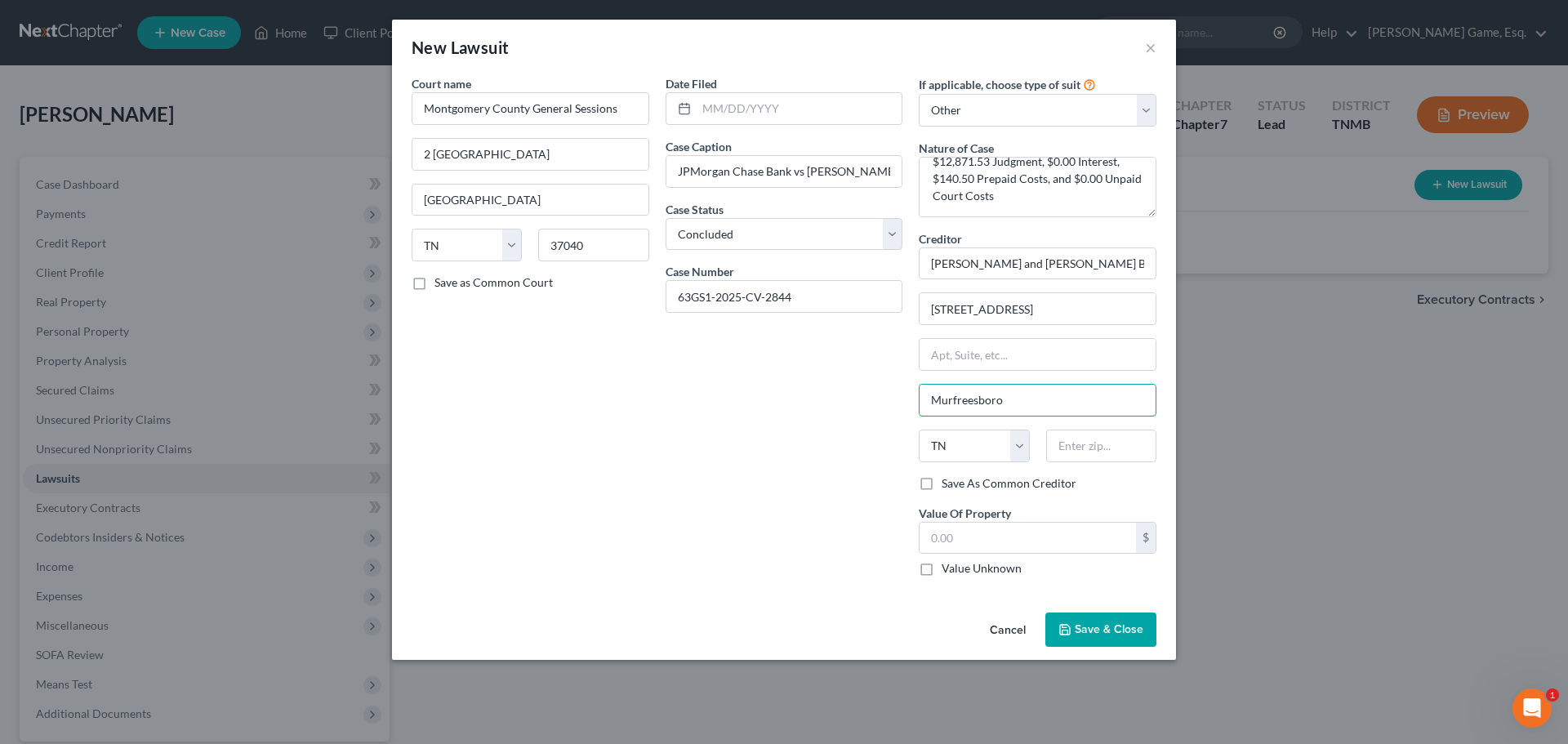 type on "Murfreesboro" 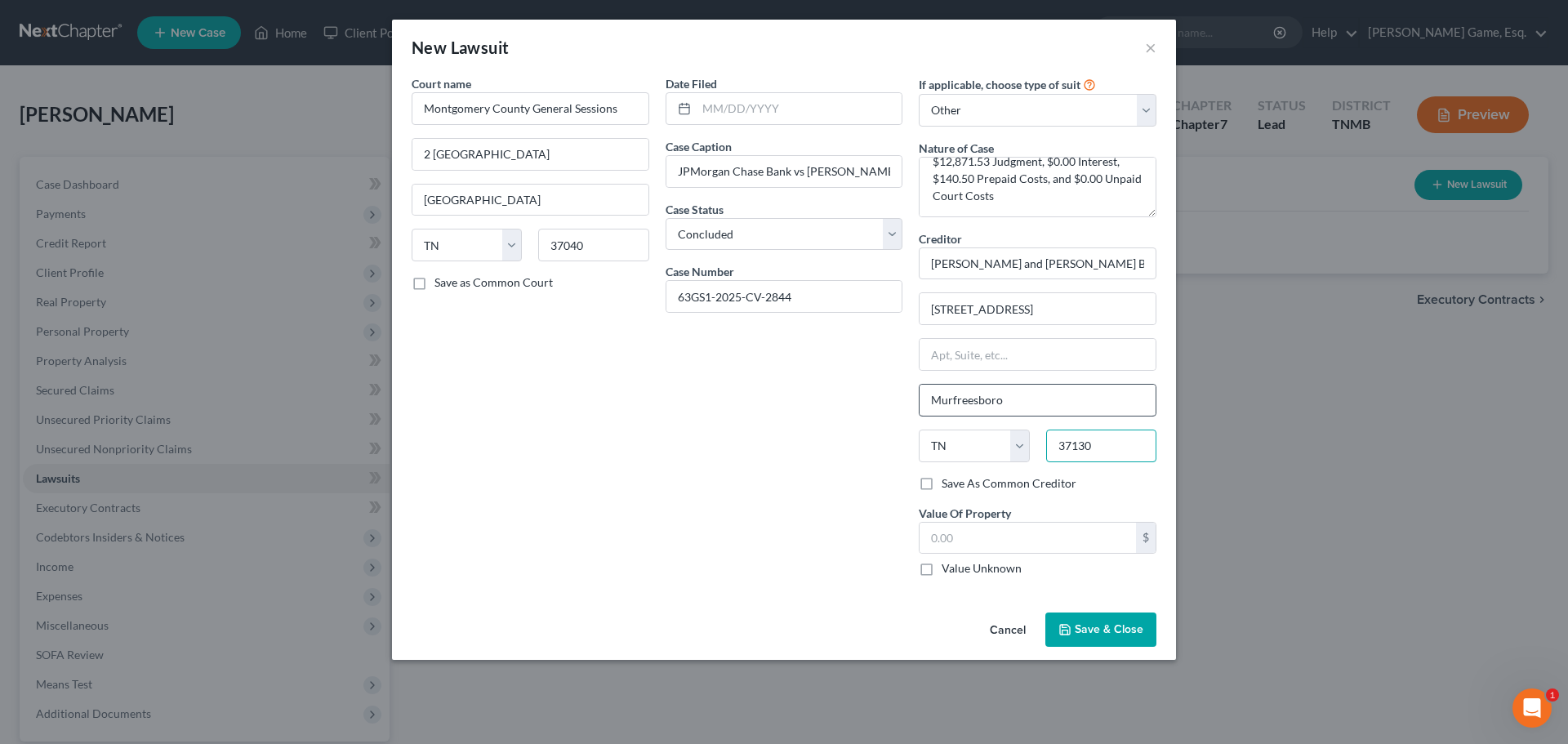 scroll, scrollTop: 0, scrollLeft: 0, axis: both 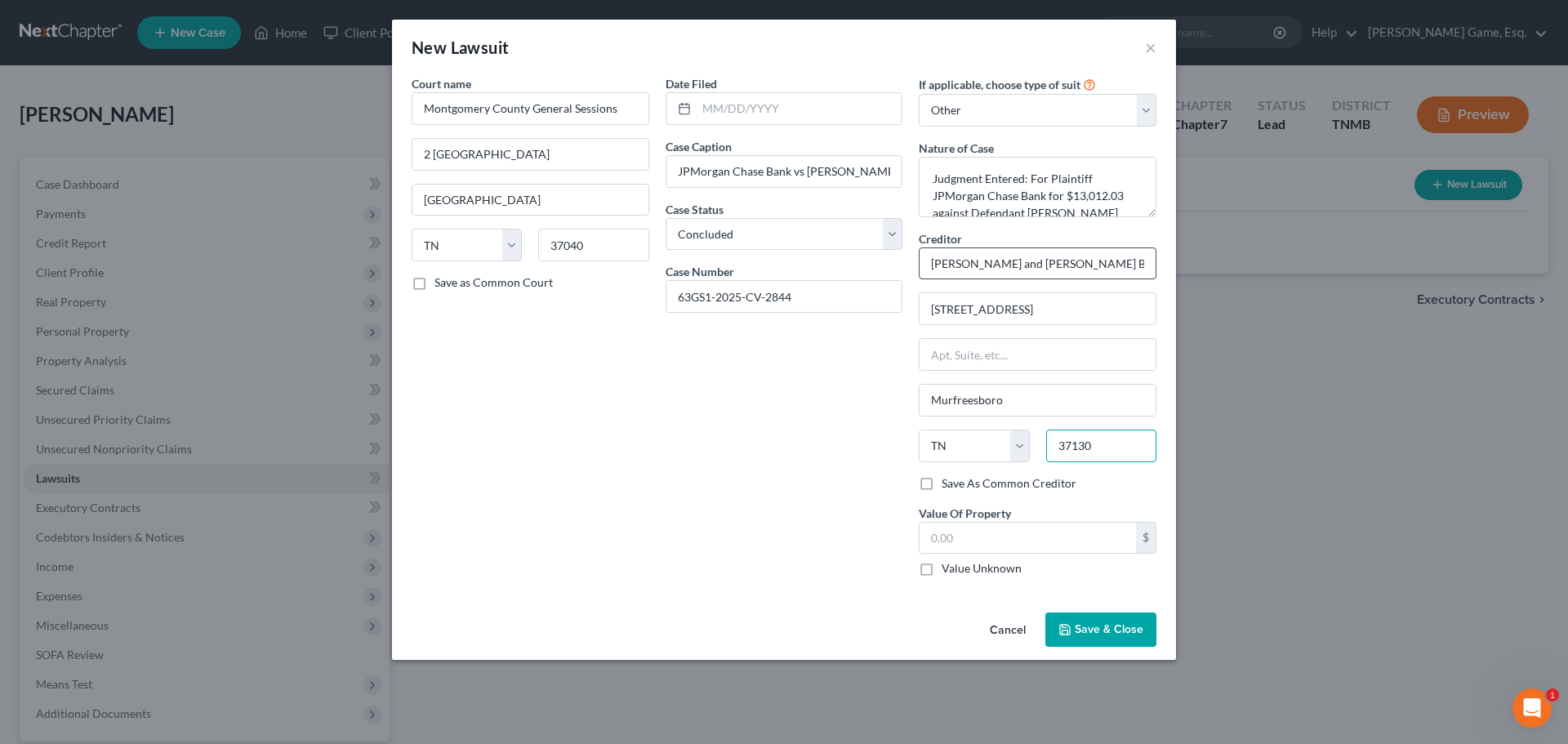 type on "37130" 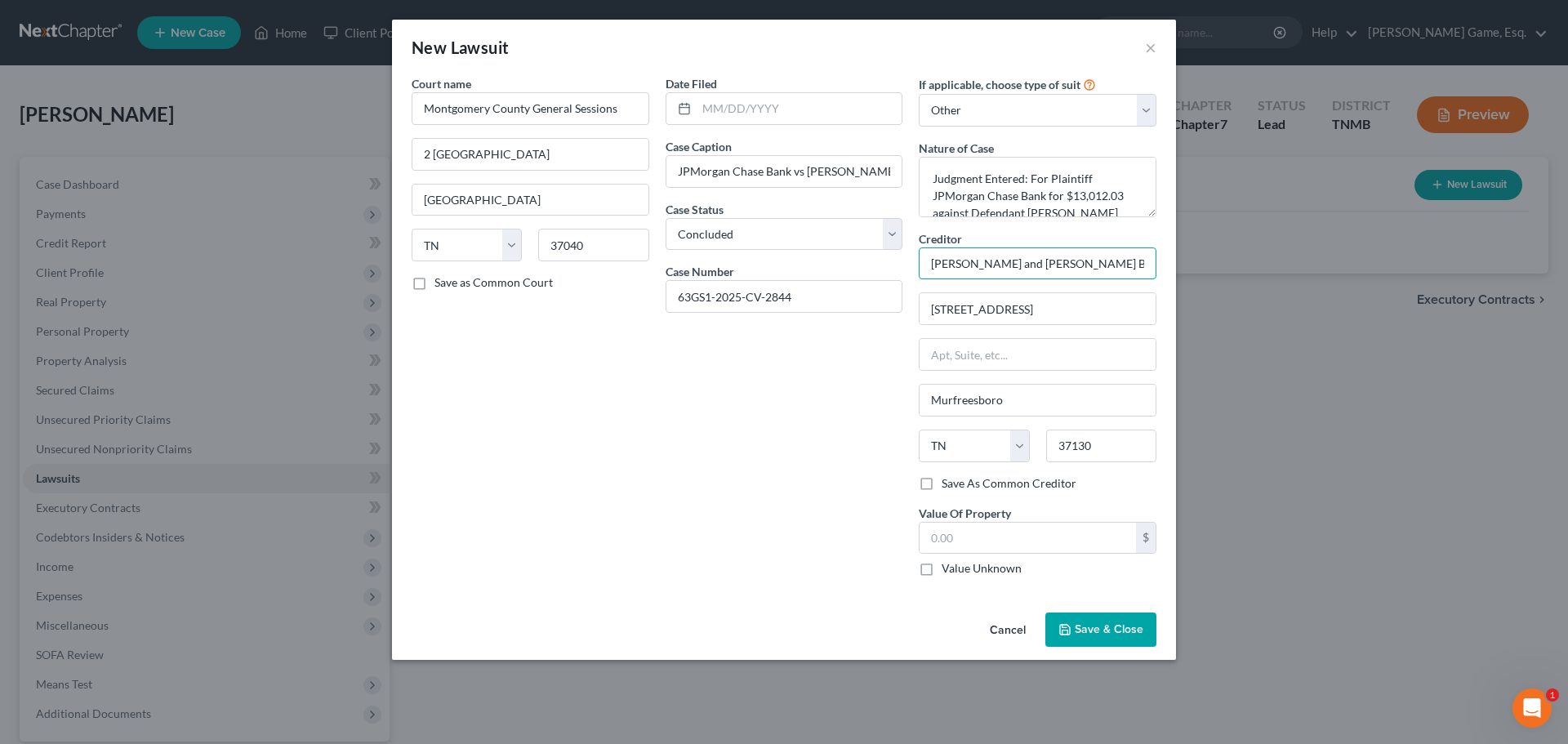 scroll, scrollTop: 0, scrollLeft: 106, axis: horizontal 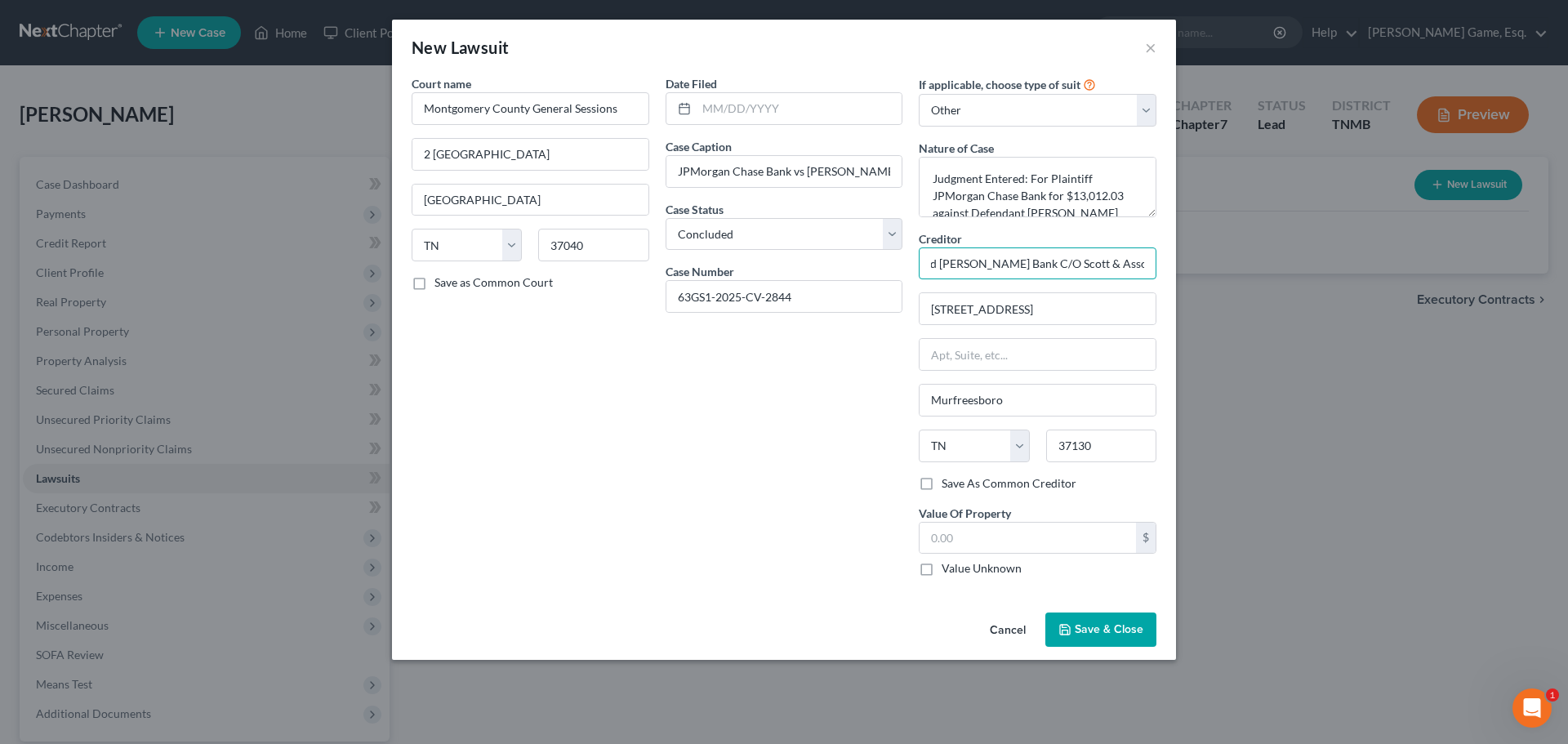 drag, startPoint x: 960, startPoint y: 329, endPoint x: 1327, endPoint y: 327, distance: 367.01 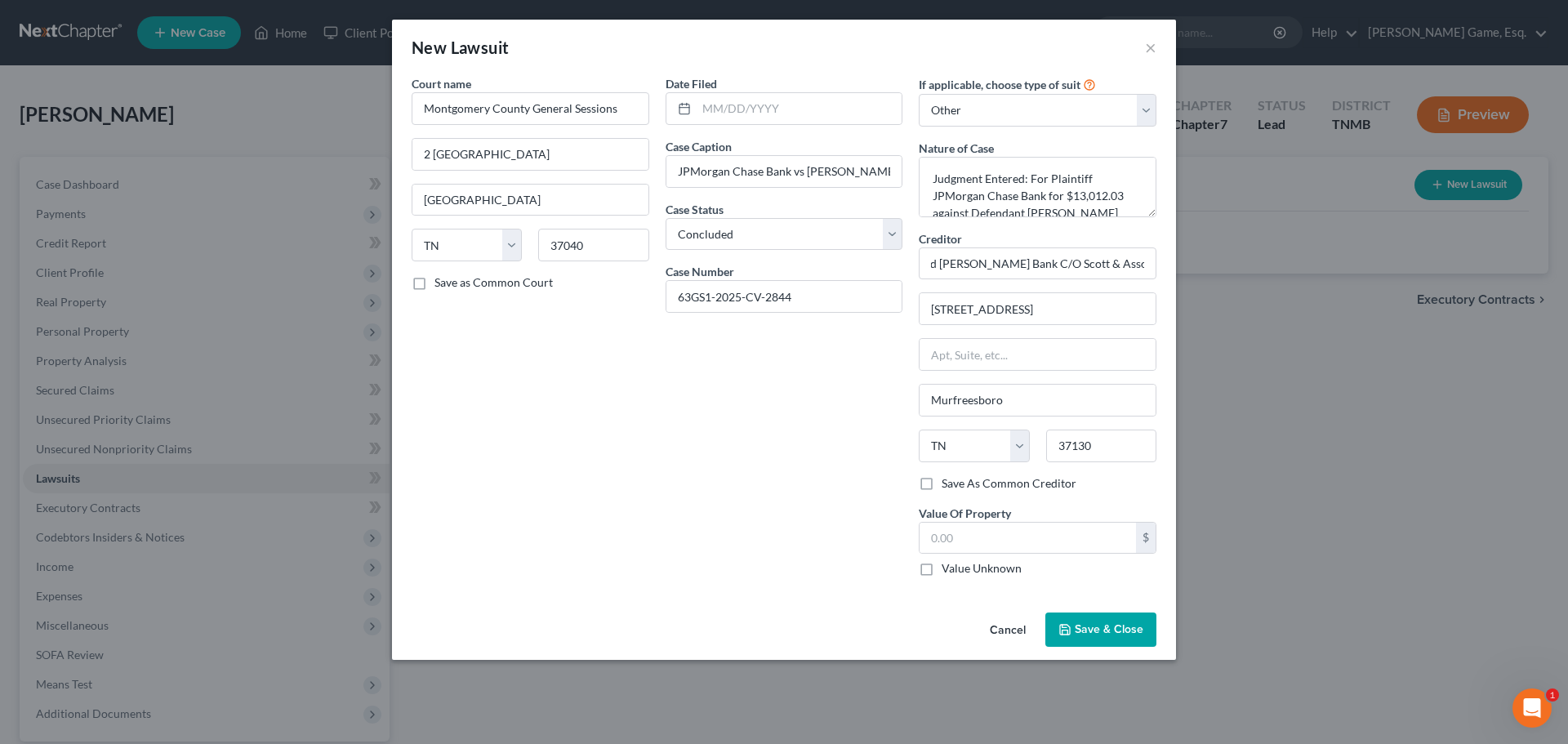 click on "Date Filed         Case Caption JPMorgan Chase Bank vs Christina Maynard
Case Status
*
Select Pending On Appeal Concluded Case Number 63GS1-2025-CV-2844" at bounding box center [784, 332] 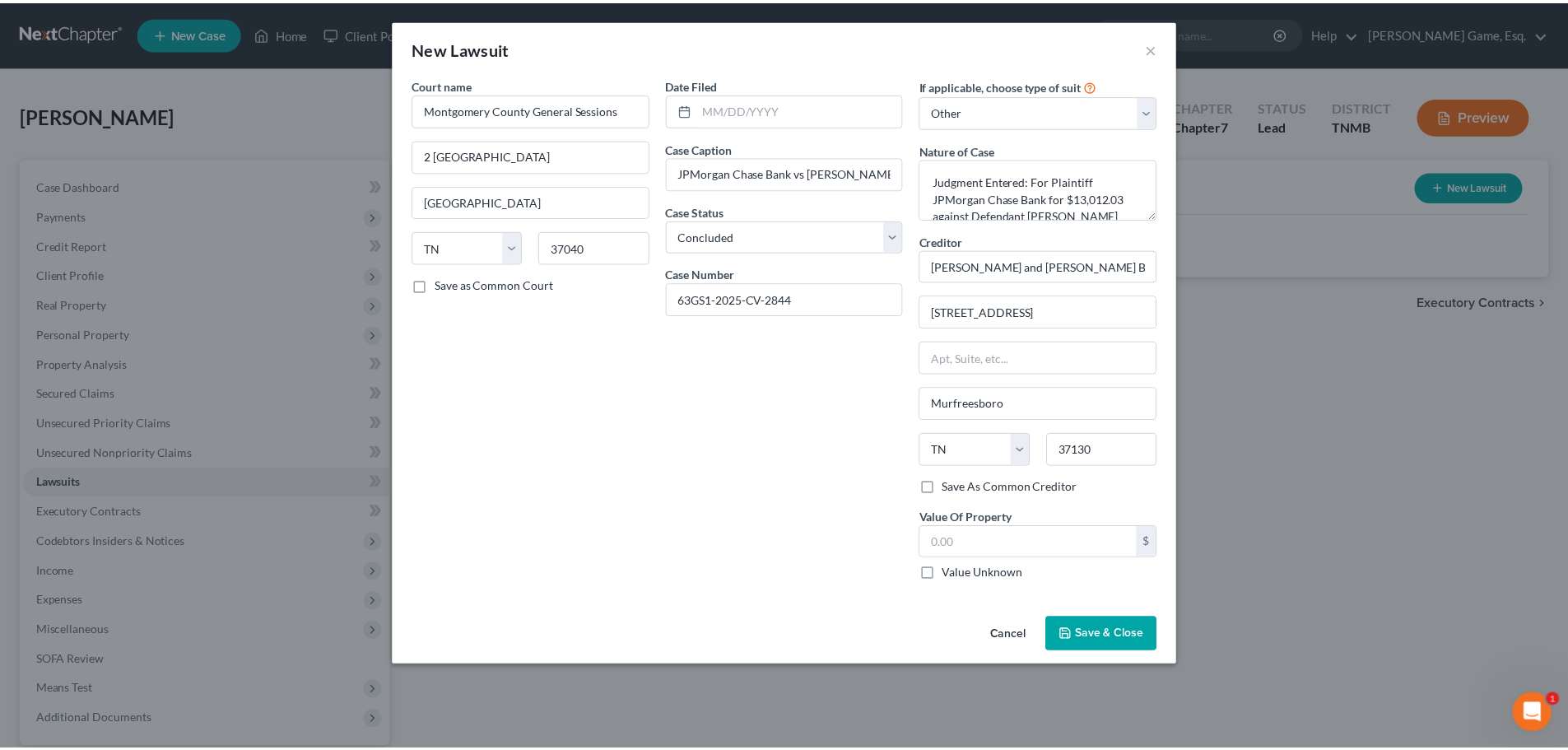 scroll, scrollTop: 103, scrollLeft: 0, axis: vertical 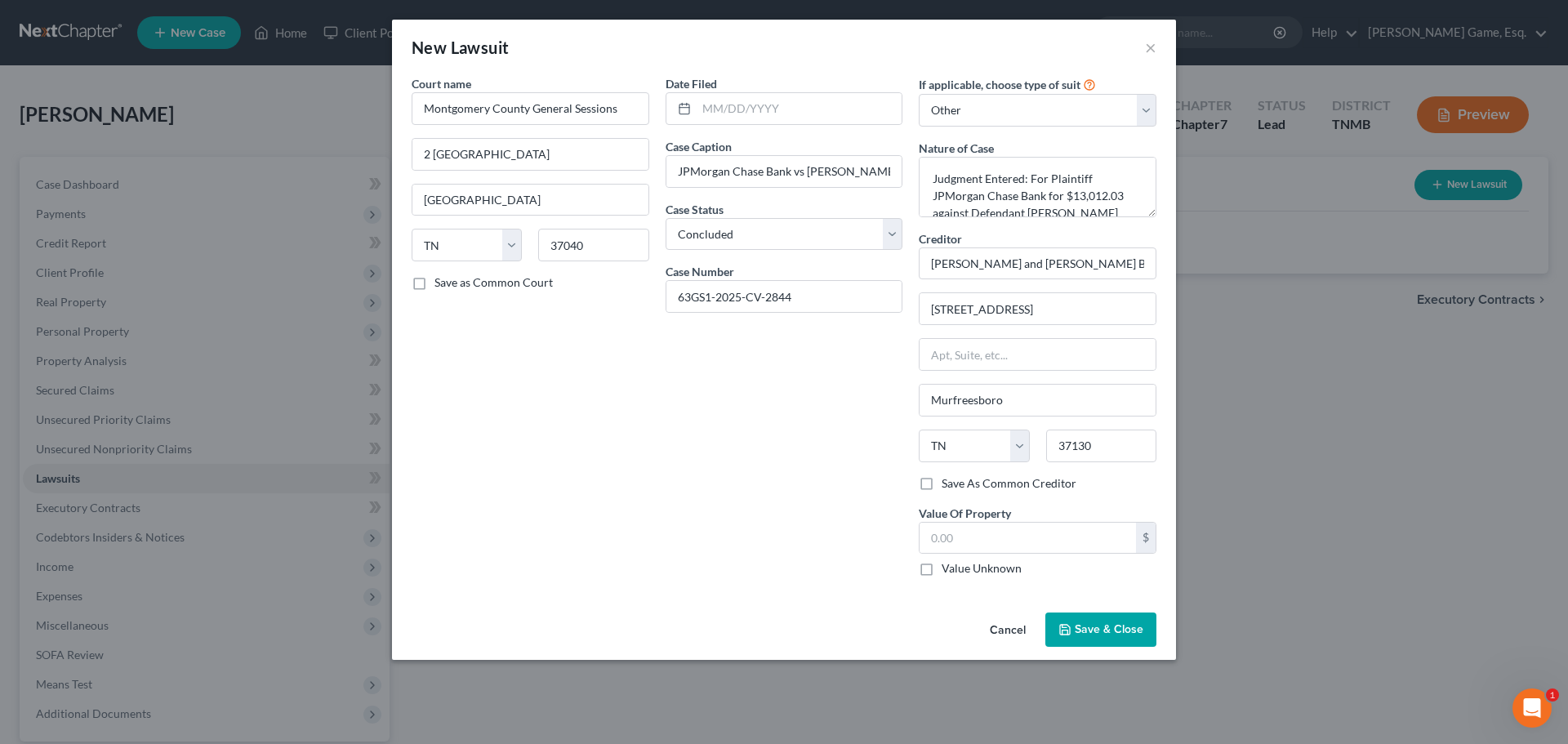click on "Save & Close" at bounding box center [1109, 629] 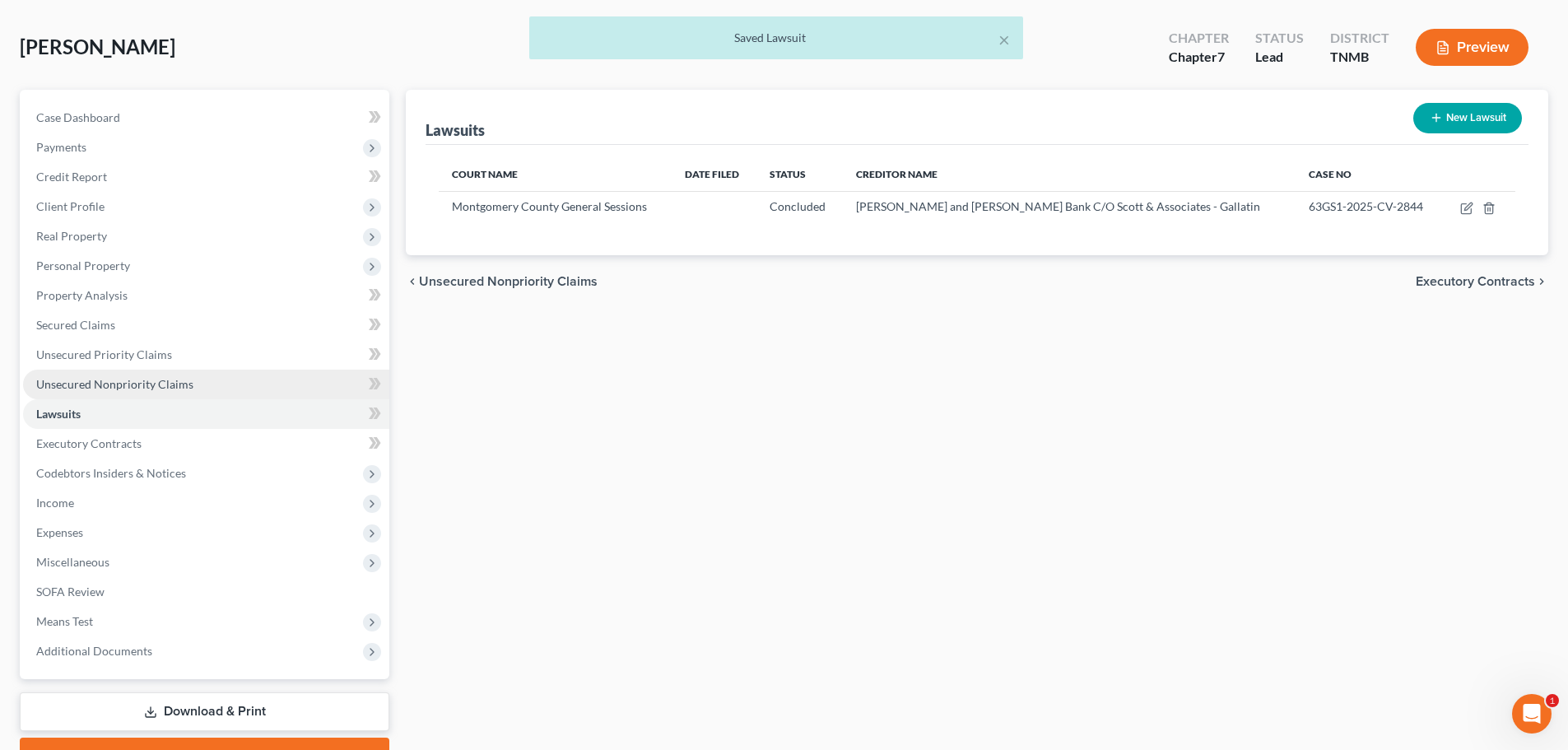 scroll, scrollTop: 165, scrollLeft: 0, axis: vertical 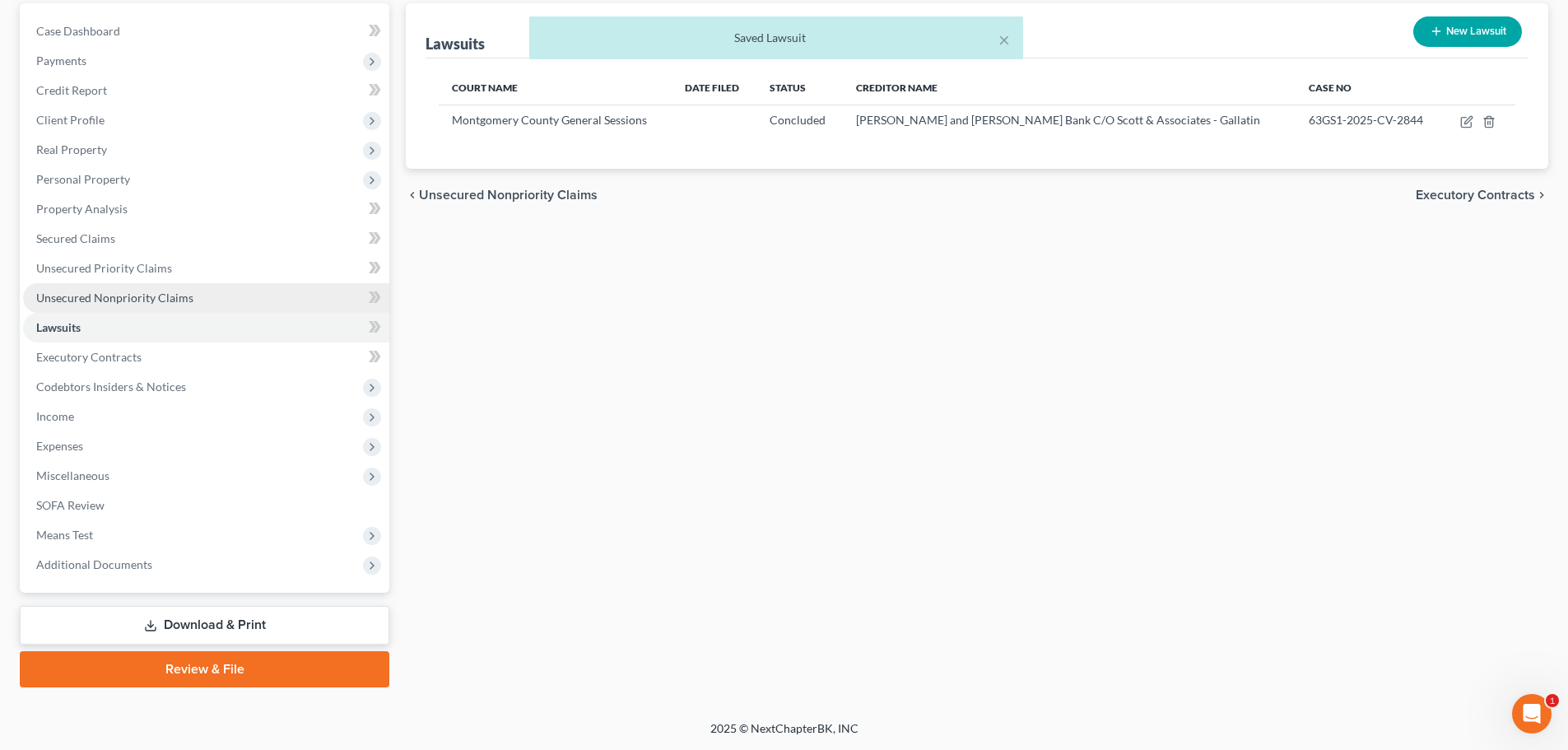 click on "Unsecured Nonpriority Claims" at bounding box center [114, 297] 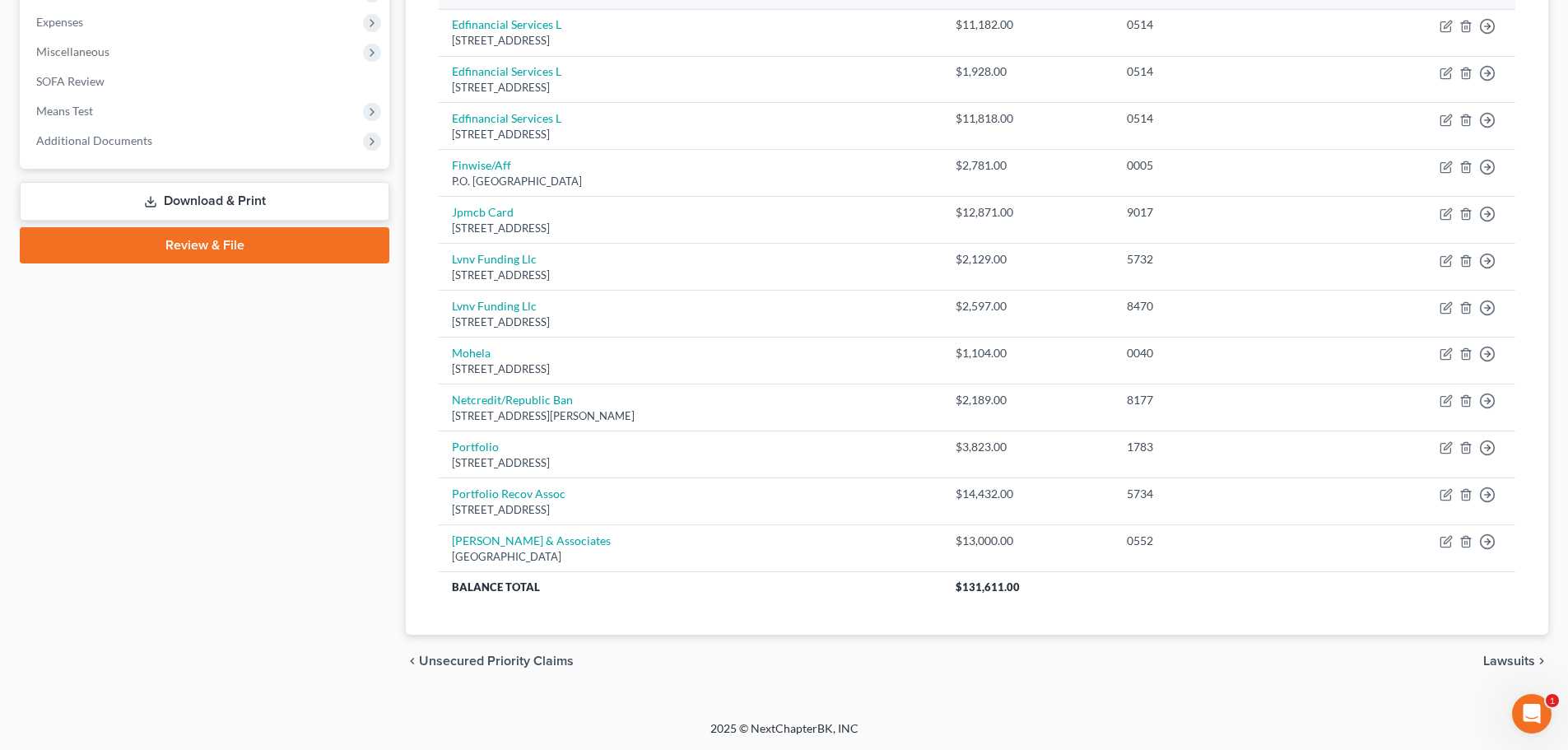 scroll, scrollTop: 741, scrollLeft: 0, axis: vertical 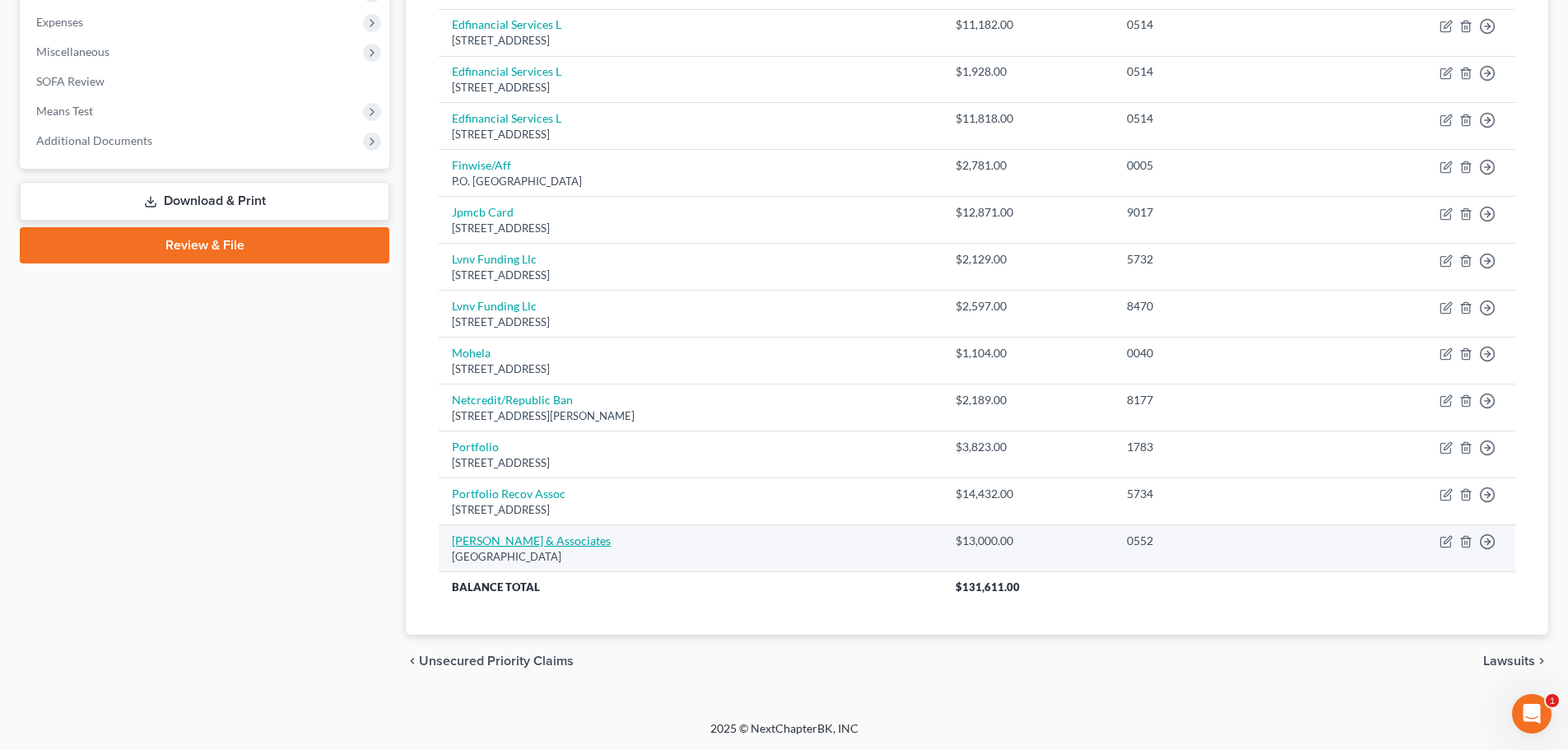 click on "Scott & Associates" at bounding box center [531, 540] 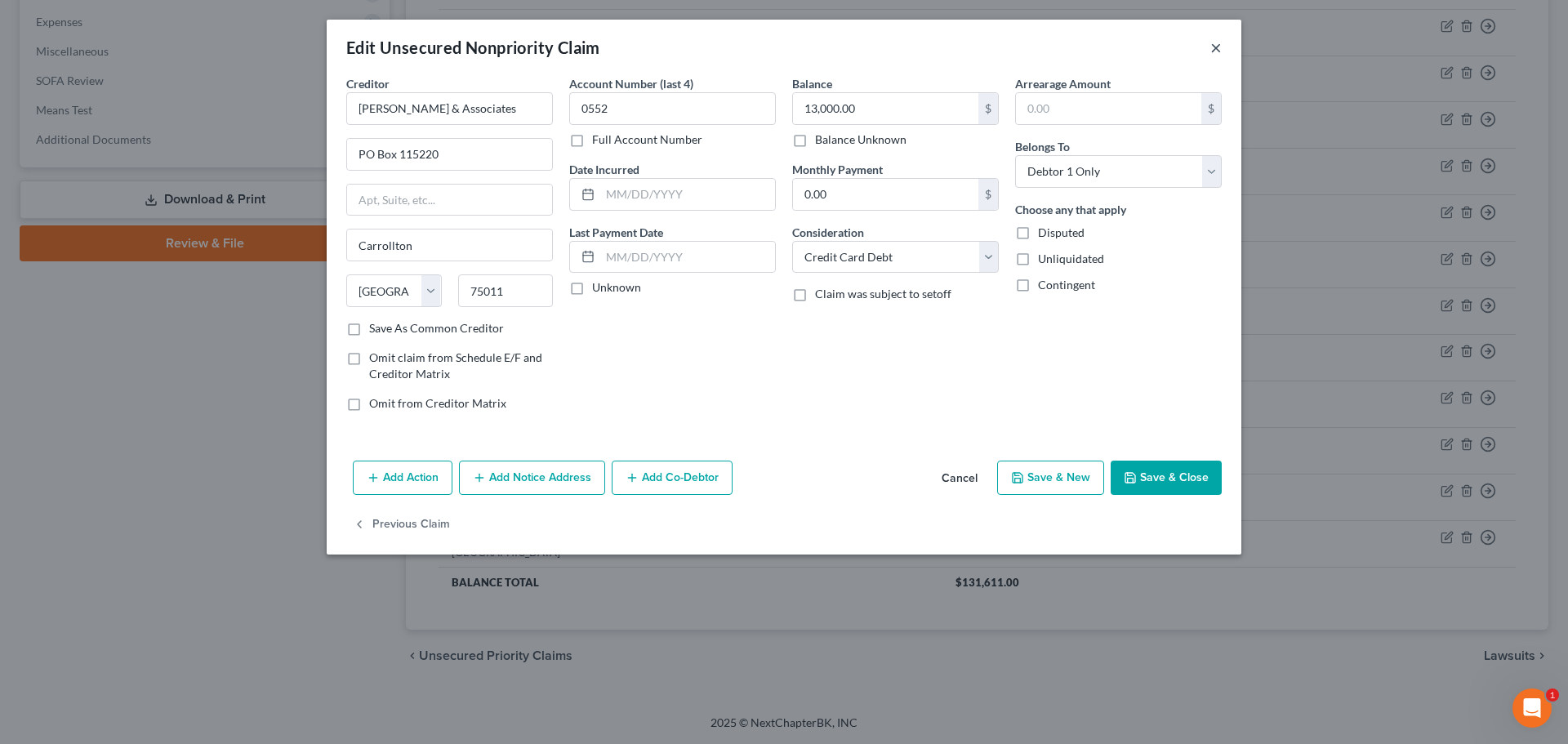 click on "×" at bounding box center [1216, 47] 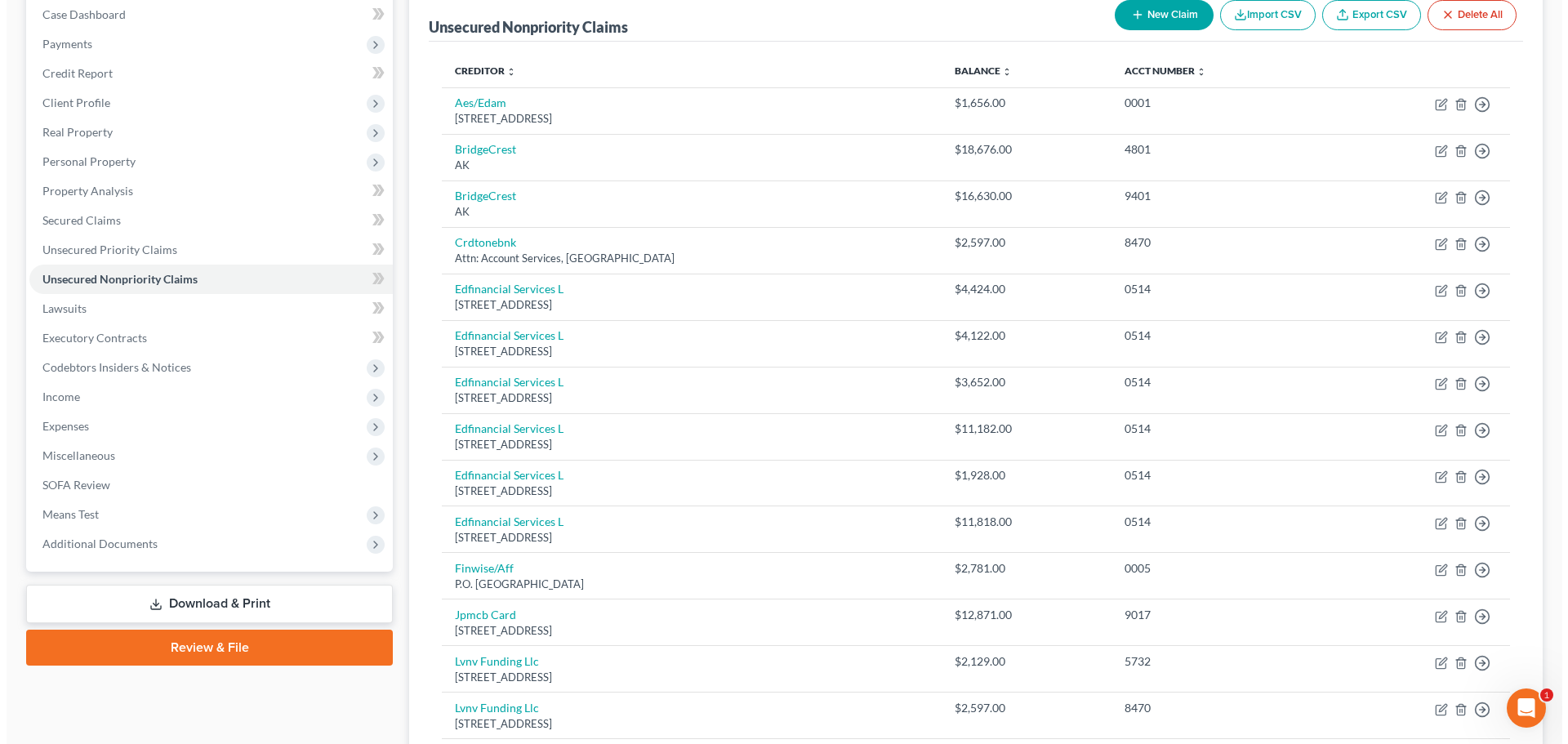 scroll, scrollTop: 163, scrollLeft: 0, axis: vertical 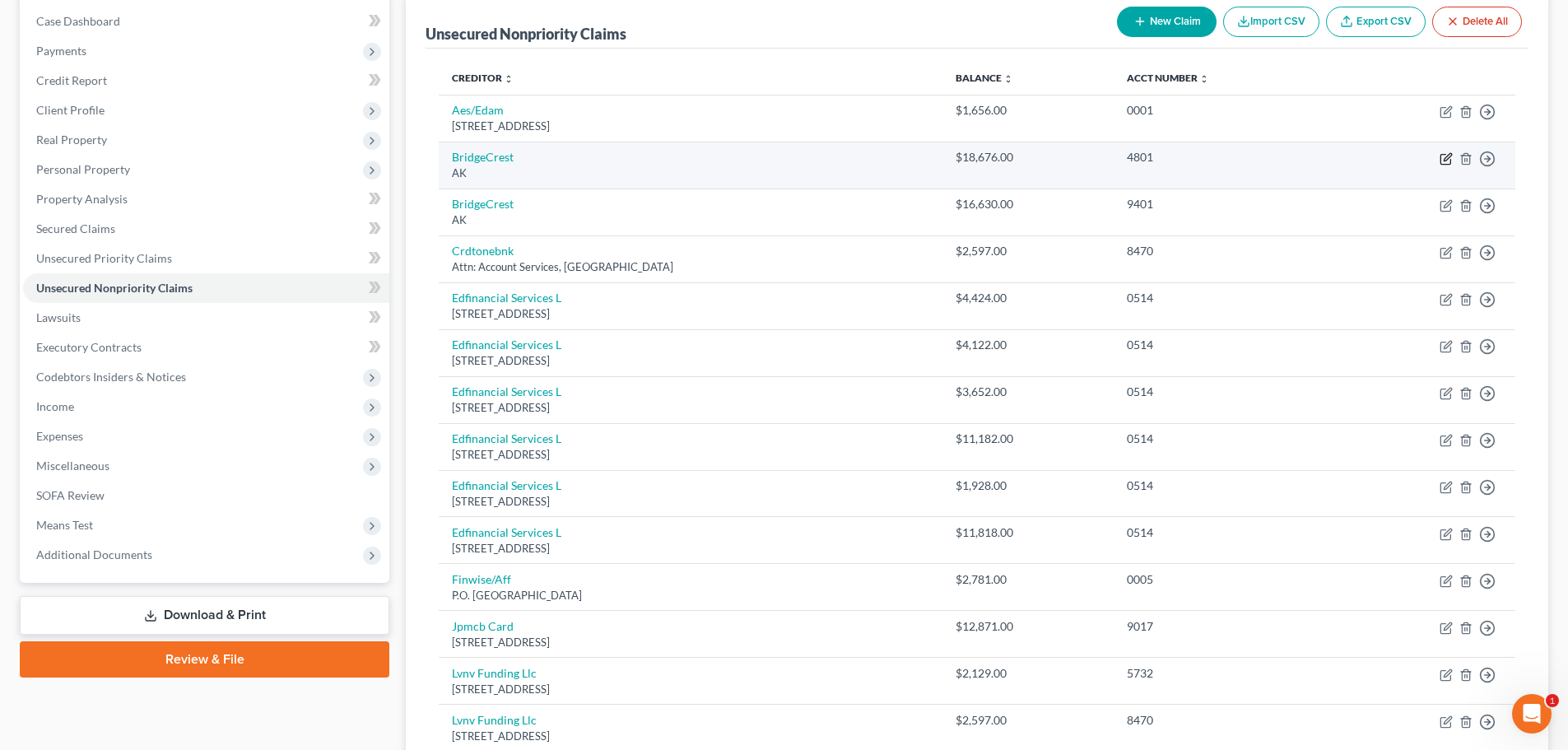 click 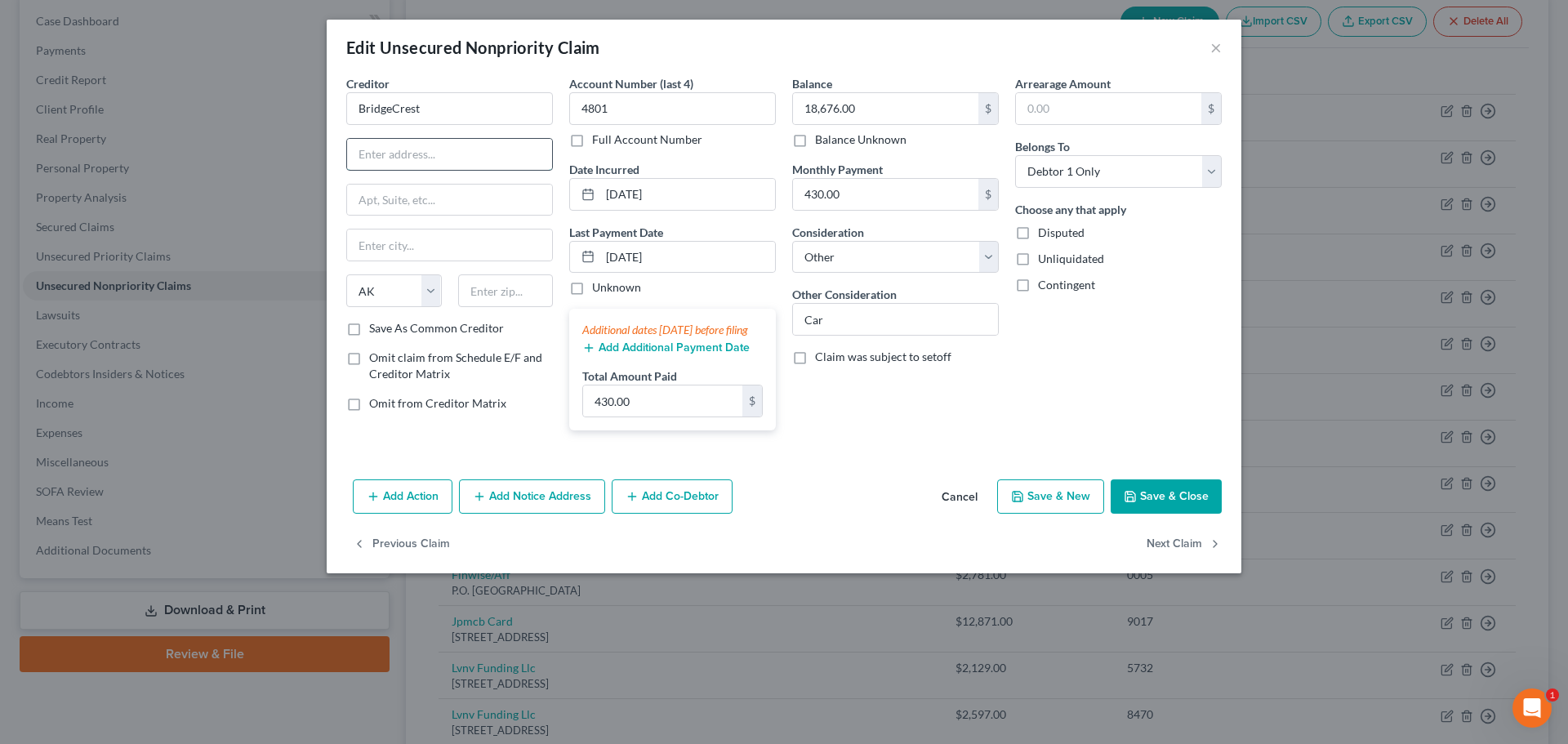 click at bounding box center [449, 154] 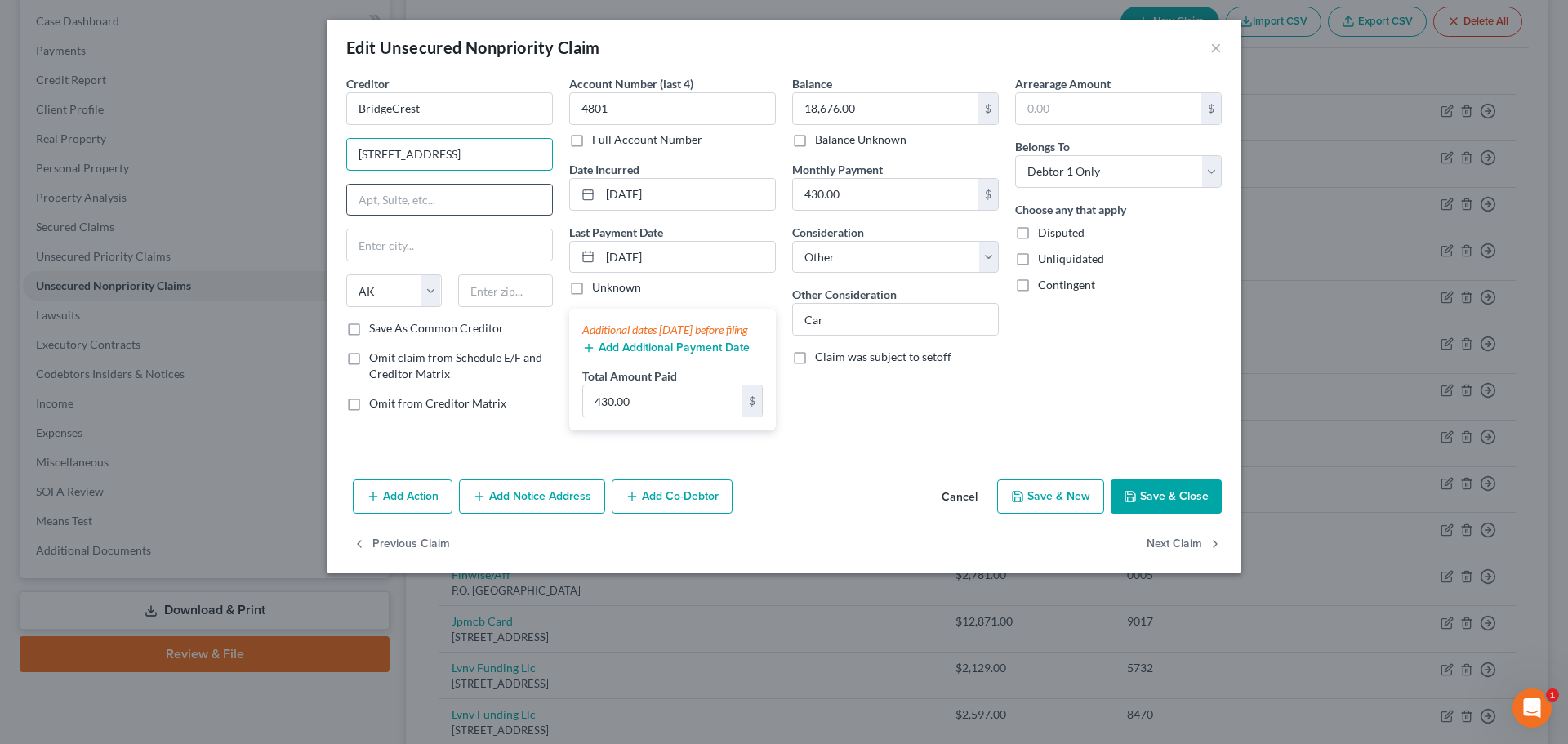 type on "1720 W Rio Salado Parkway" 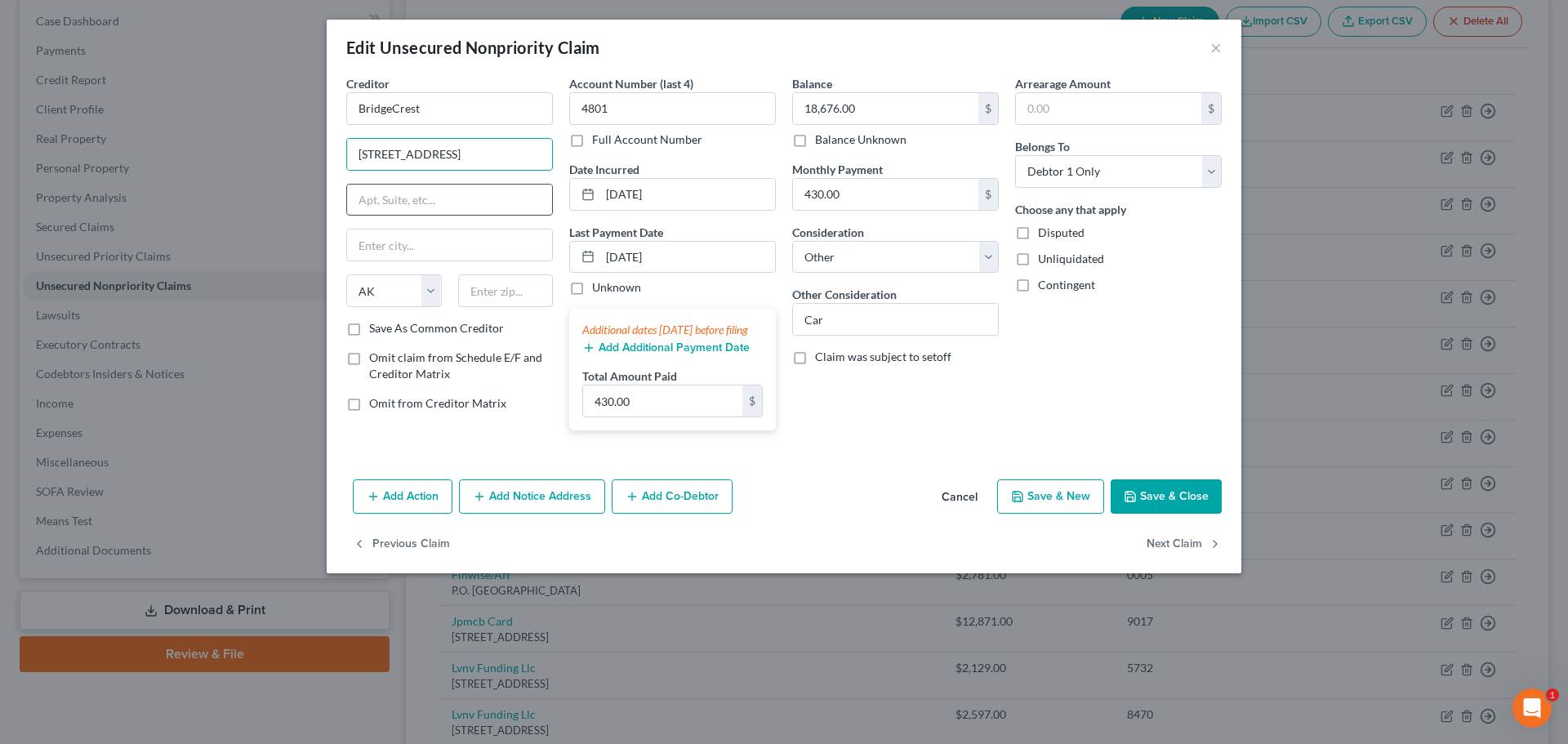 click at bounding box center [449, 200] 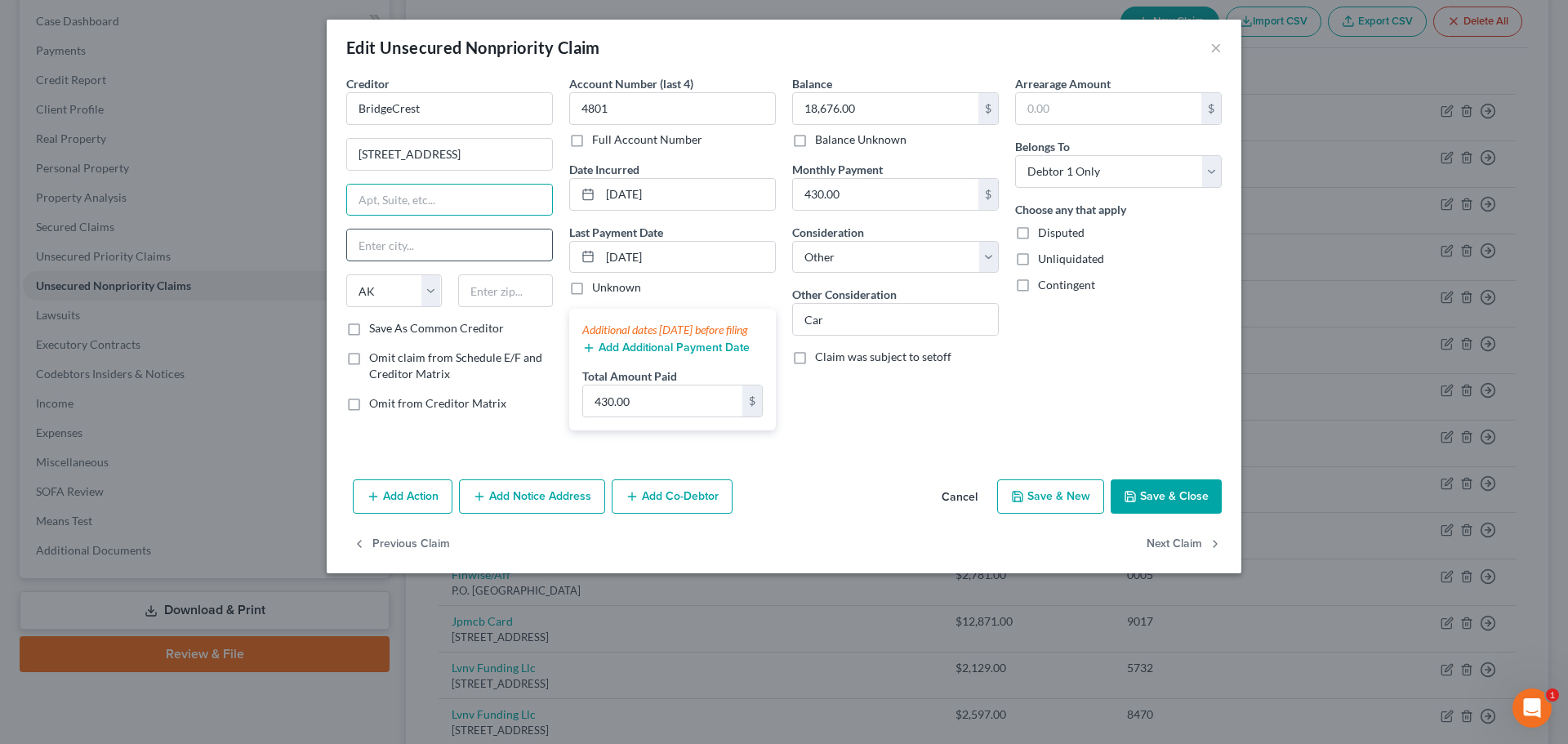 click at bounding box center [449, 245] 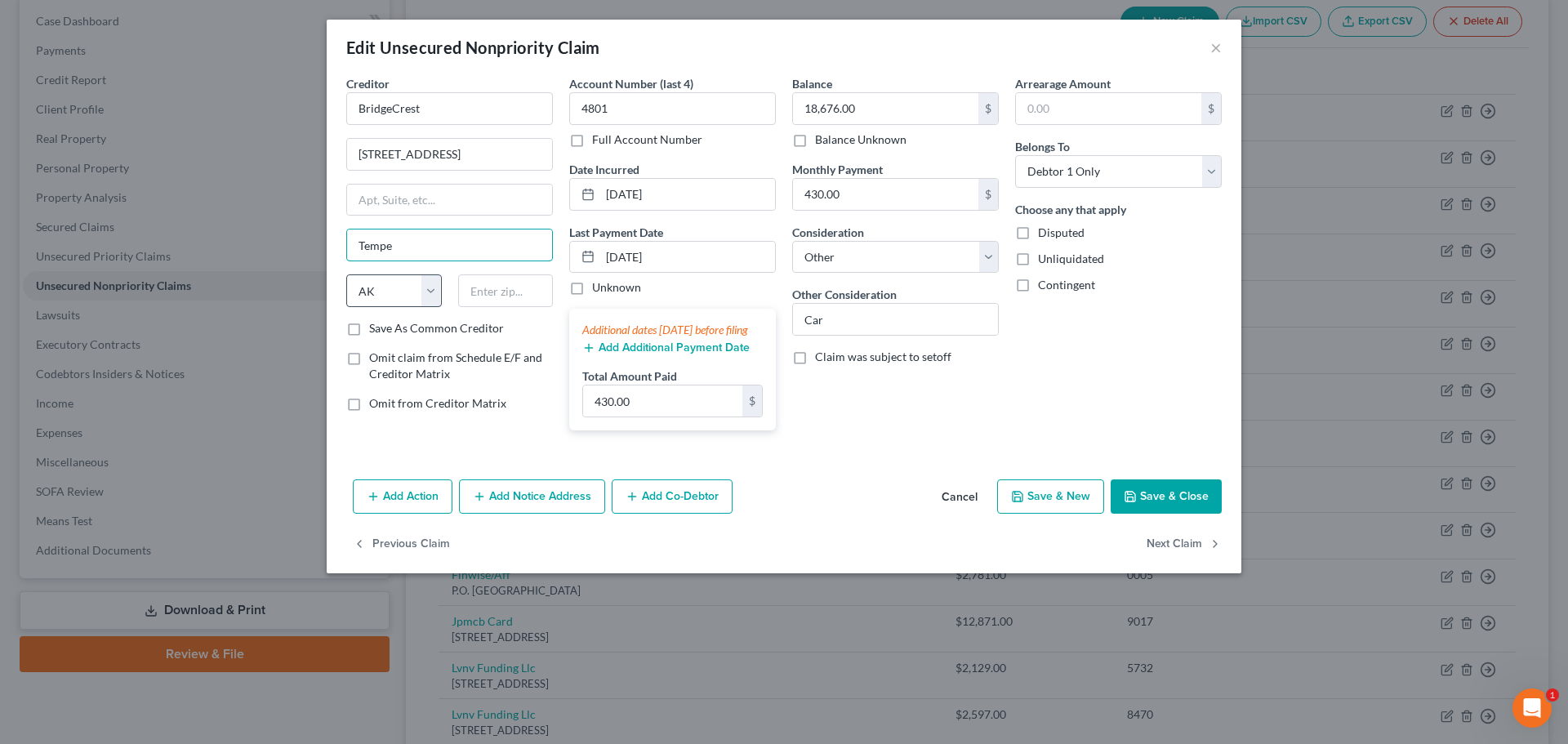 type on "Tempe" 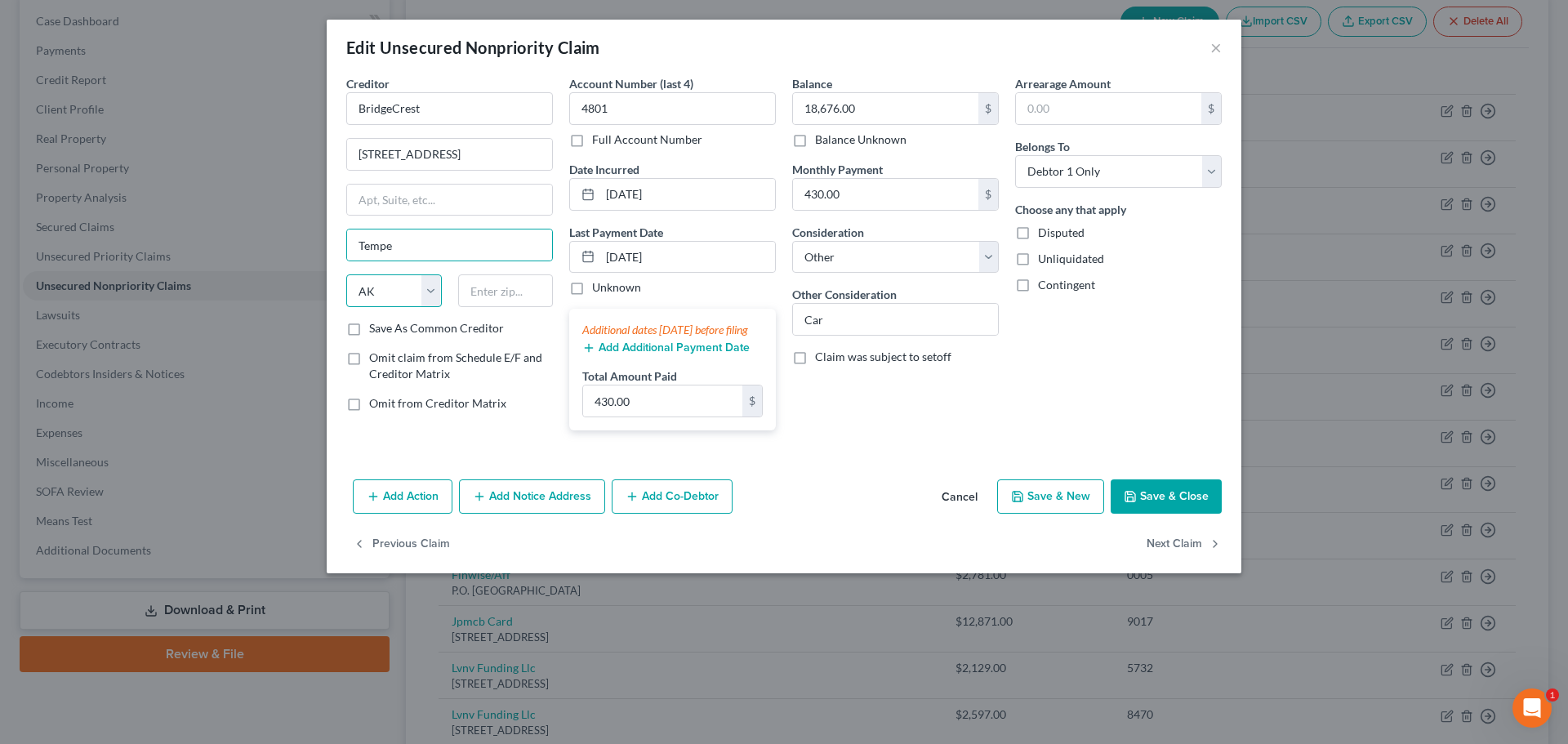 click on "State AL AK AR AZ CA CO CT DE DC FL GA GU HI ID IL IN IA KS KY LA ME MD MA MI MN MS MO MT NC ND NE NV NH NJ NM NY OH OK OR PA PR RI SC SD TN TX UT VI VA VT WA WV WI WY" at bounding box center [394, 291] 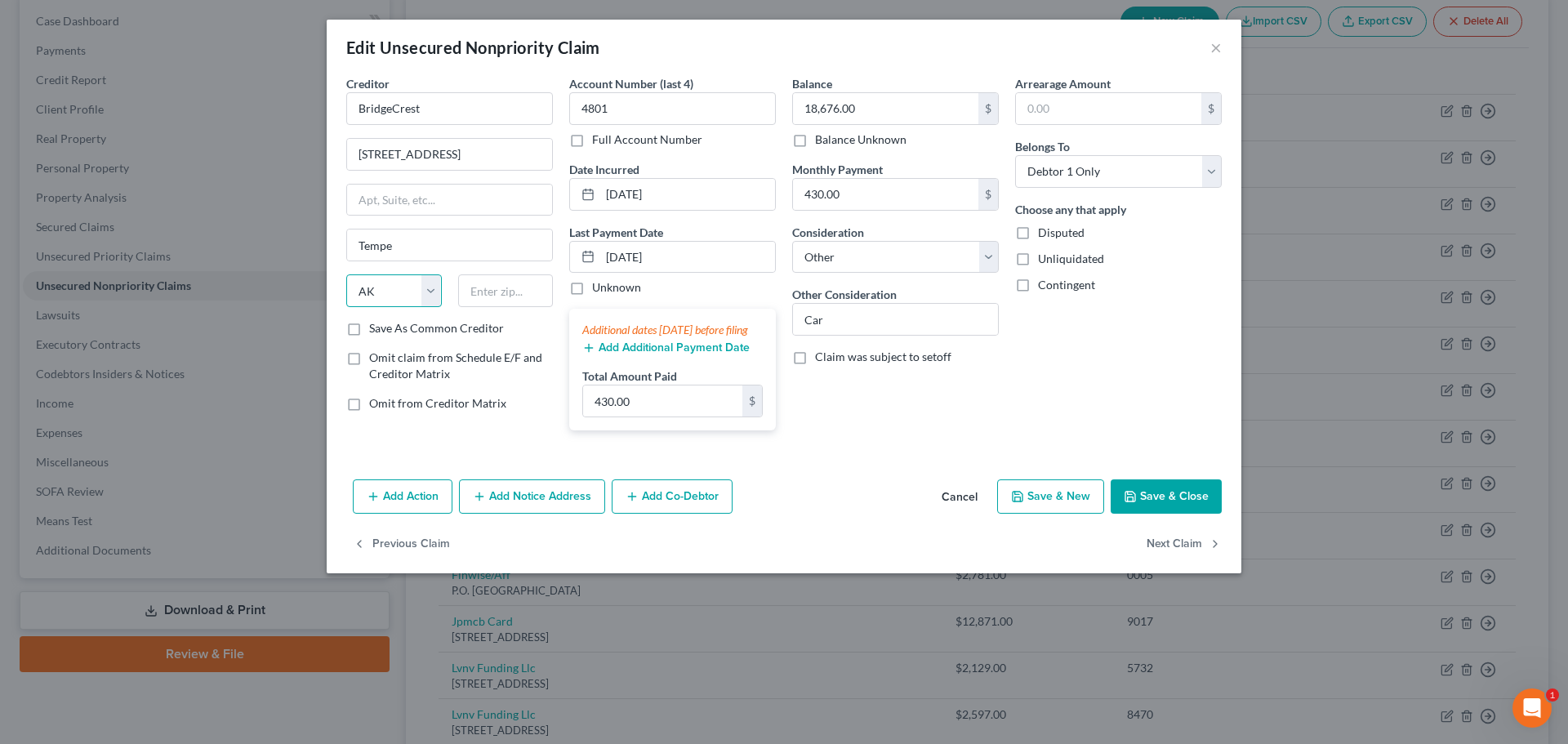 select on "3" 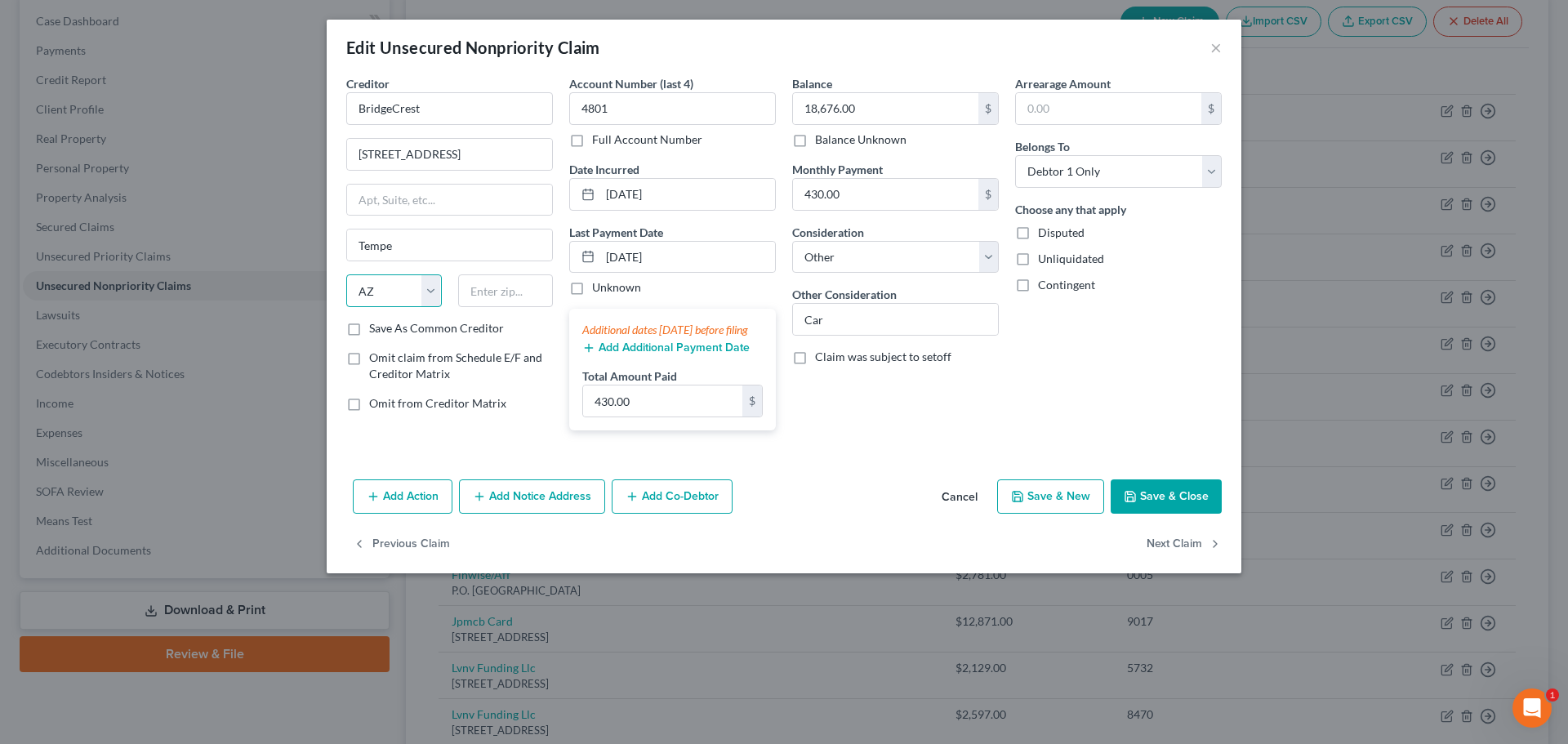 click on "State AL AK AR AZ CA CO CT DE DC FL GA GU HI ID IL IN IA KS KY LA ME MD MA MI MN MS MO MT NC ND NE NV NH NJ NM NY OH OK OR PA PR RI SC SD TN TX UT VI VA VT WA WV WI WY" at bounding box center [394, 291] 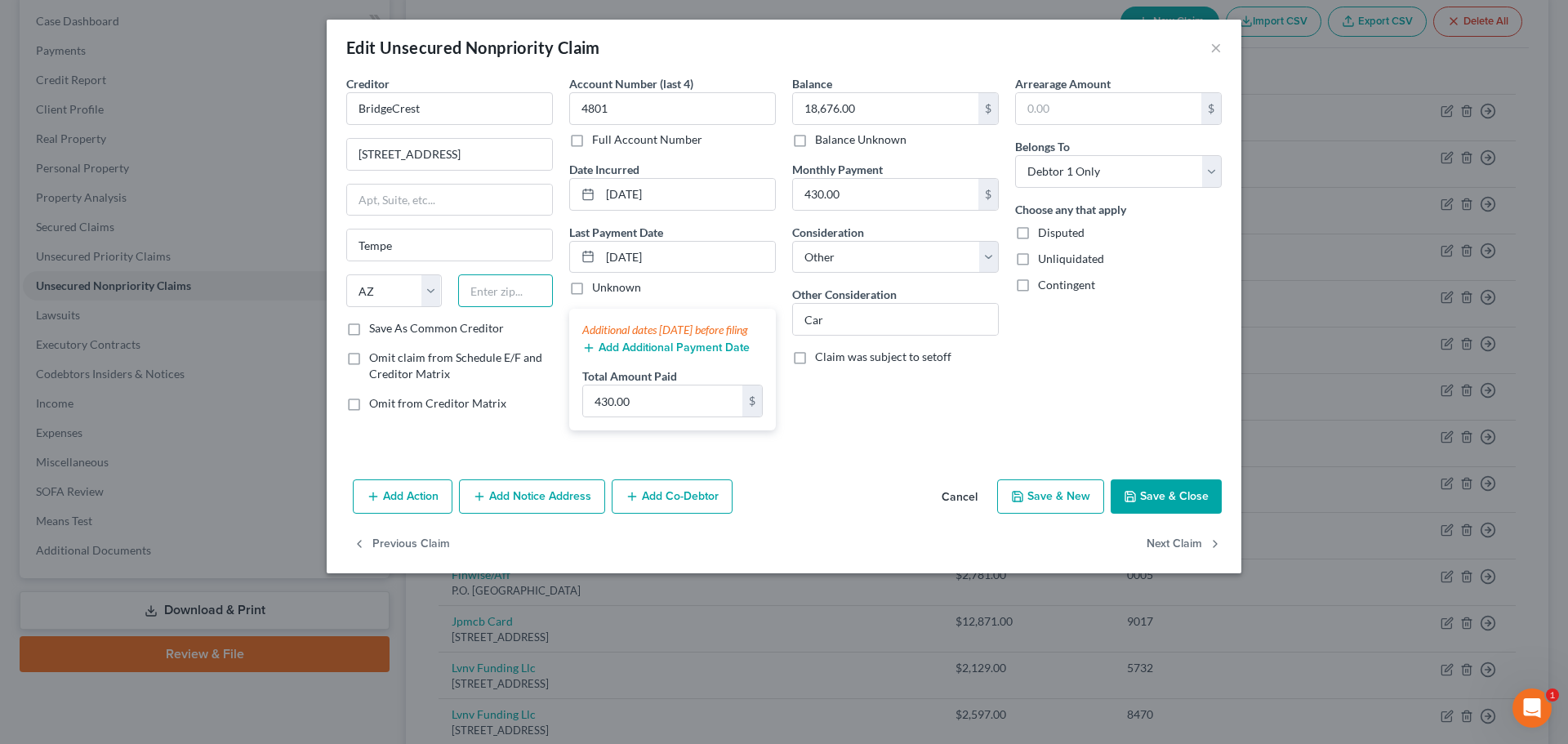 click at bounding box center [506, 291] 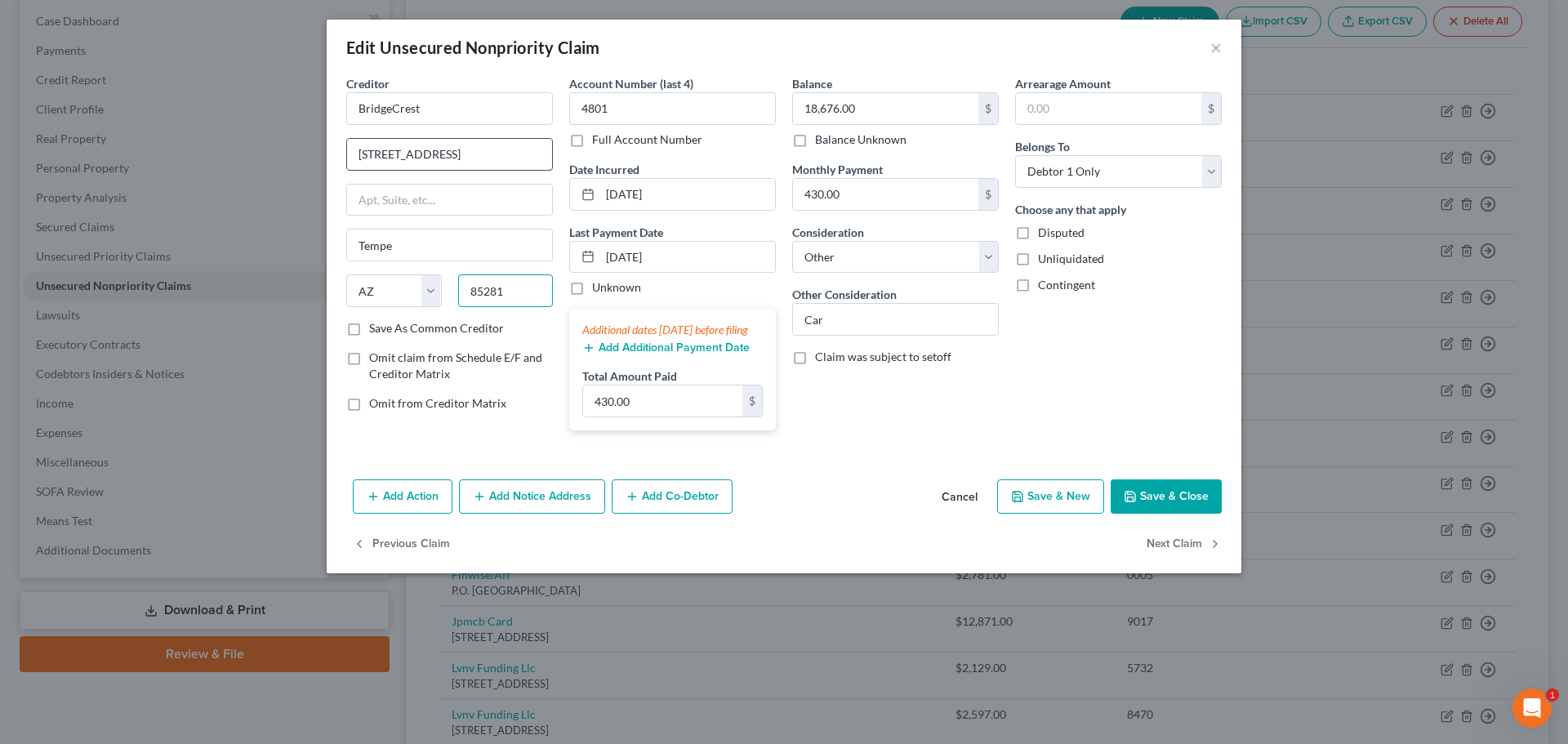 type on "85281" 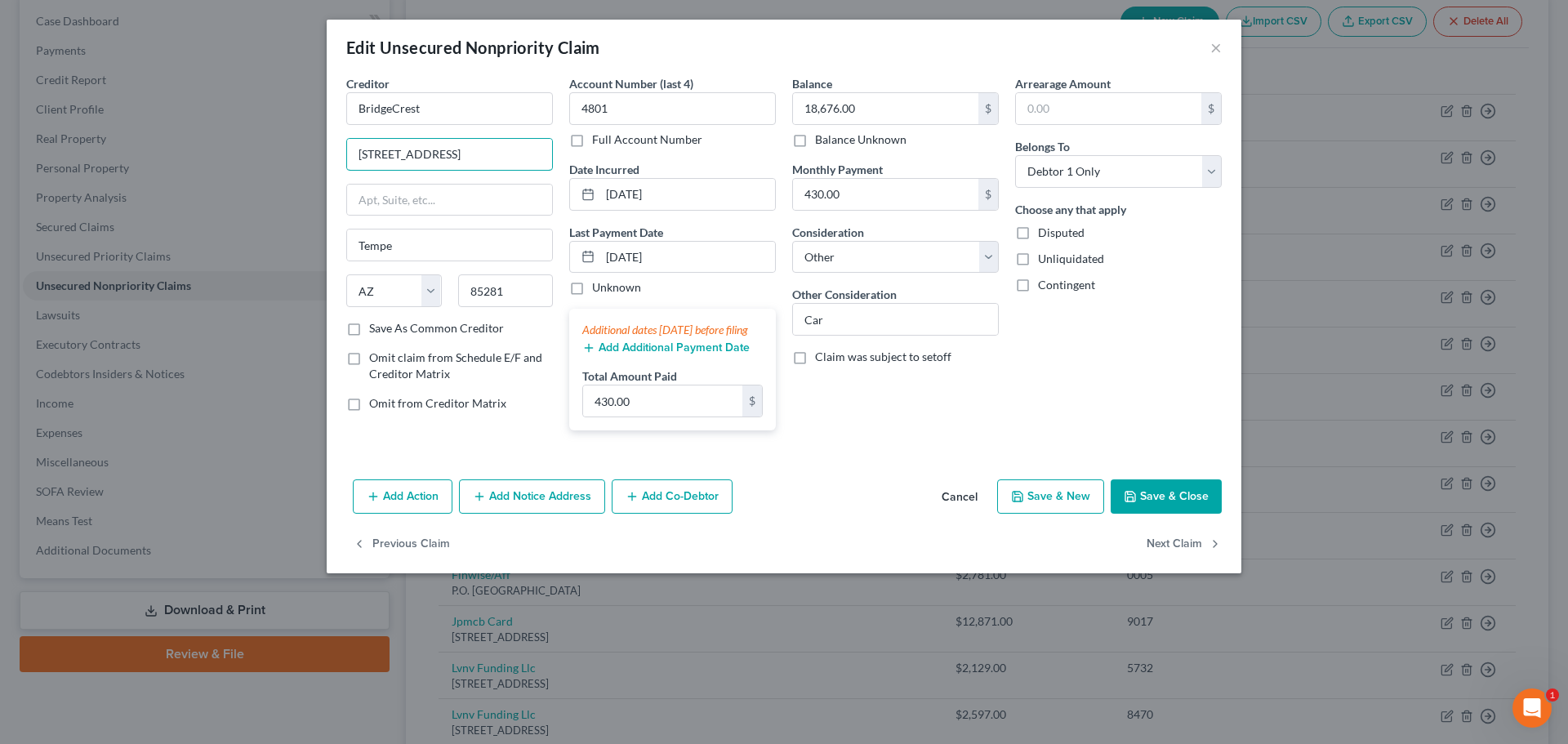 drag, startPoint x: 444, startPoint y: 198, endPoint x: 193, endPoint y: 190, distance: 251.12746 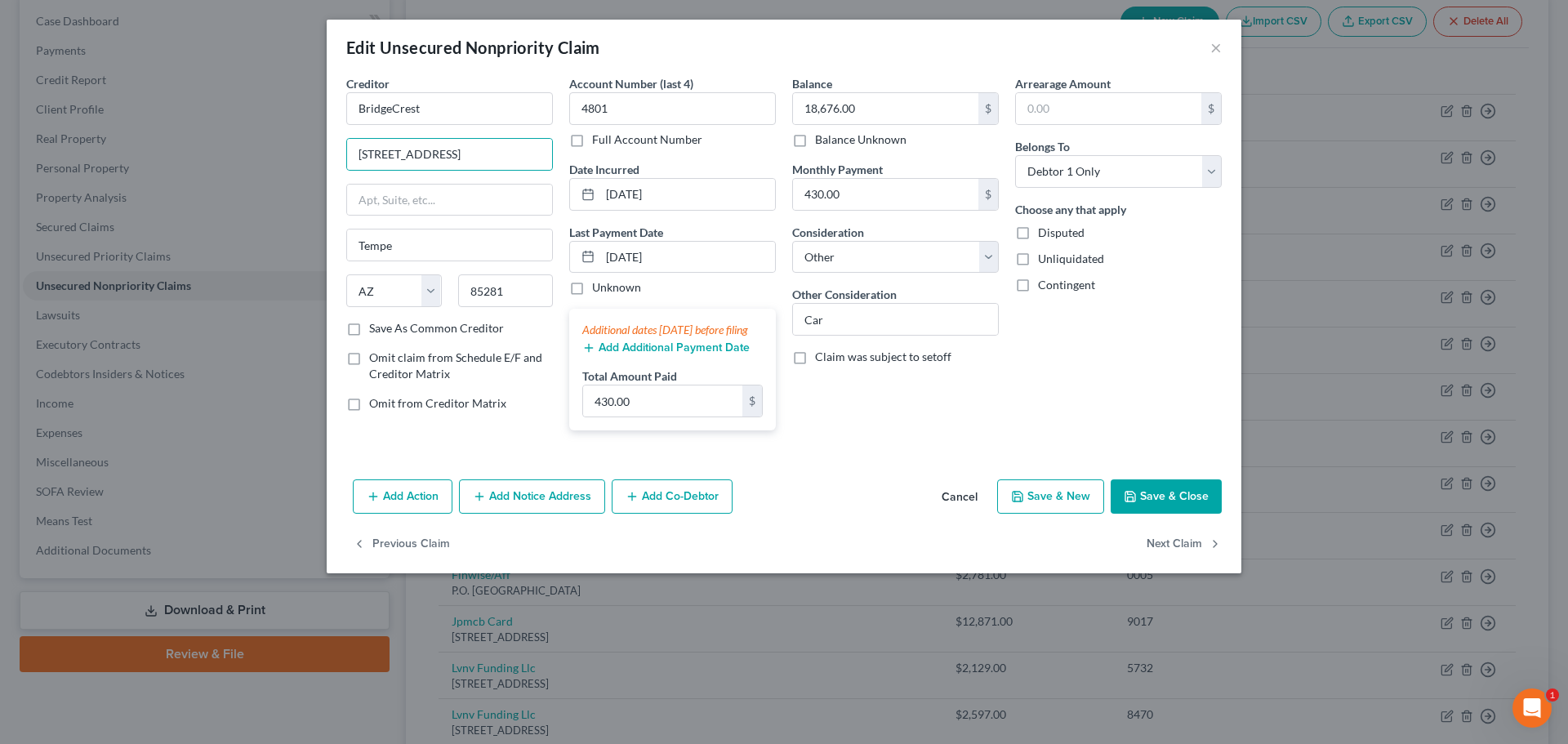 click on "Balance
18,676.00 $
Balance Unknown
Balance Undetermined
18,676.00 $
Balance Unknown
Monthly Payment 430.00 $ Consideration Select Cable / Satellite Services Collection Agency Credit Card Debt Debt Counseling / Attorneys Deficiency Balance Domestic Support Obligations Home / Car Repairs Income Taxes Judgment Liens Medical Services Monies Loaned / Advanced Mortgage Obligation From Divorce Or Separation Obligation To Pensions Other Overdrawn Bank Account Promised To Help Pay Creditors Student Loans Suppliers And Vendors Telephone / Internet Services Utility Services Other Consideration Car Claim was subject to setoff" at bounding box center (895, 259) 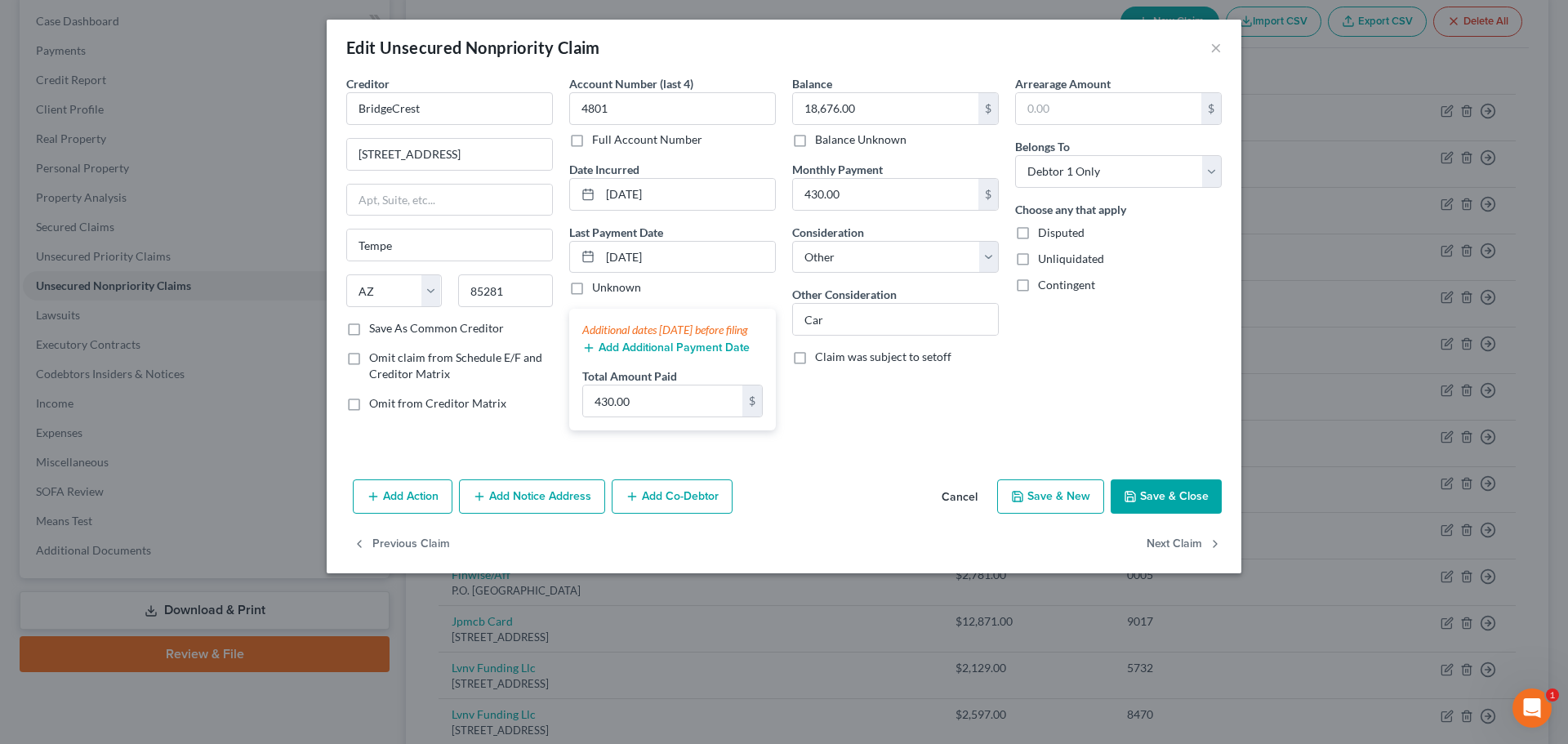click on "Save & Close" at bounding box center (1166, 497) 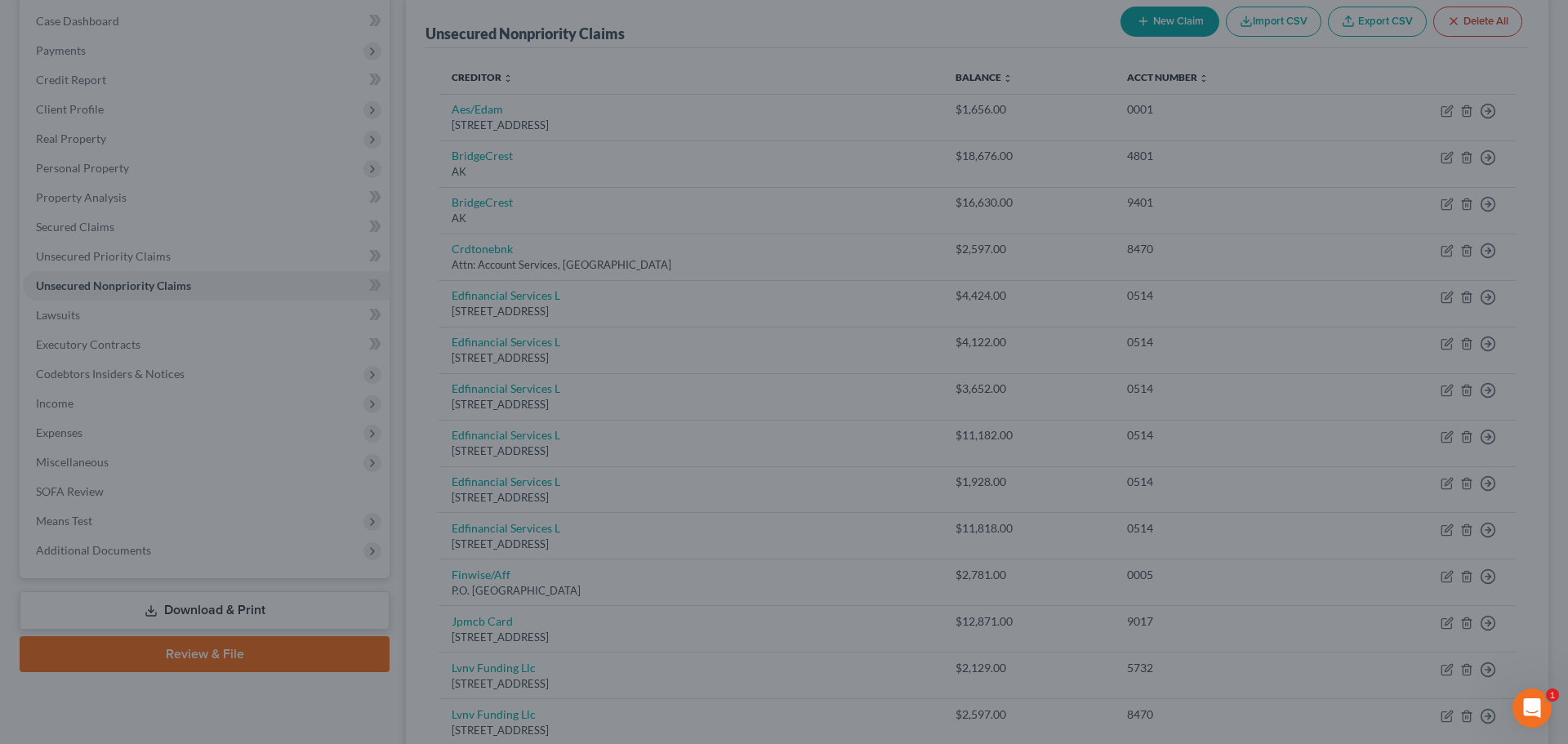 type on "0" 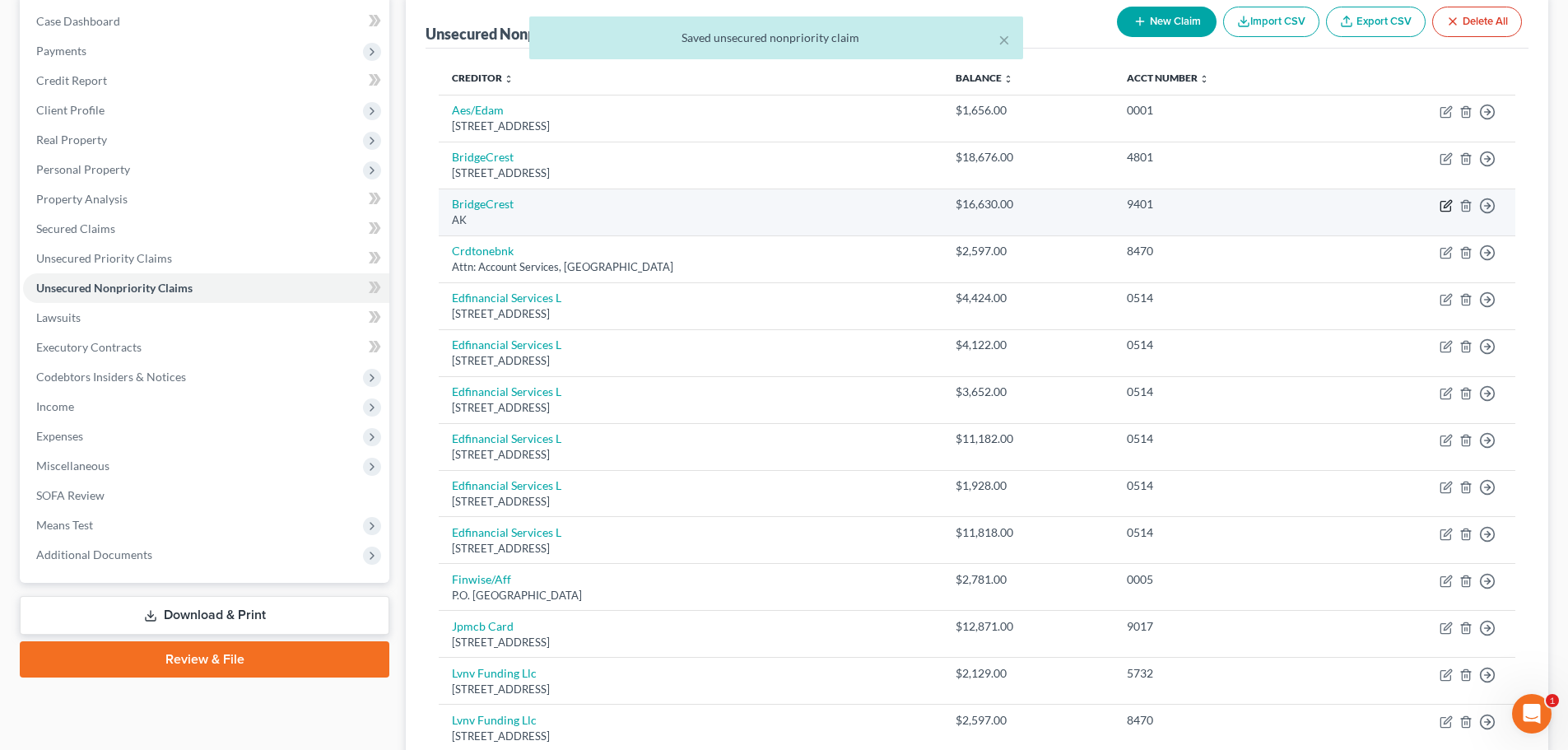 click 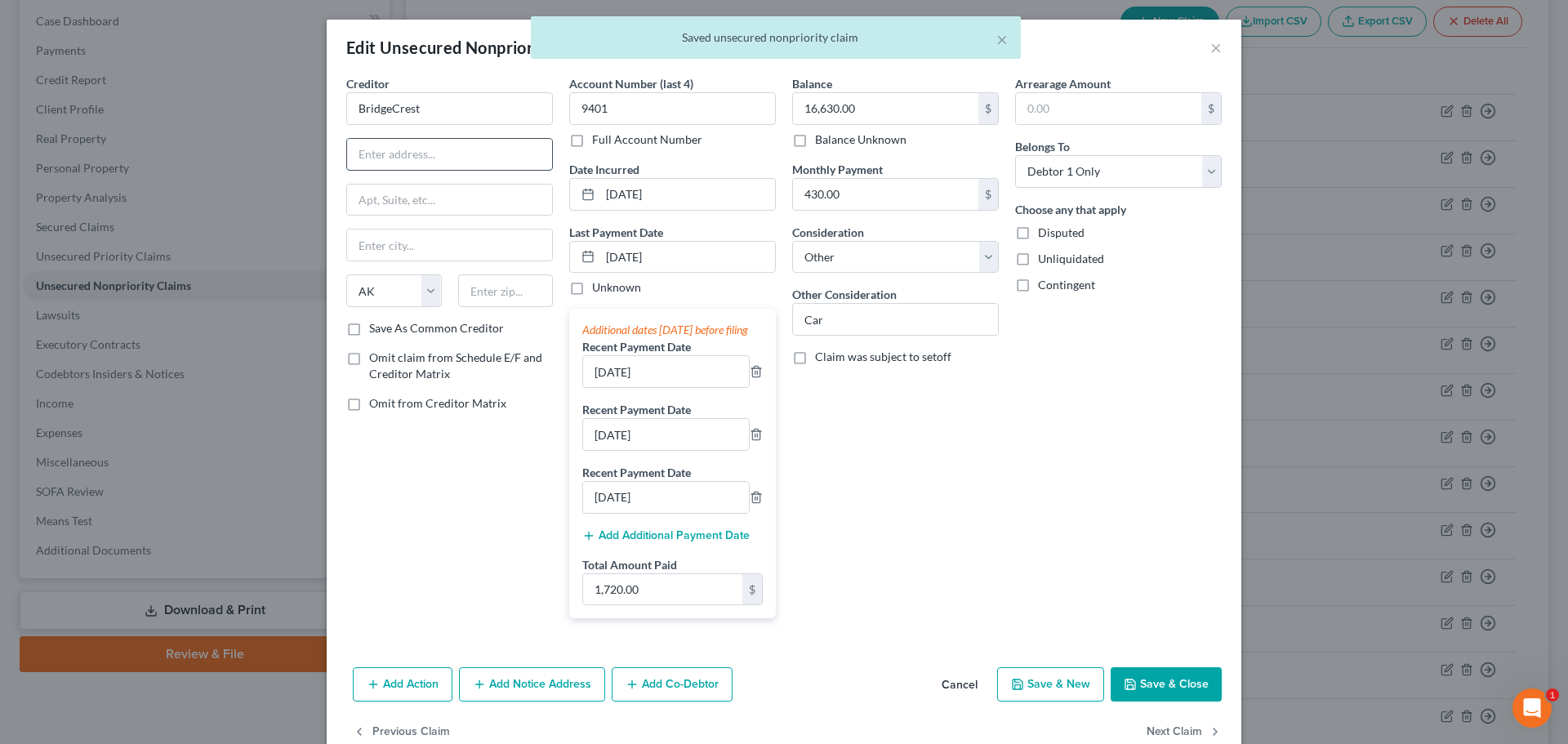 click at bounding box center [449, 154] 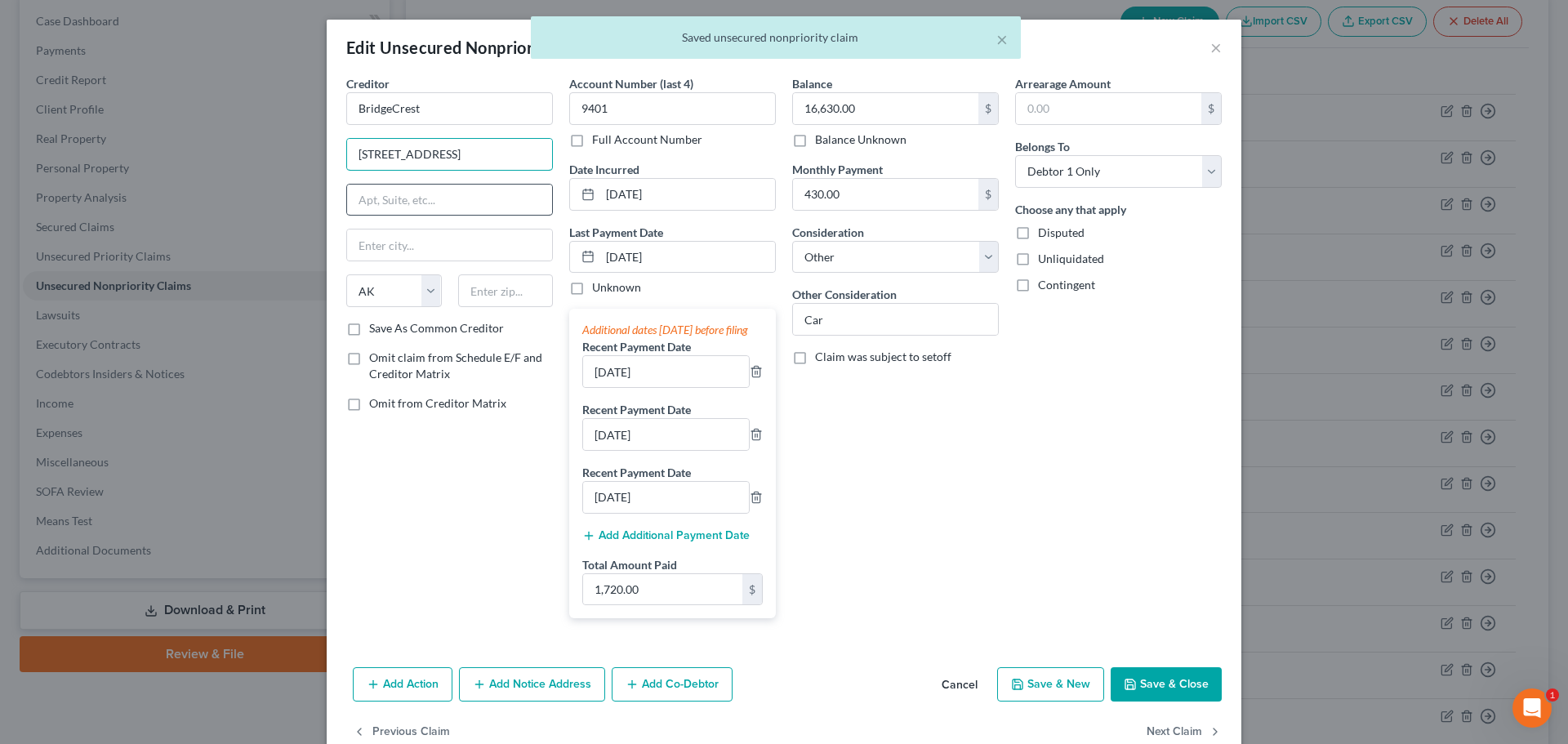 type on "1720 W Rio Salado Parkway" 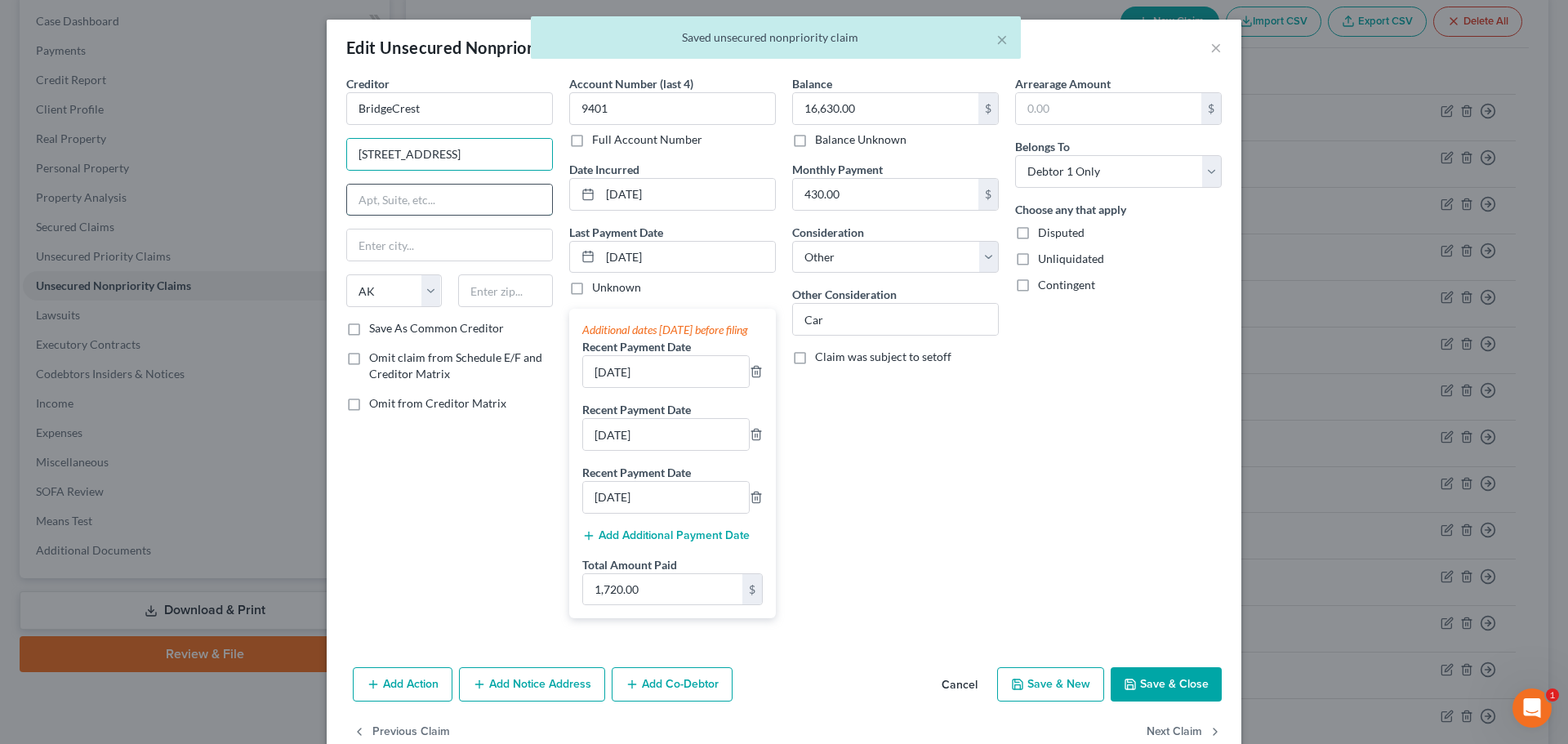 click at bounding box center (449, 200) 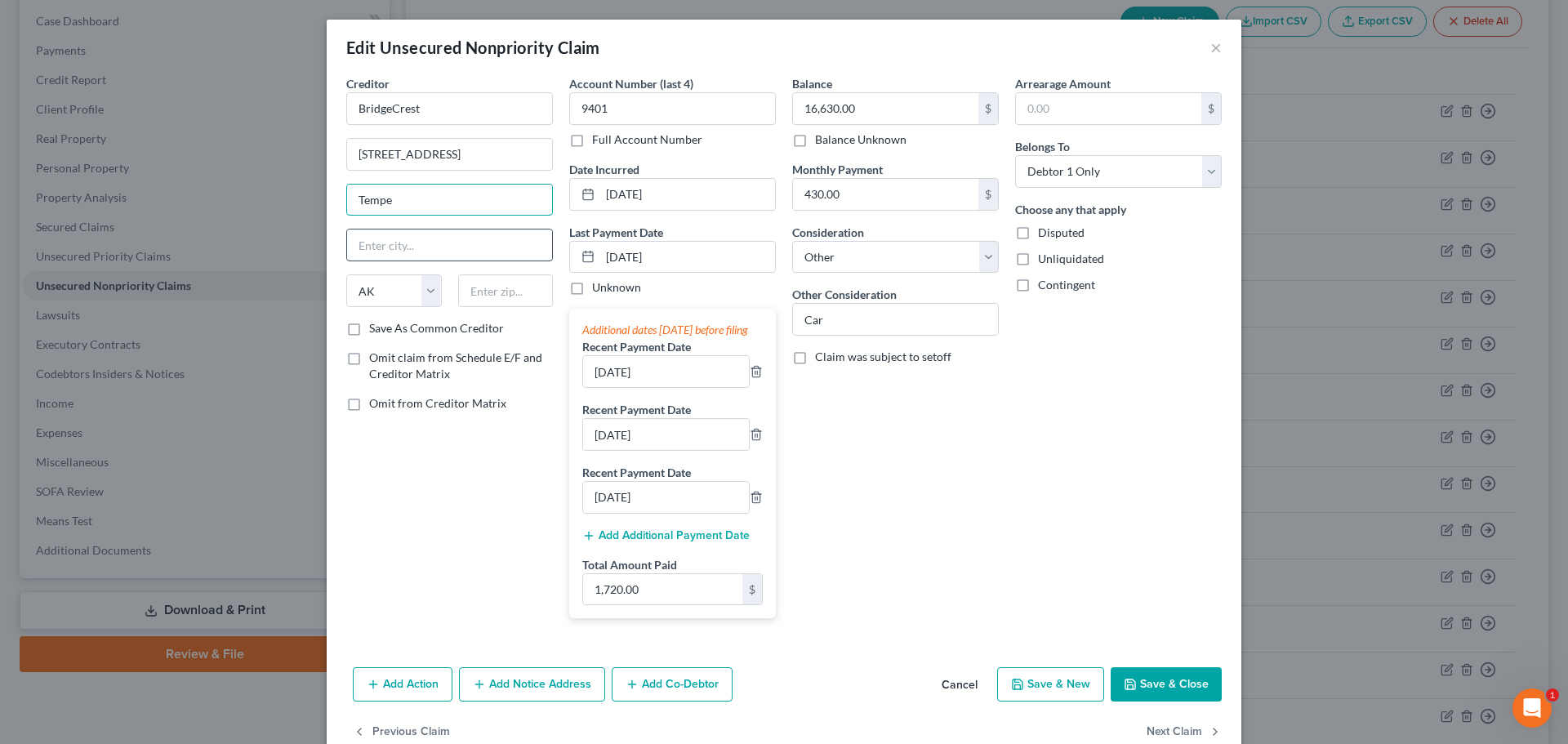 type on "Tempe" 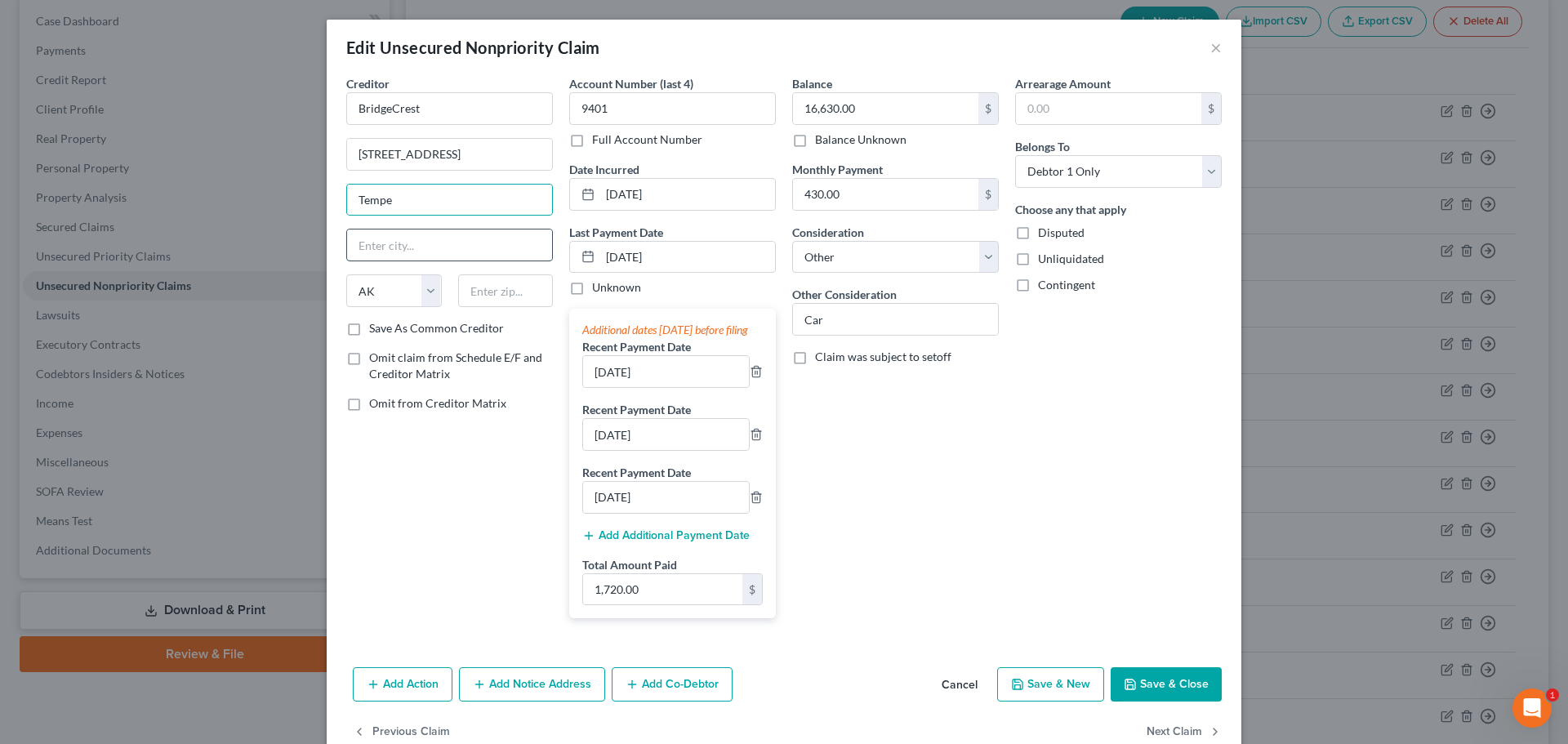 click at bounding box center [449, 245] 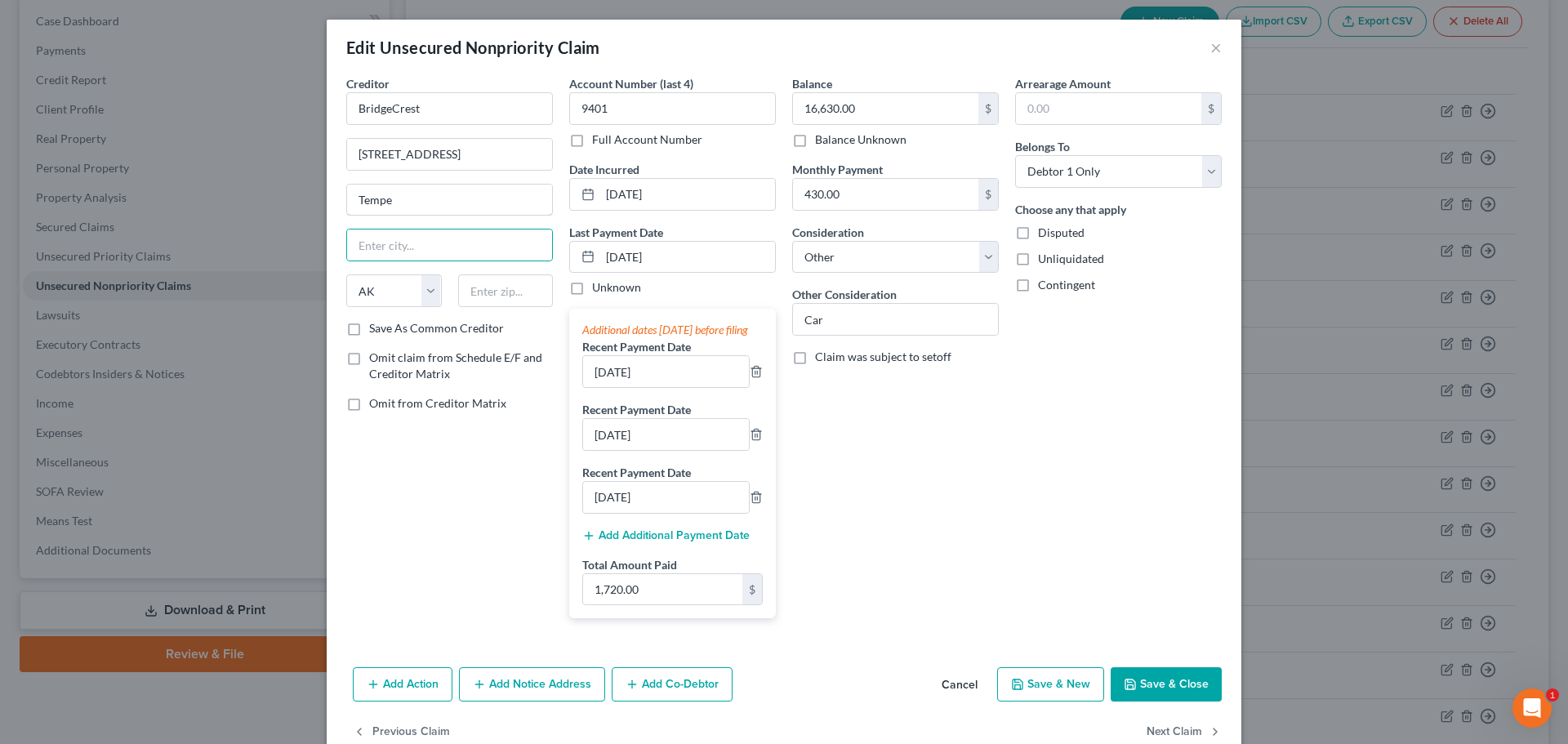 drag, startPoint x: 250, startPoint y: 261, endPoint x: 225, endPoint y: 256, distance: 25.495098 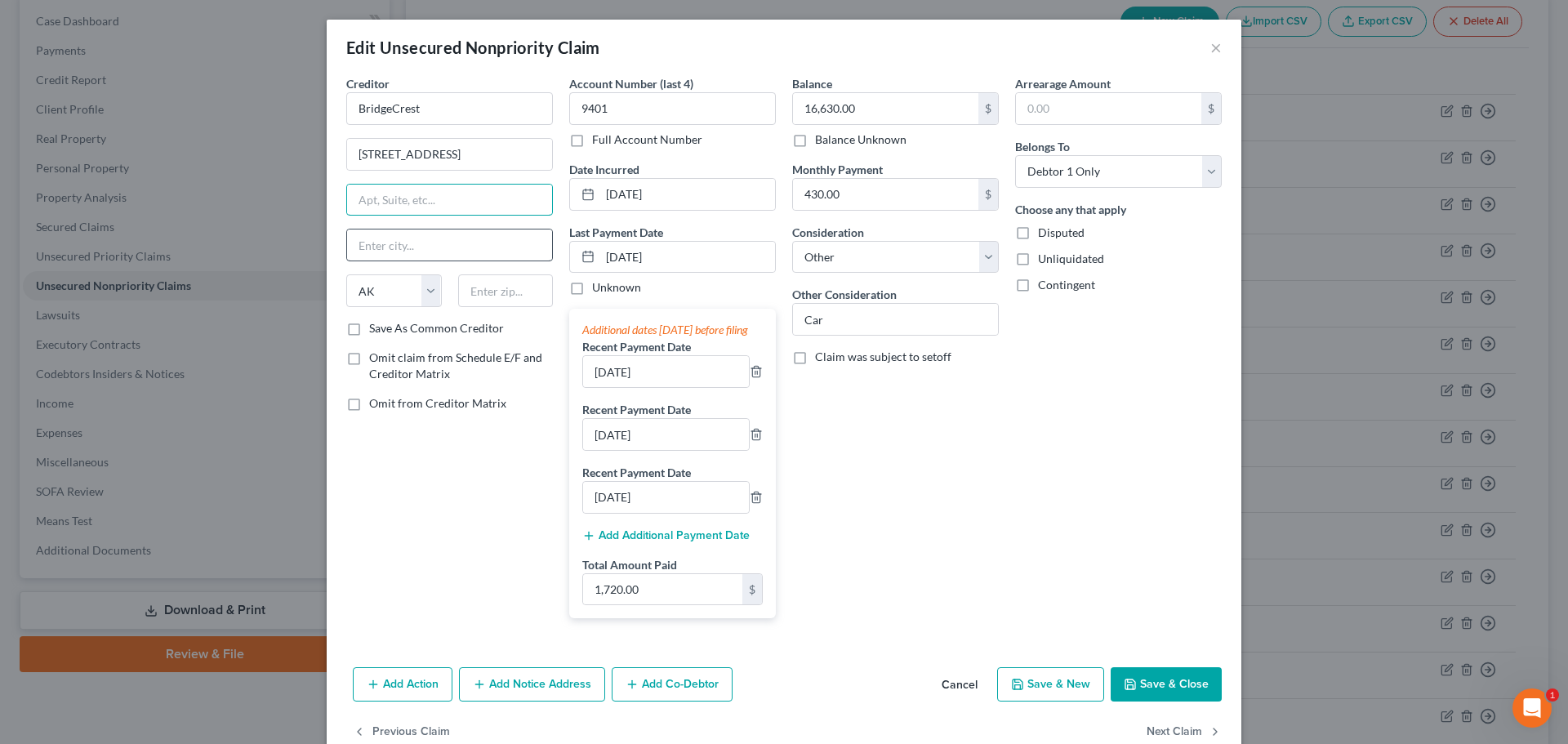 type 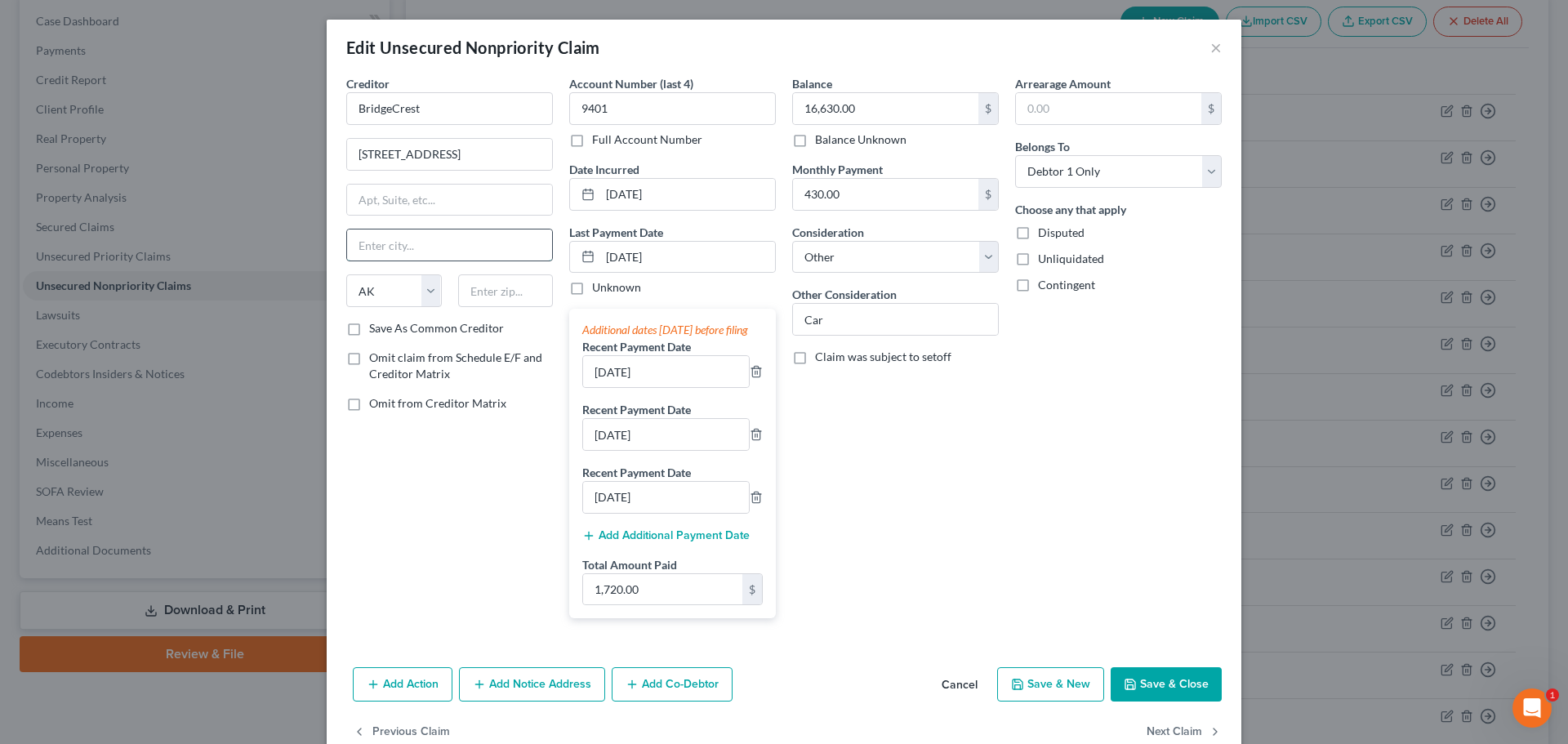 click at bounding box center (449, 245) 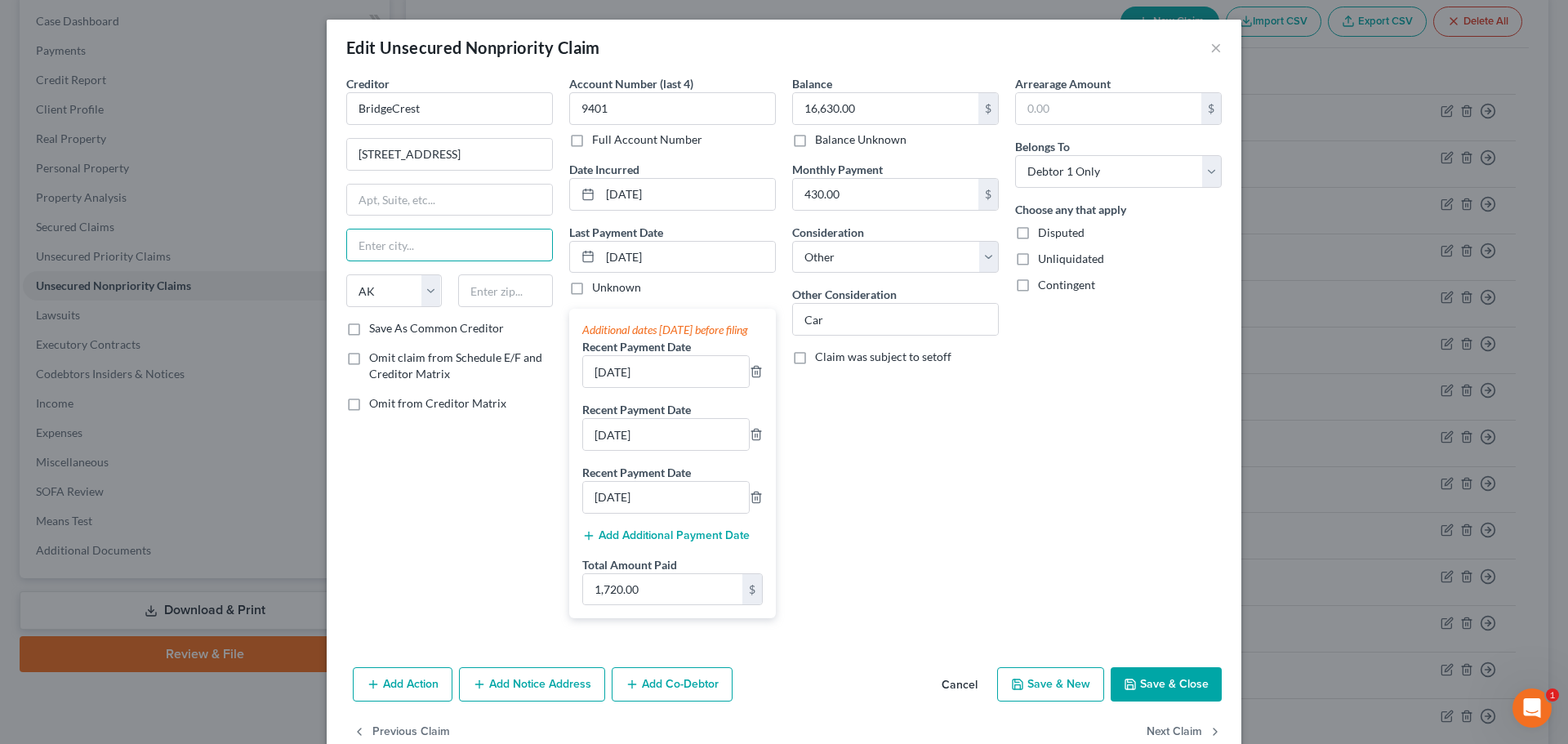 paste on "Tempe" 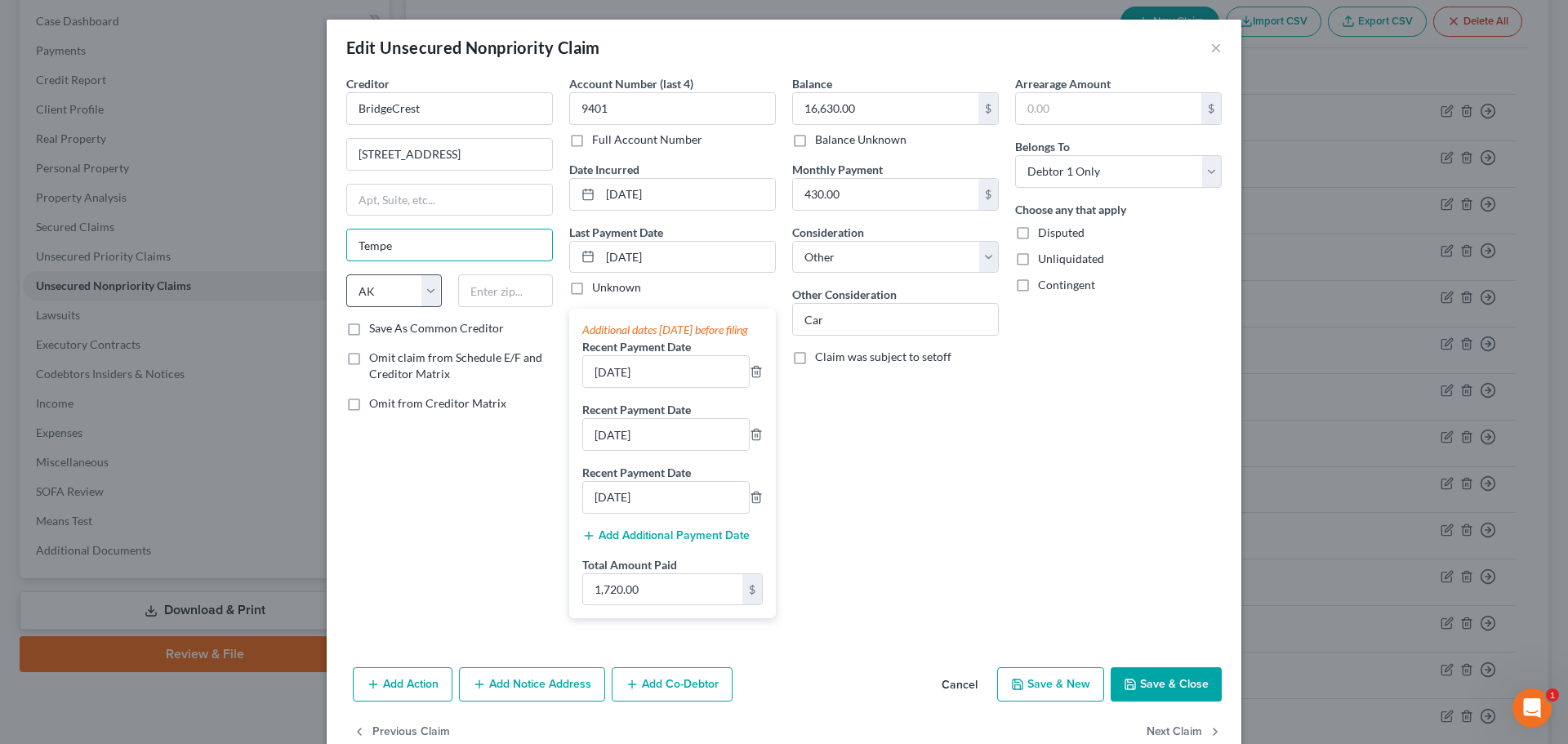 type on "Tempe" 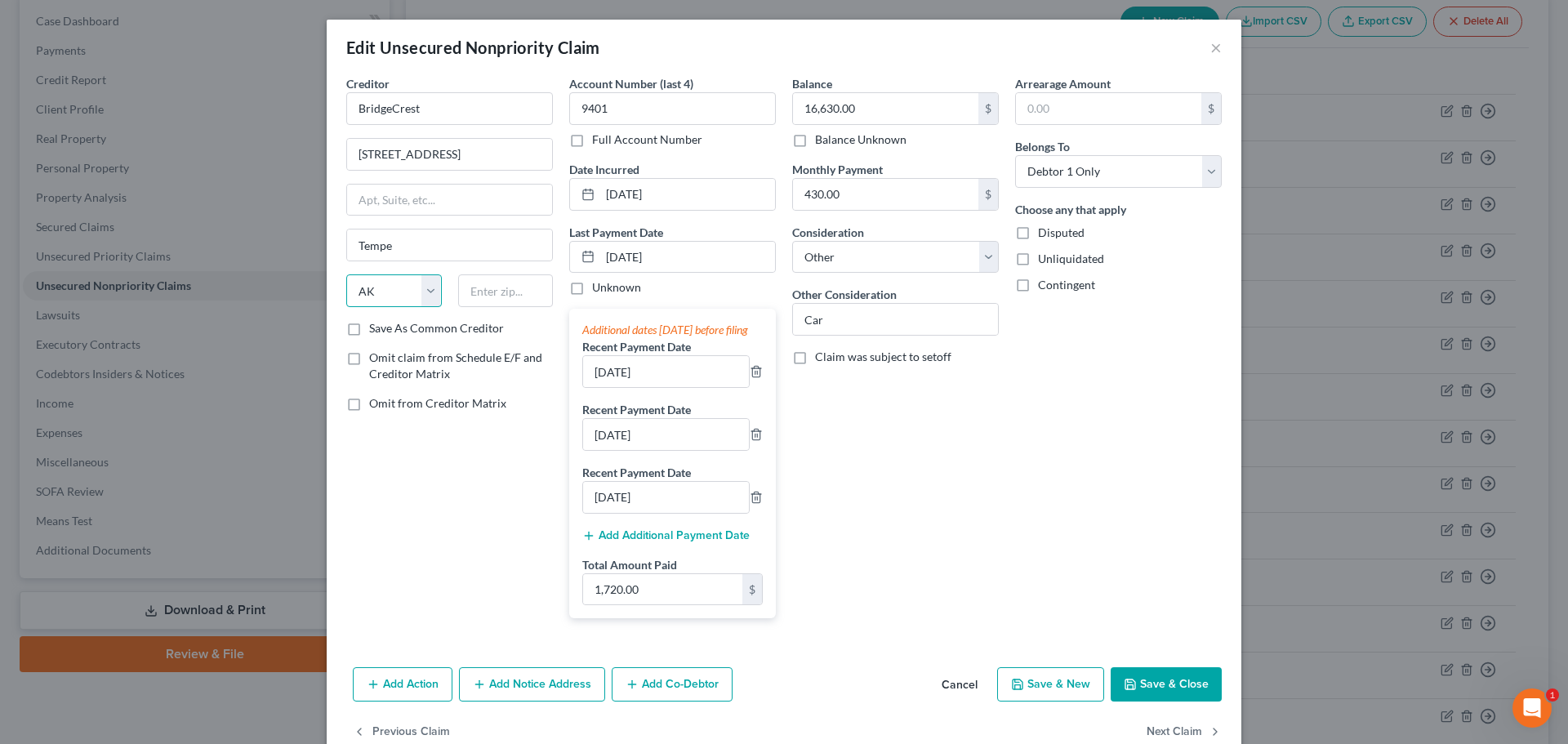 click on "State AL AK AR AZ CA CO CT DE DC FL GA GU HI ID IL IN IA KS KY LA ME MD MA MI MN MS MO MT NC ND NE NV NH NJ NM NY OH OK OR PA PR RI SC SD TN TX UT VI VA VT WA WV WI WY" at bounding box center [394, 291] 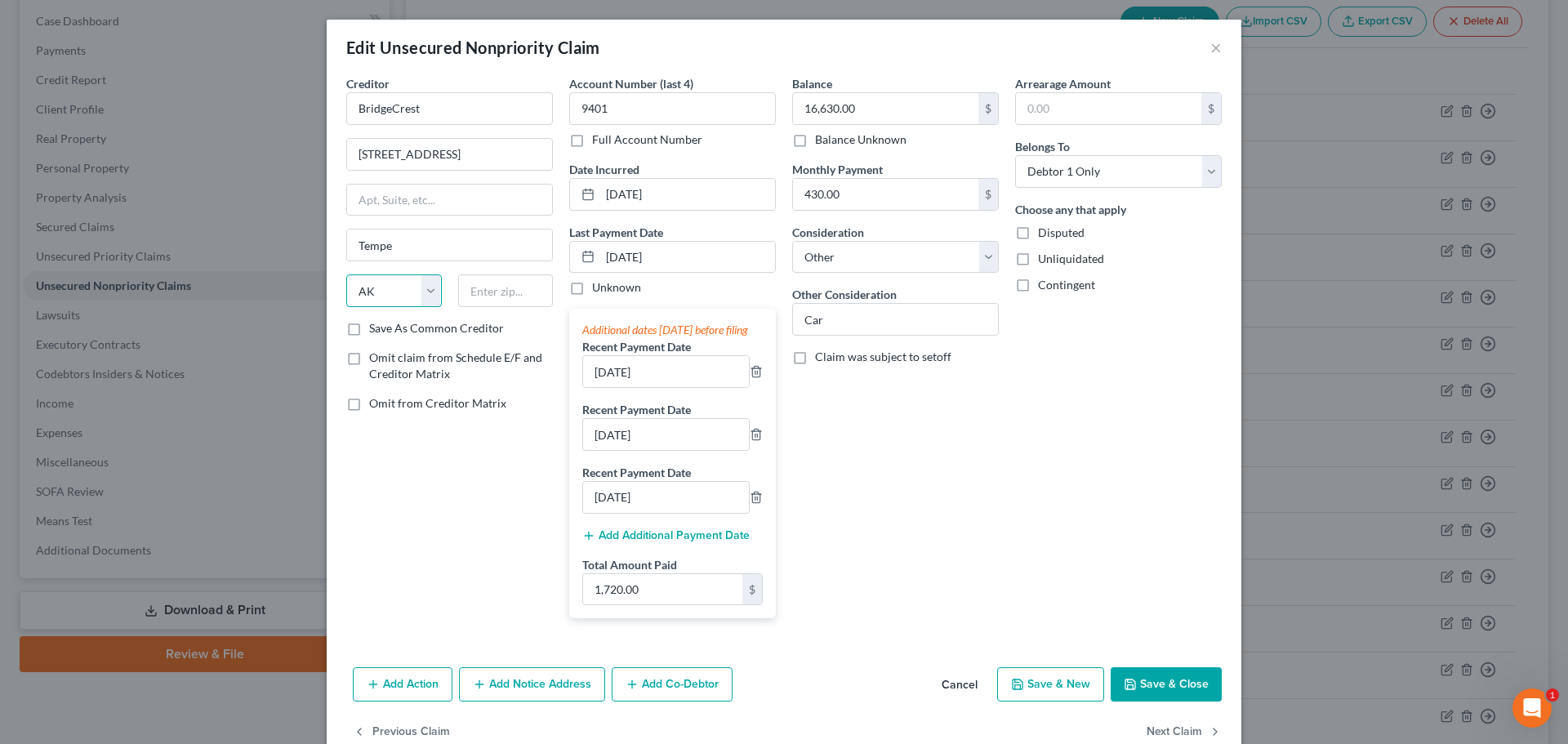 select on "3" 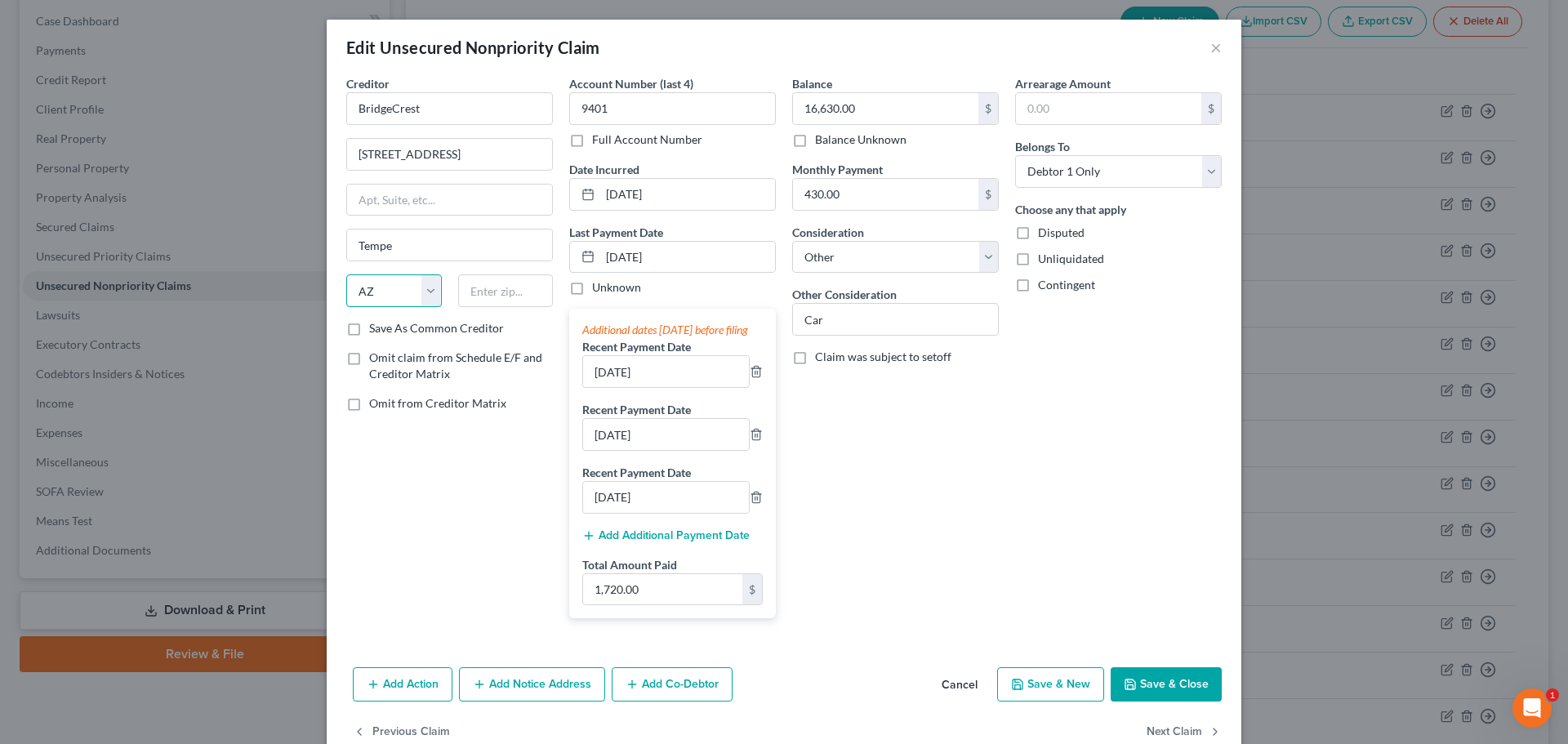 click on "State AL AK AR AZ CA CO CT DE DC FL GA GU HI ID IL IN IA KS KY LA ME MD MA MI MN MS MO MT NC ND NE NV NH NJ NM NY OH OK OR PA PR RI SC SD TN TX UT VI VA VT WA WV WI WY" at bounding box center (394, 291) 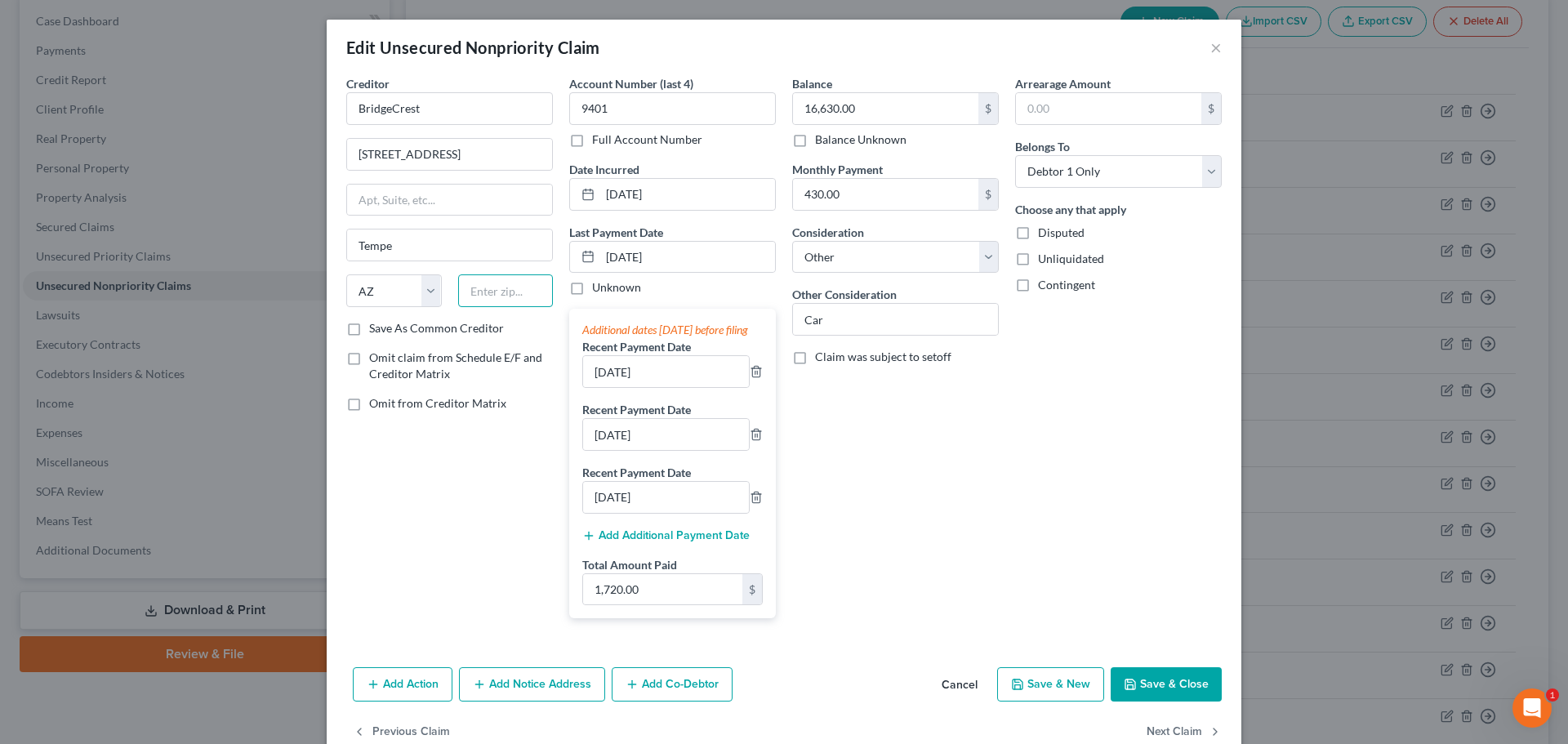 click at bounding box center [506, 291] 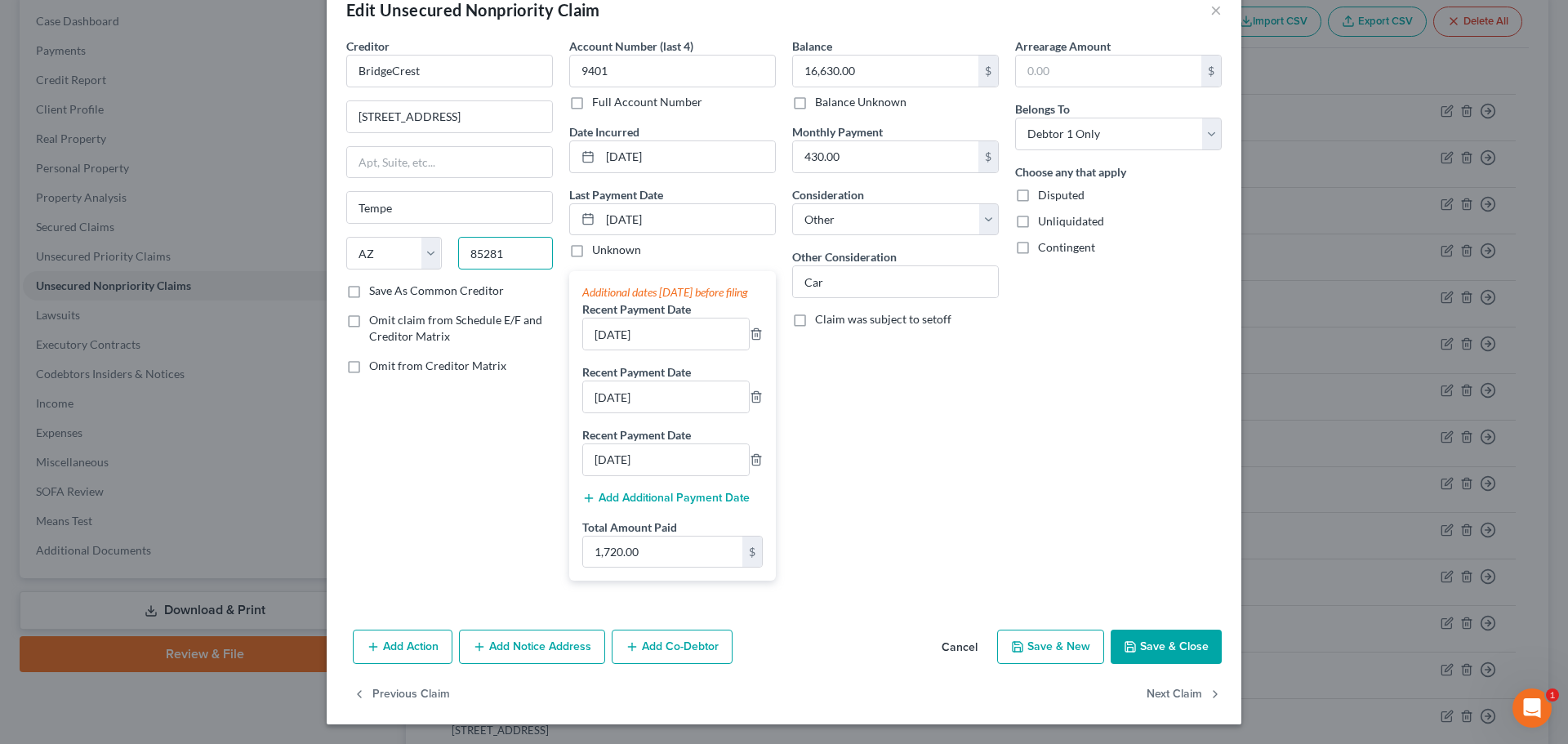 scroll, scrollTop: 167, scrollLeft: 0, axis: vertical 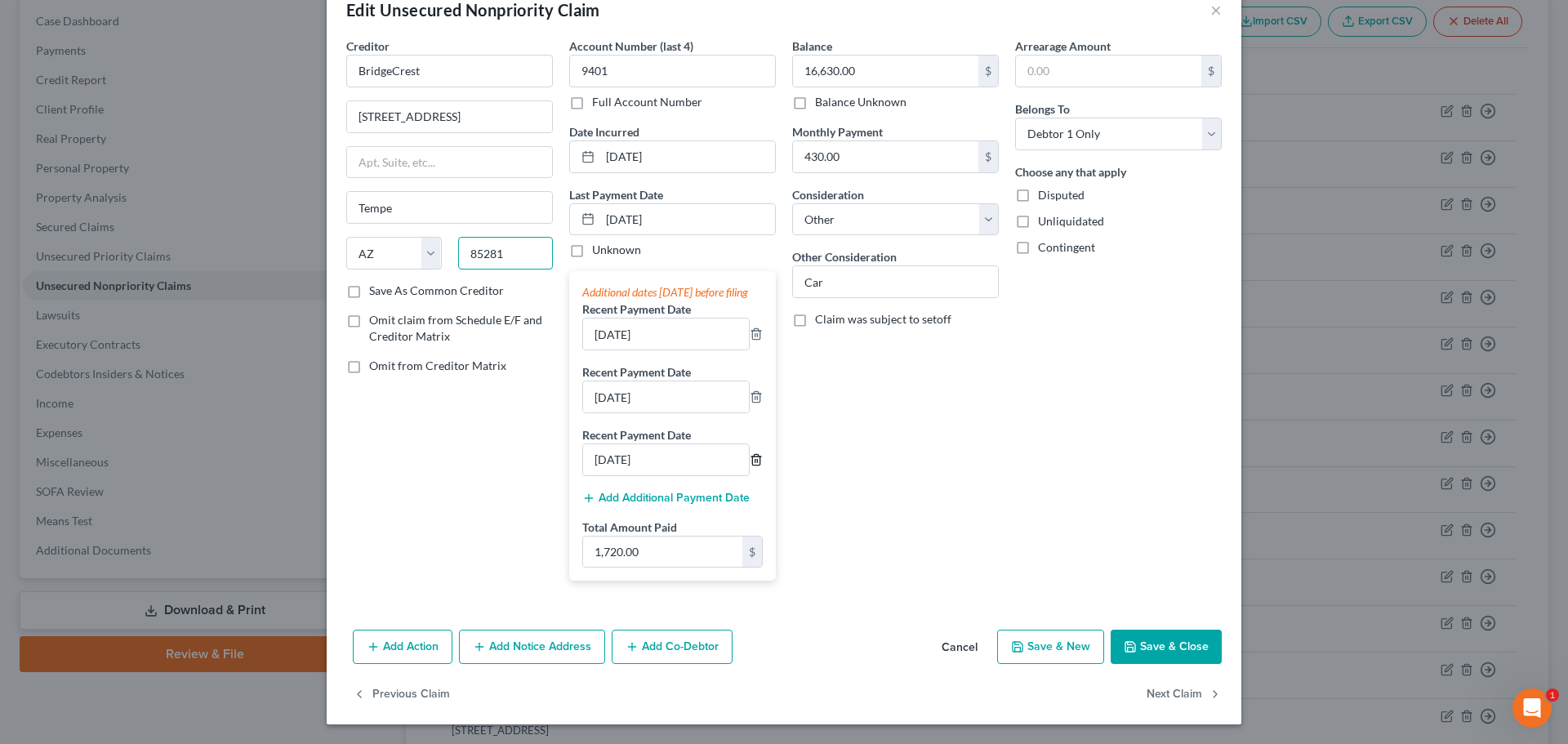 type on "85281" 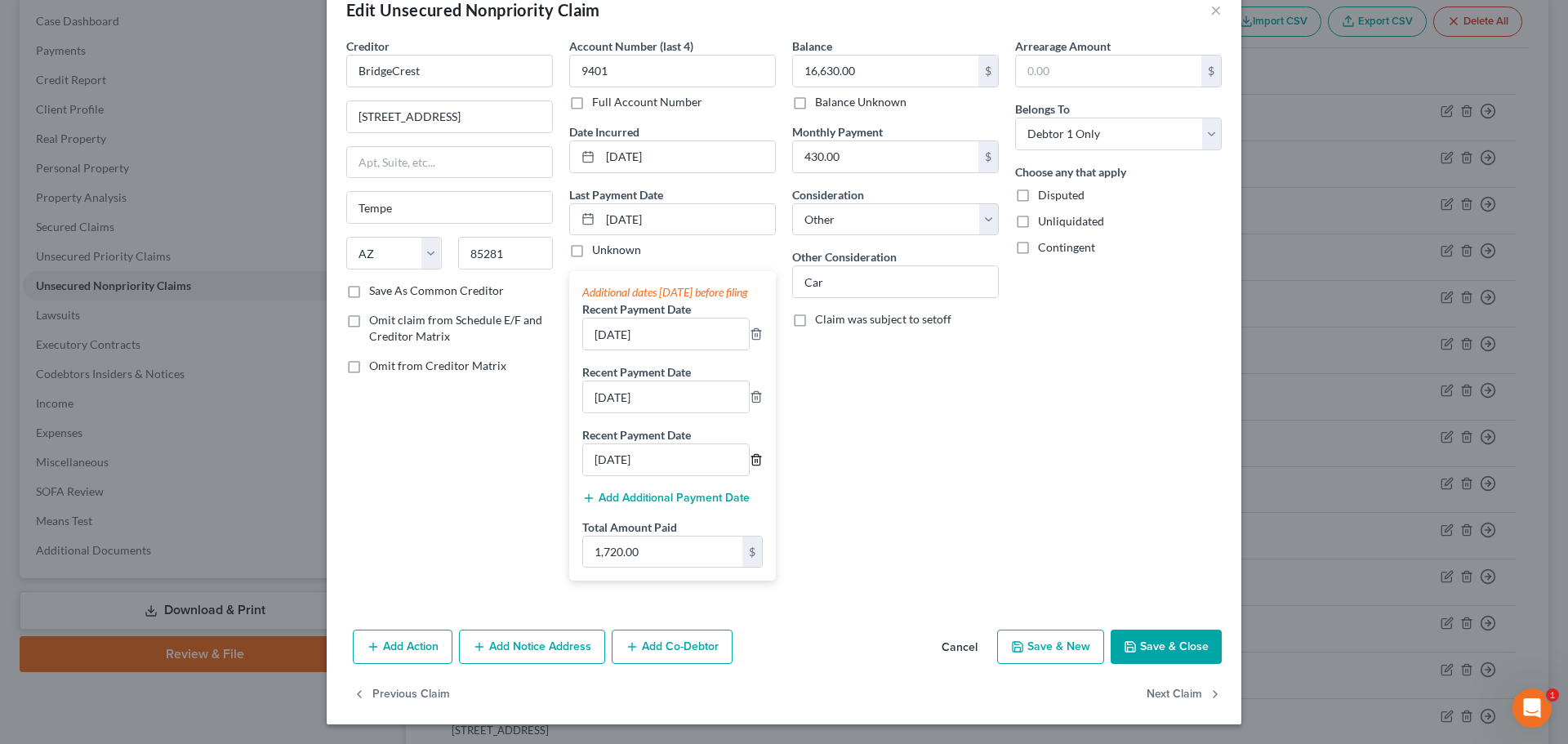 click 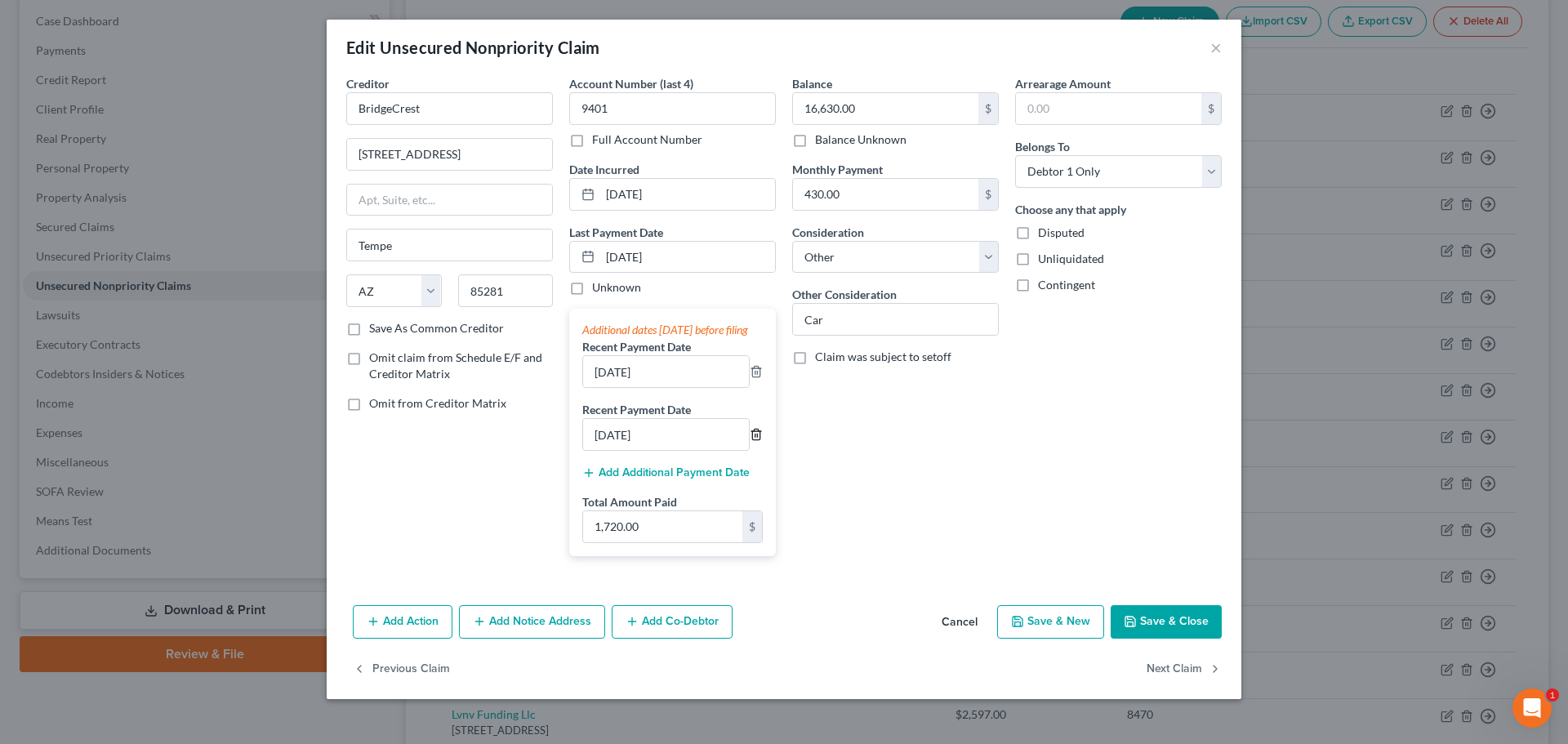 click 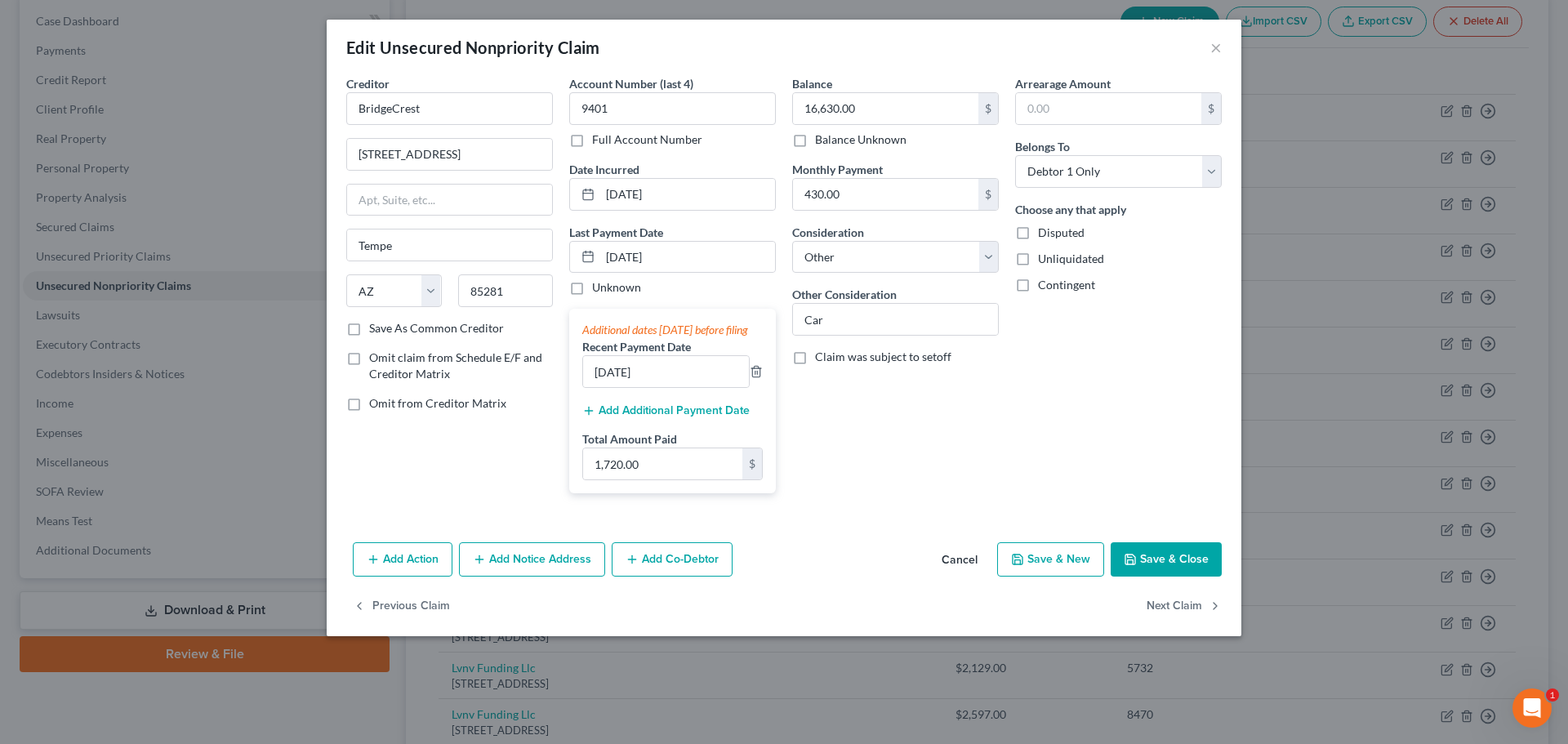 scroll, scrollTop: 92, scrollLeft: 0, axis: vertical 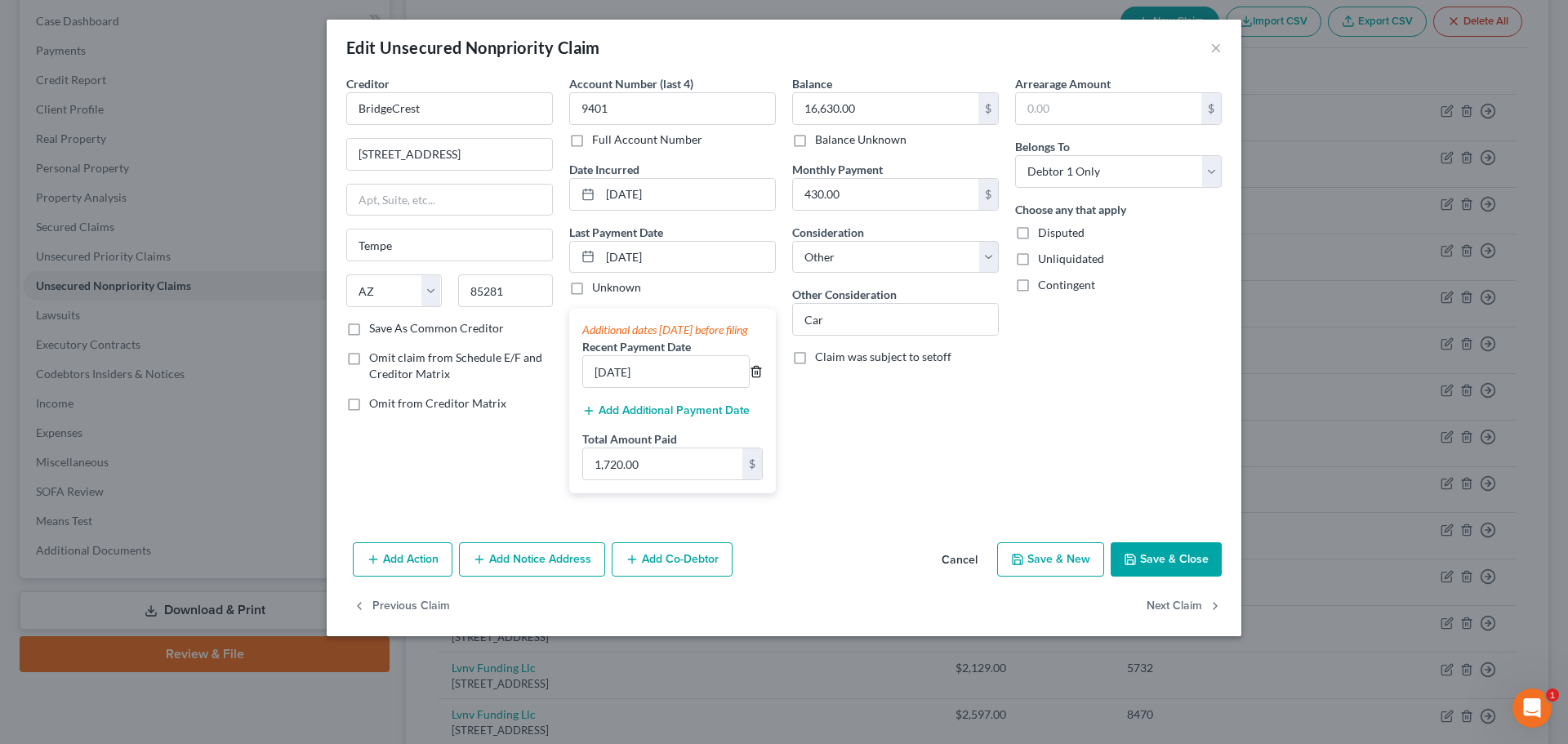 click 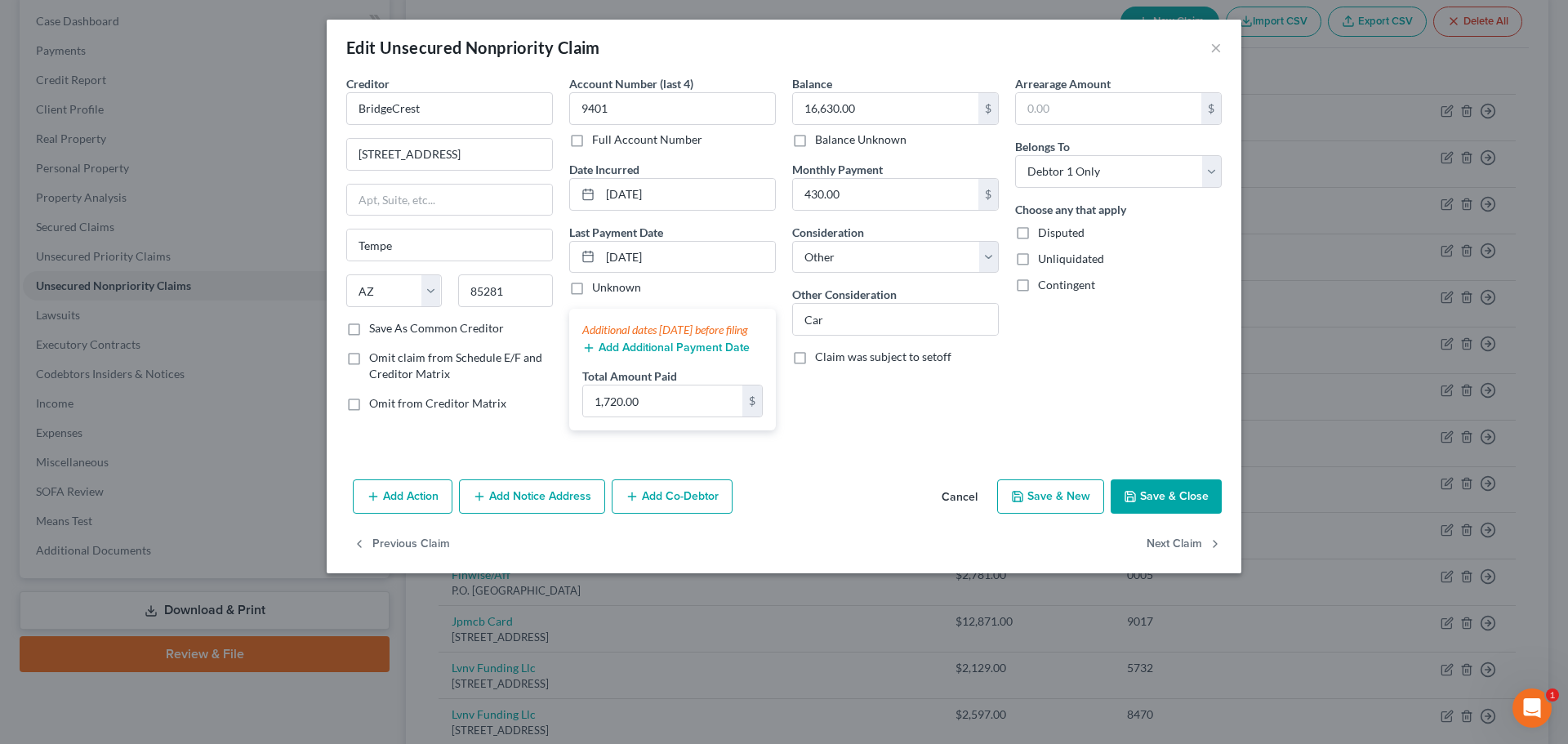 scroll, scrollTop: 14, scrollLeft: 0, axis: vertical 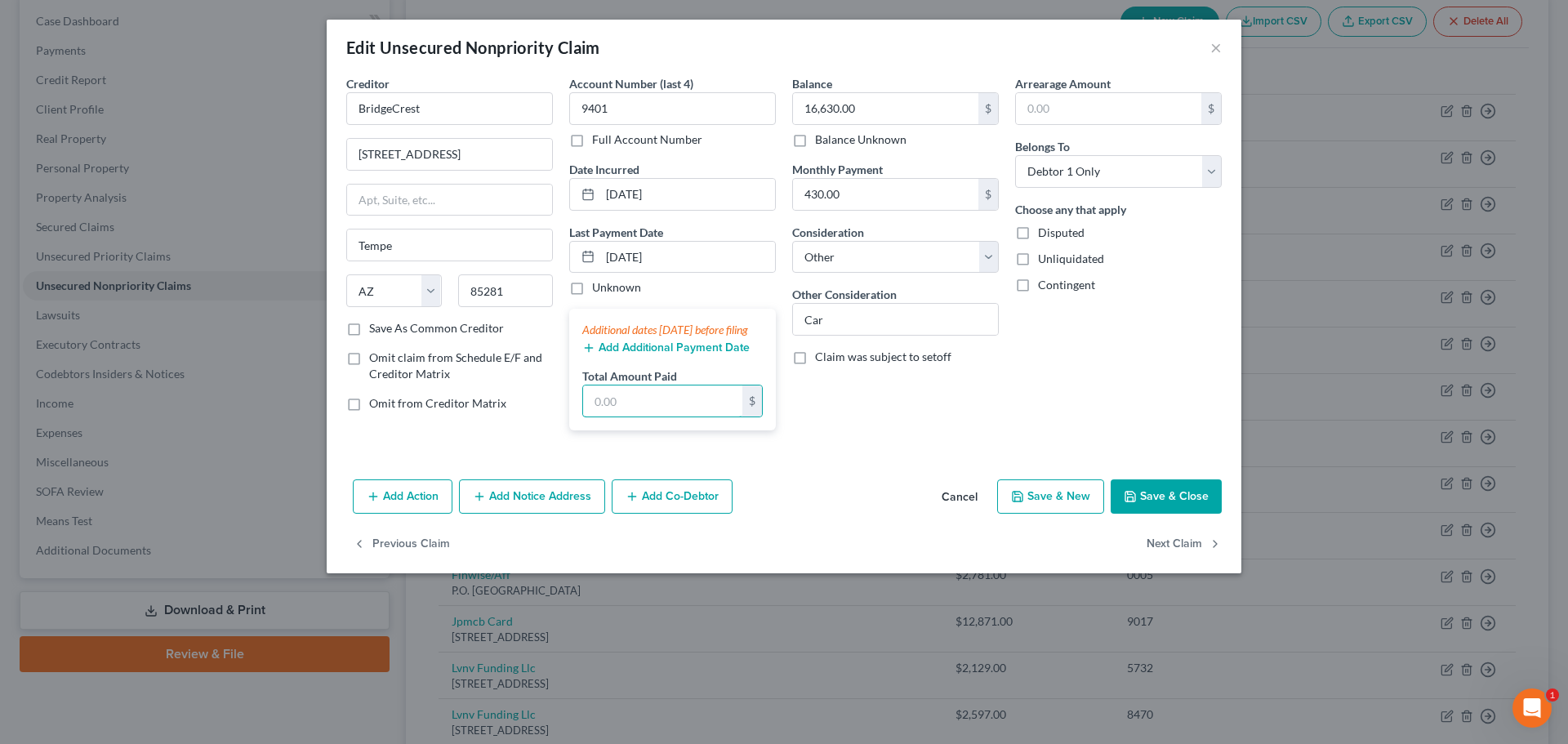 type 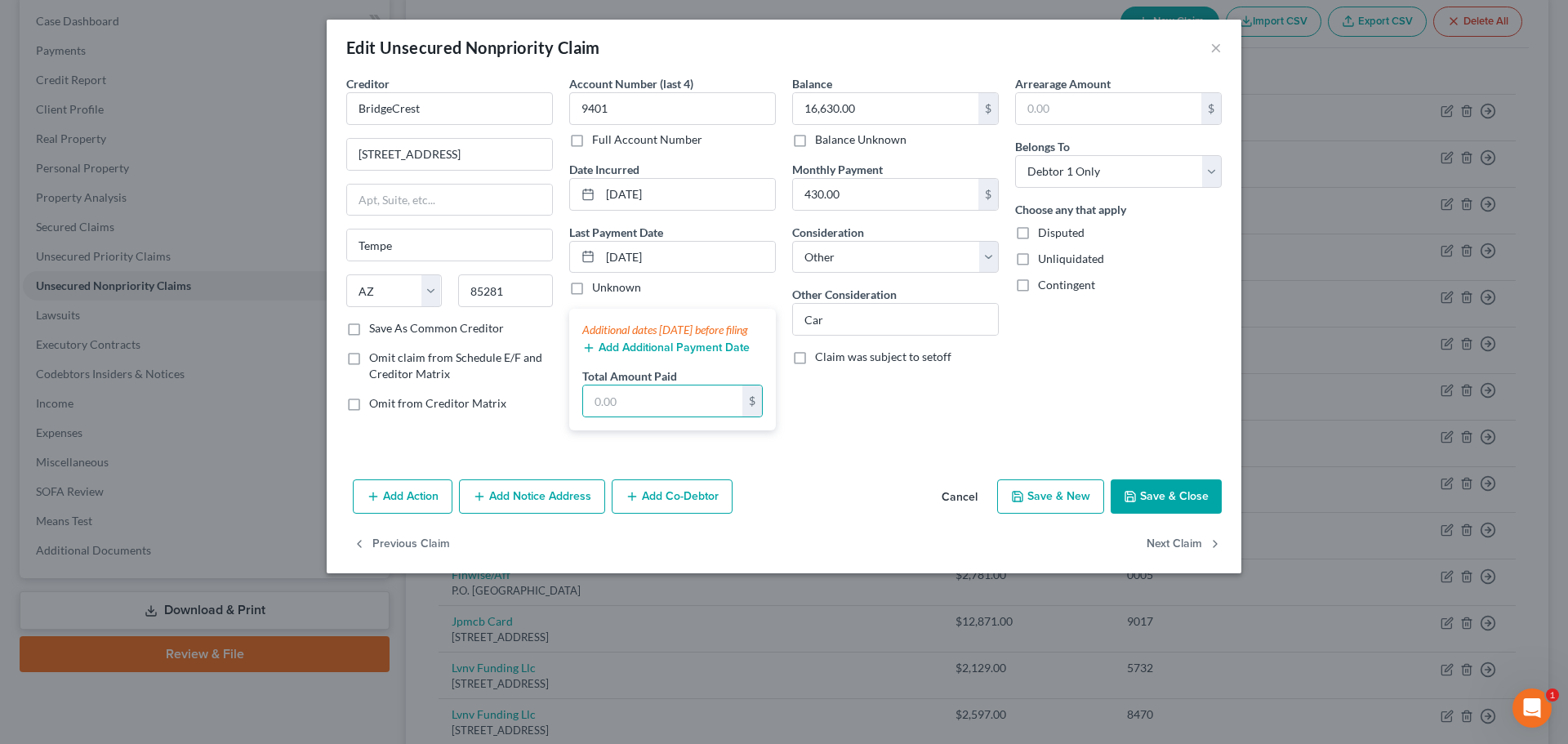 click on "Balance
16,630.00 $
Balance Unknown
Balance Undetermined
16,630.00 $
Balance Unknown
Monthly Payment 430.00 $ Consideration Select Cable / Satellite Services Collection Agency Credit Card Debt Debt Counseling / Attorneys Deficiency Balance Domestic Support Obligations Home / Car Repairs Income Taxes Judgment Liens Medical Services Monies Loaned / Advanced Mortgage Obligation From Divorce Or Separation Obligation To Pensions Other Overdrawn Bank Account Promised To Help Pay Creditors Student Loans Suppliers And Vendors Telephone / Internet Services Utility Services Other Consideration Car Claim was subject to setoff" at bounding box center [895, 259] 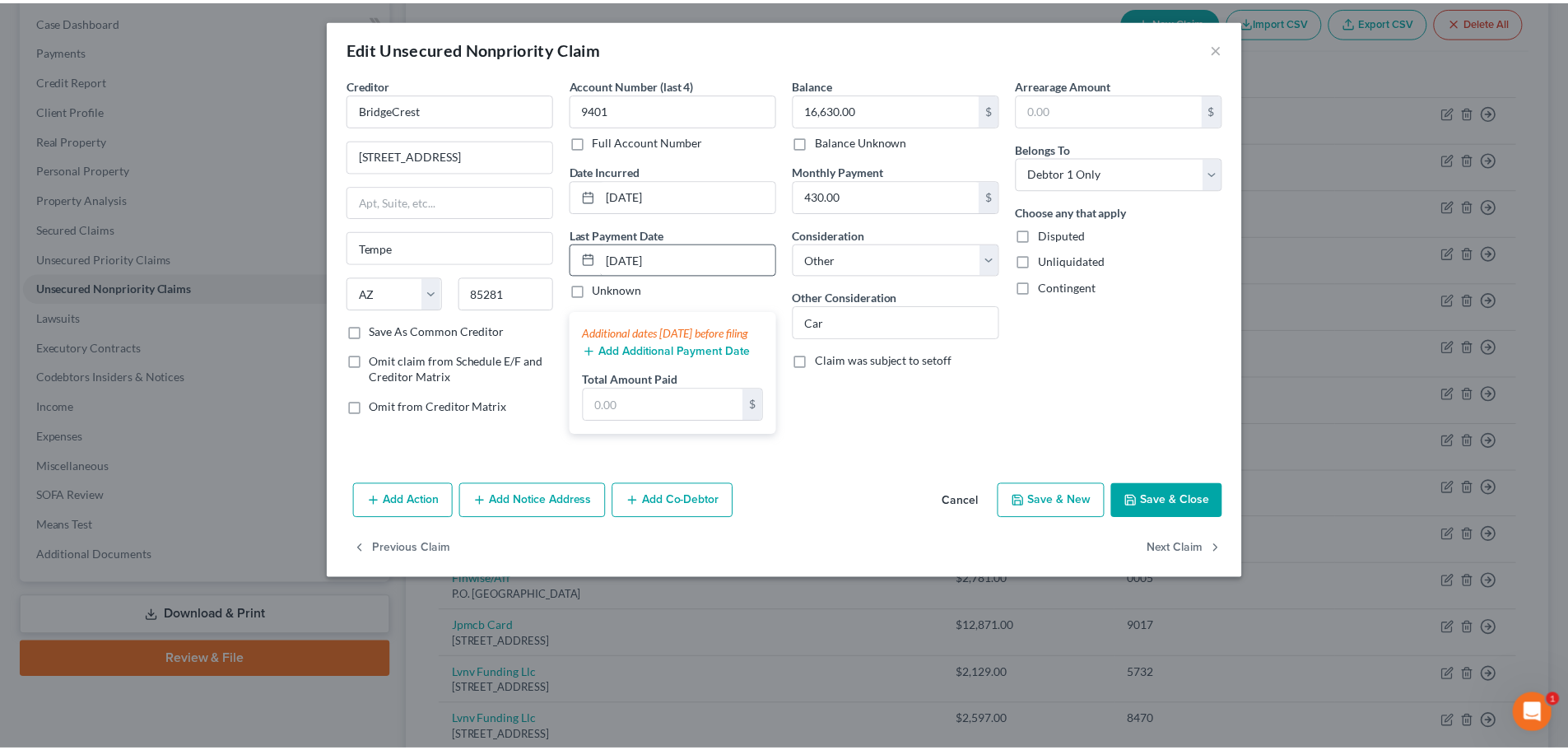 scroll, scrollTop: 0, scrollLeft: 0, axis: both 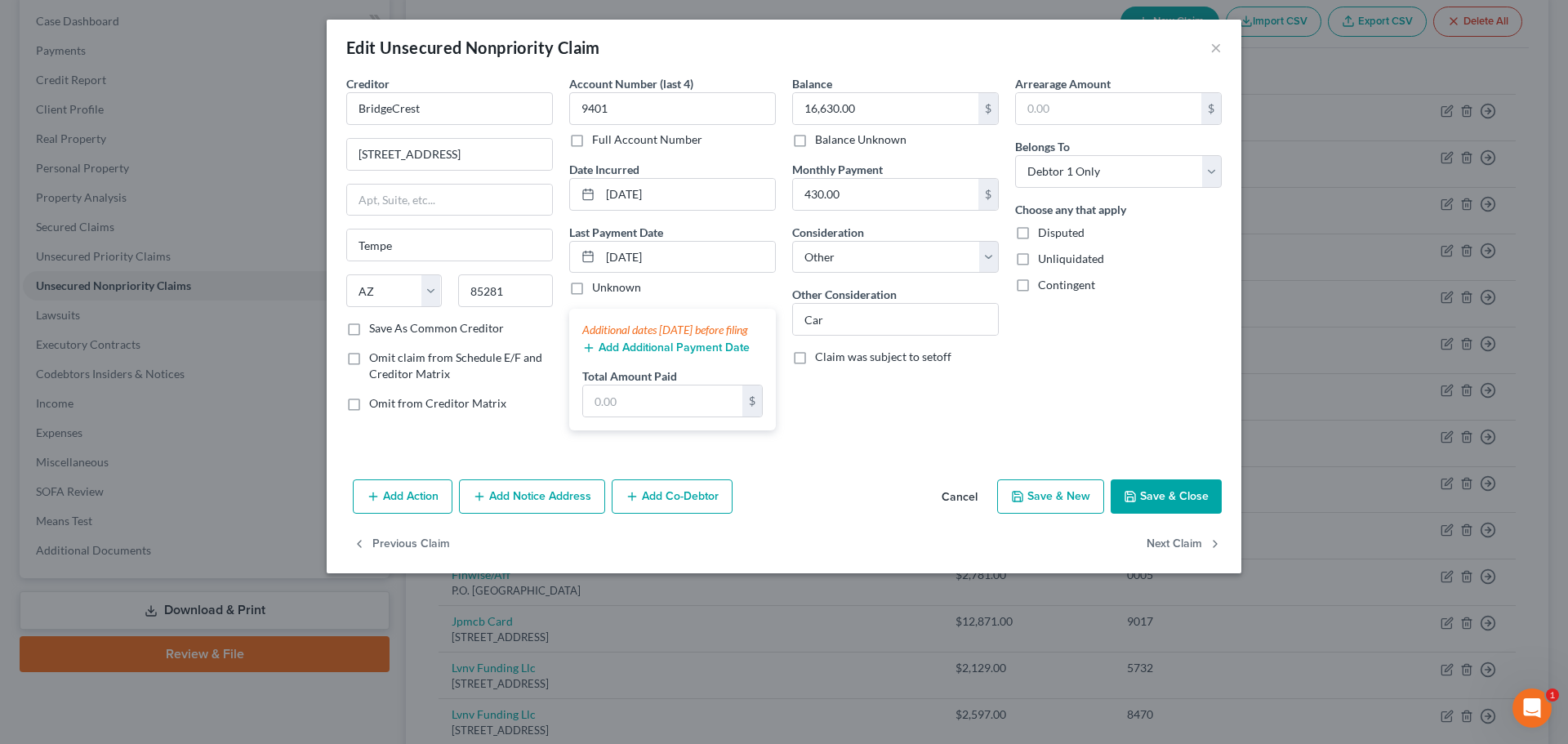 click on "Save & Close" at bounding box center (1166, 497) 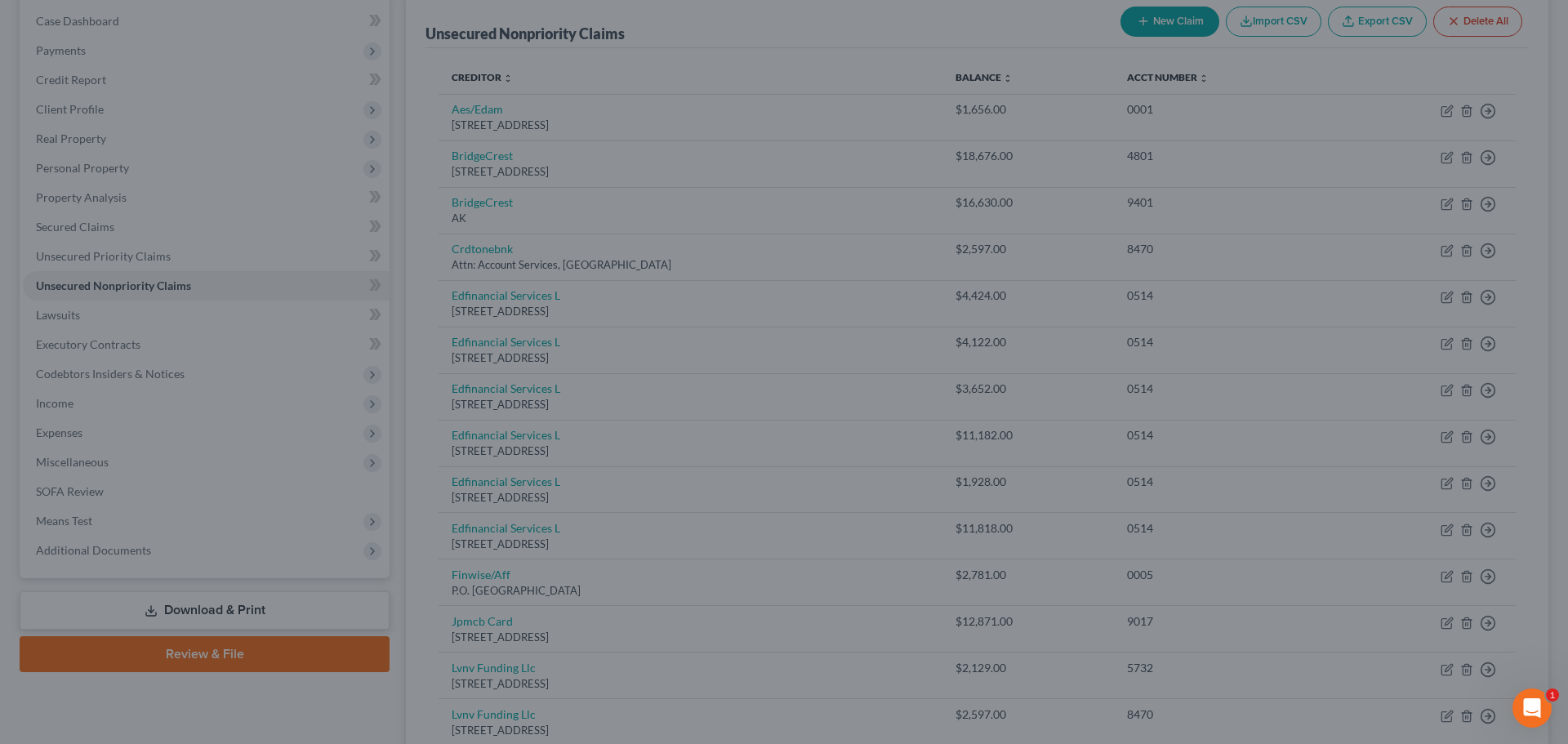 type on "0" 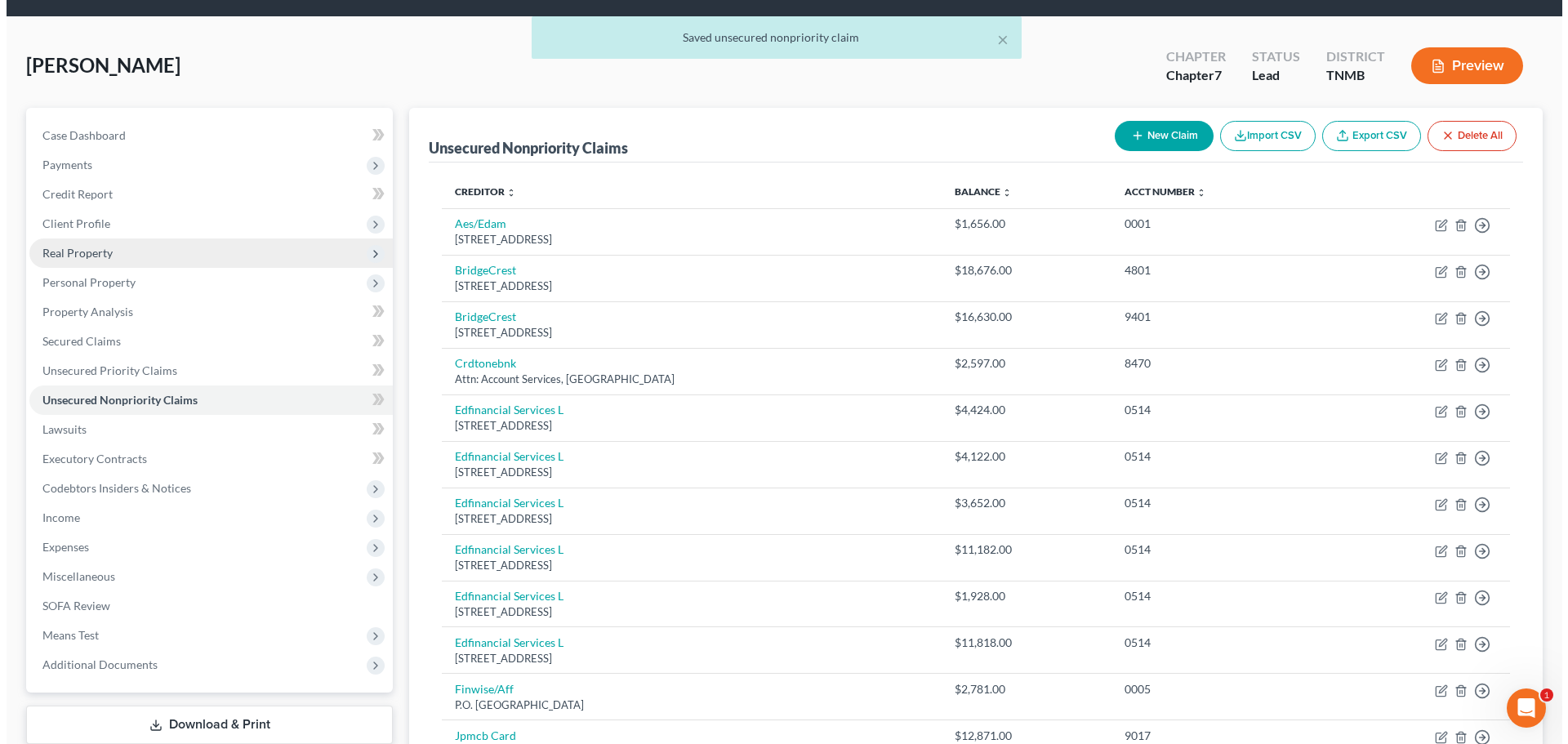 scroll, scrollTop: 0, scrollLeft: 0, axis: both 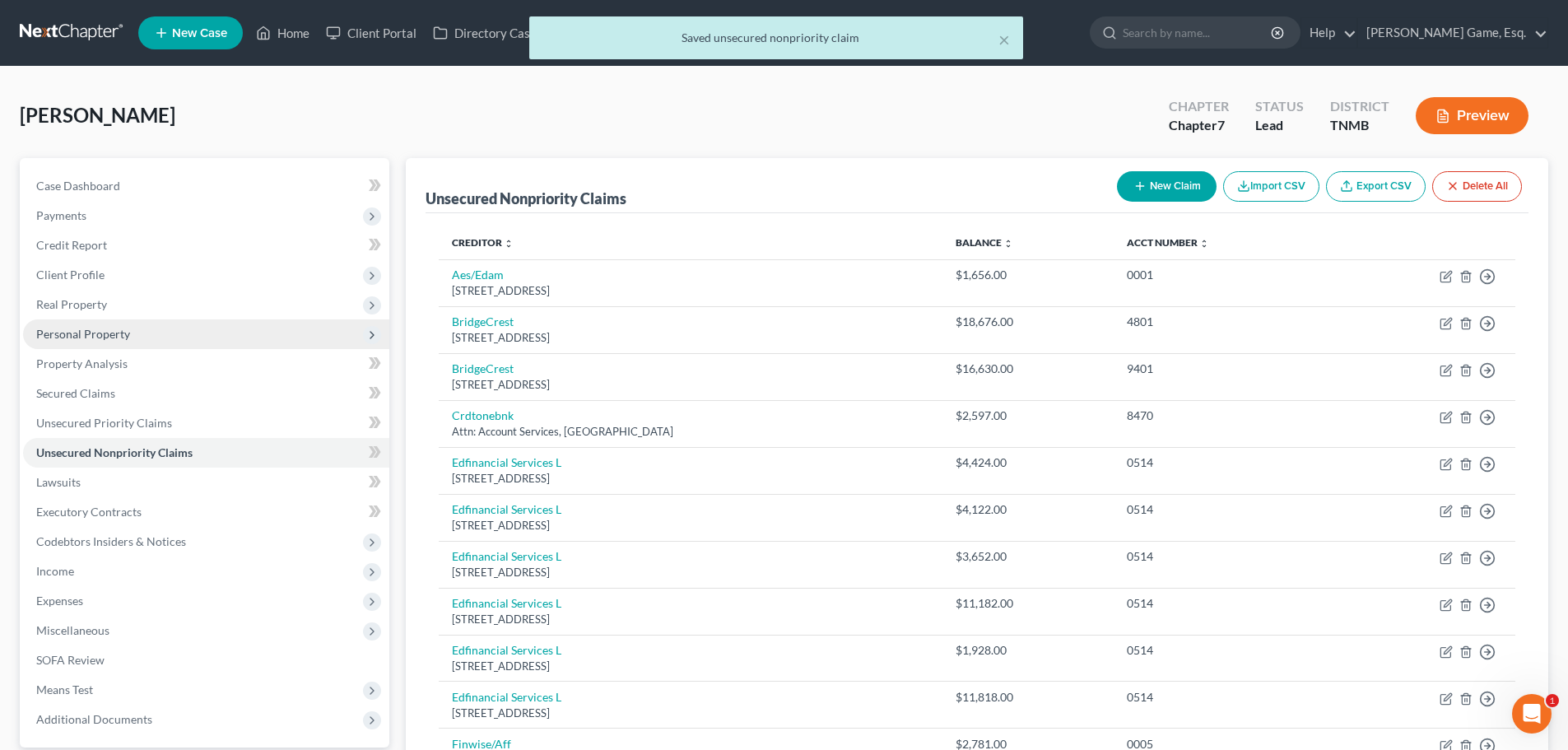 click on "Personal Property" at bounding box center (83, 333) 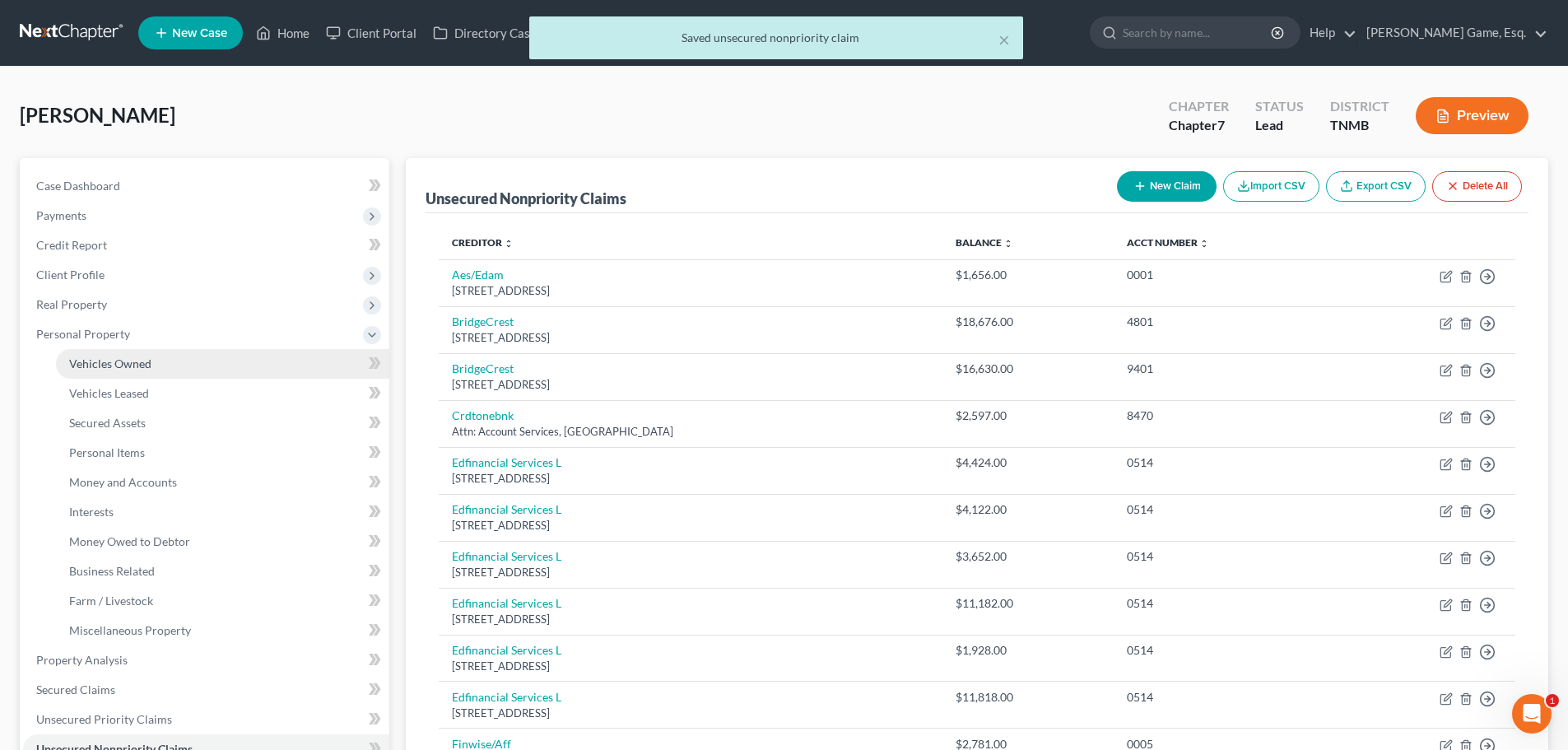 click on "Vehicles Owned" at bounding box center (110, 363) 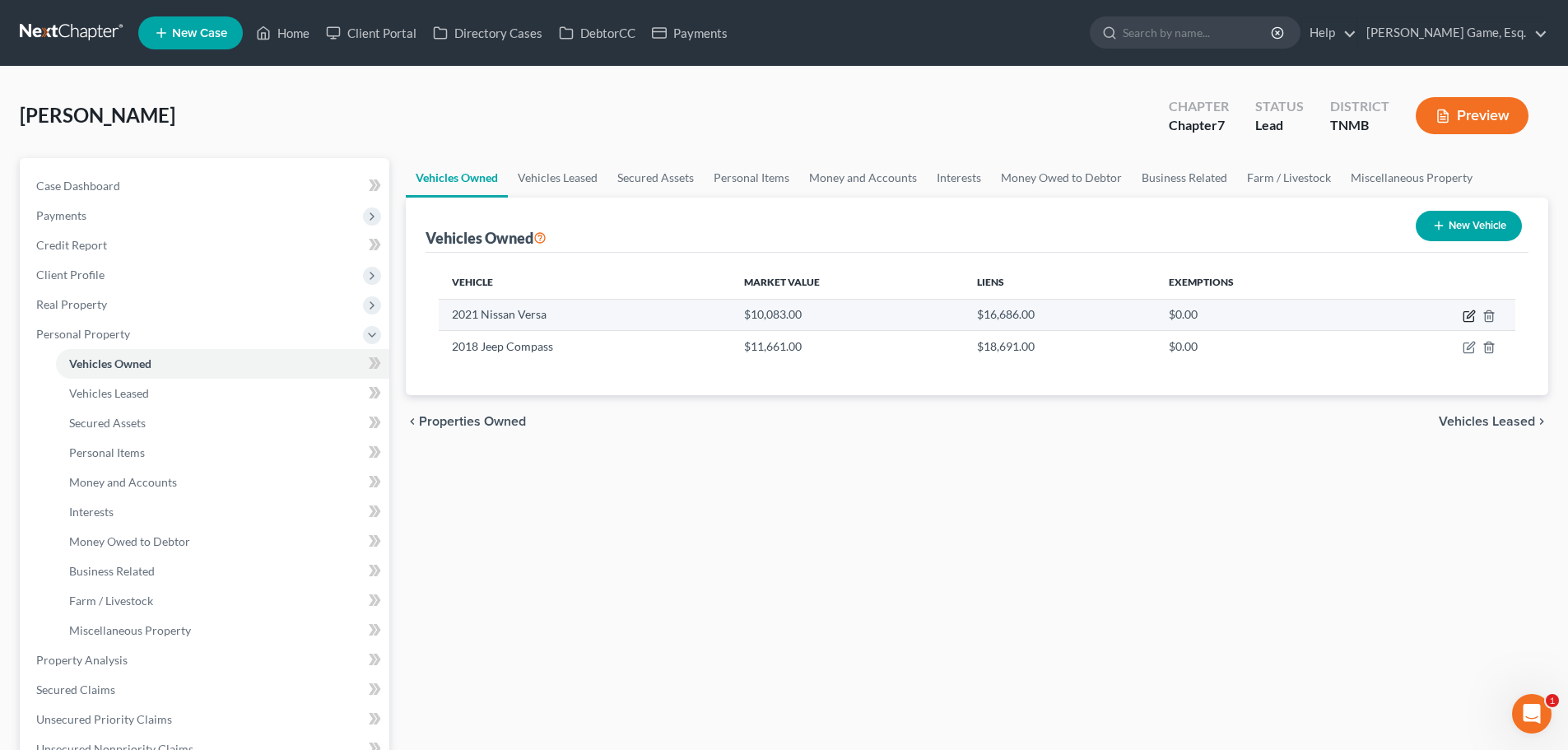 click 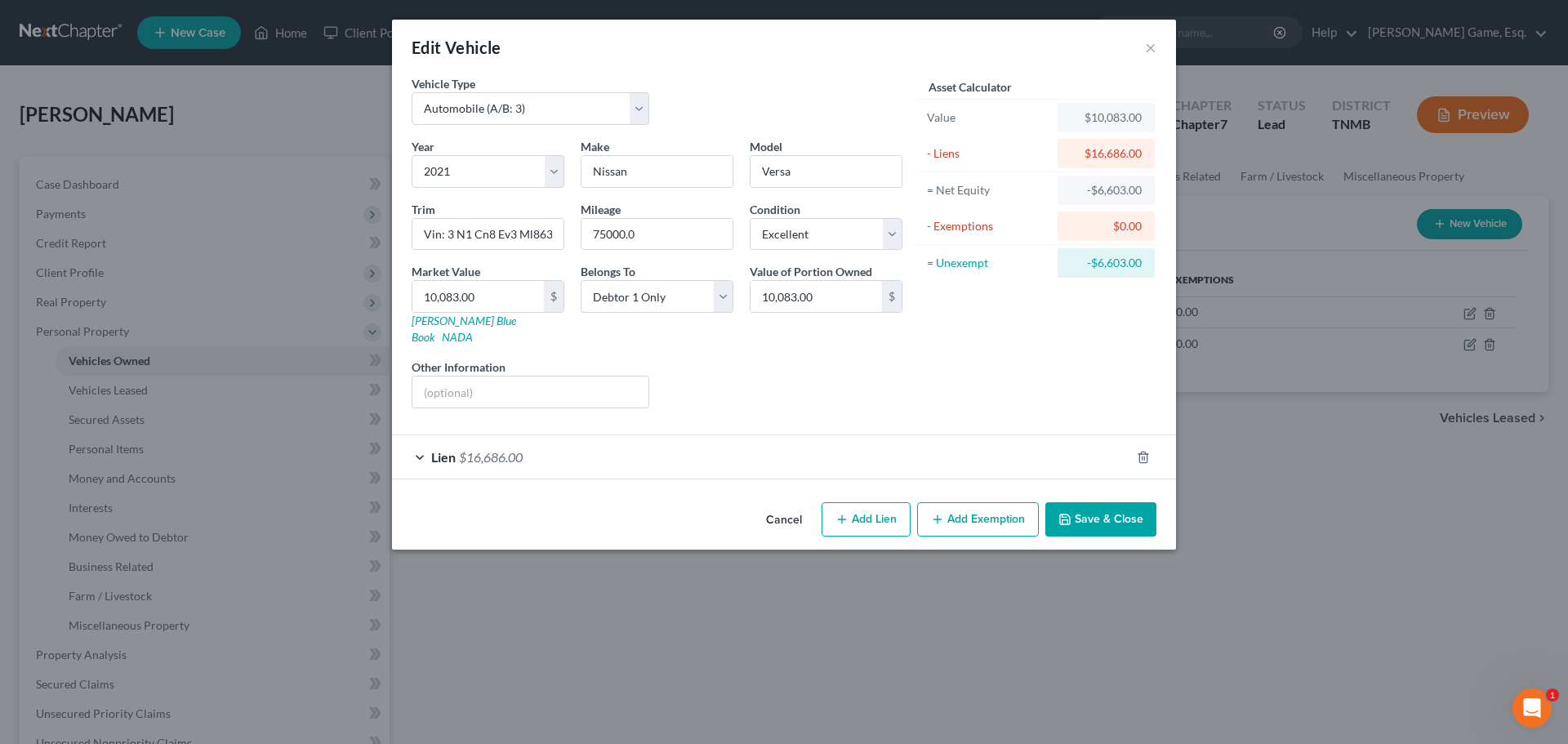 click on "Lien $16,686.00" at bounding box center [761, 457] 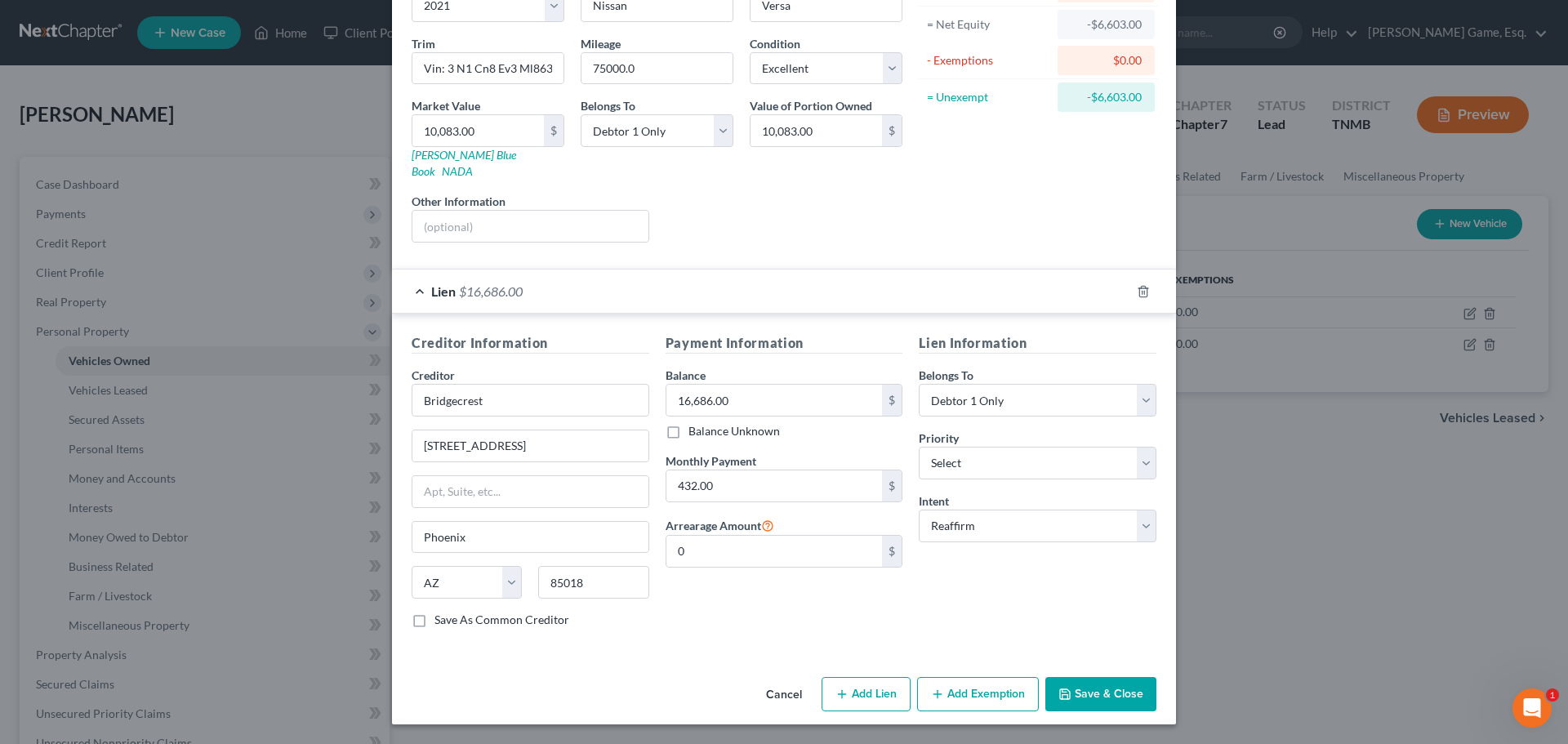 scroll, scrollTop: 0, scrollLeft: 0, axis: both 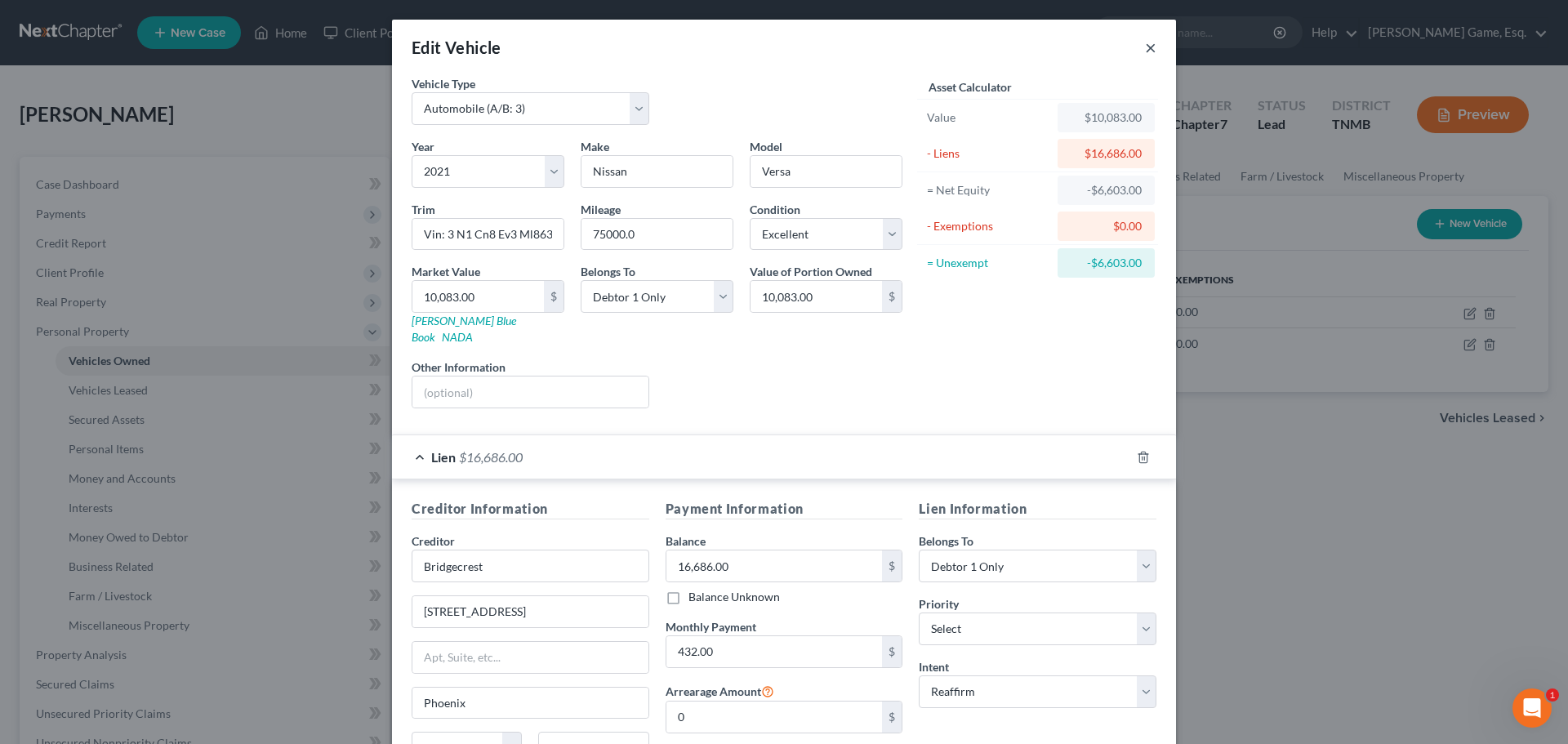 click on "×" at bounding box center (1151, 47) 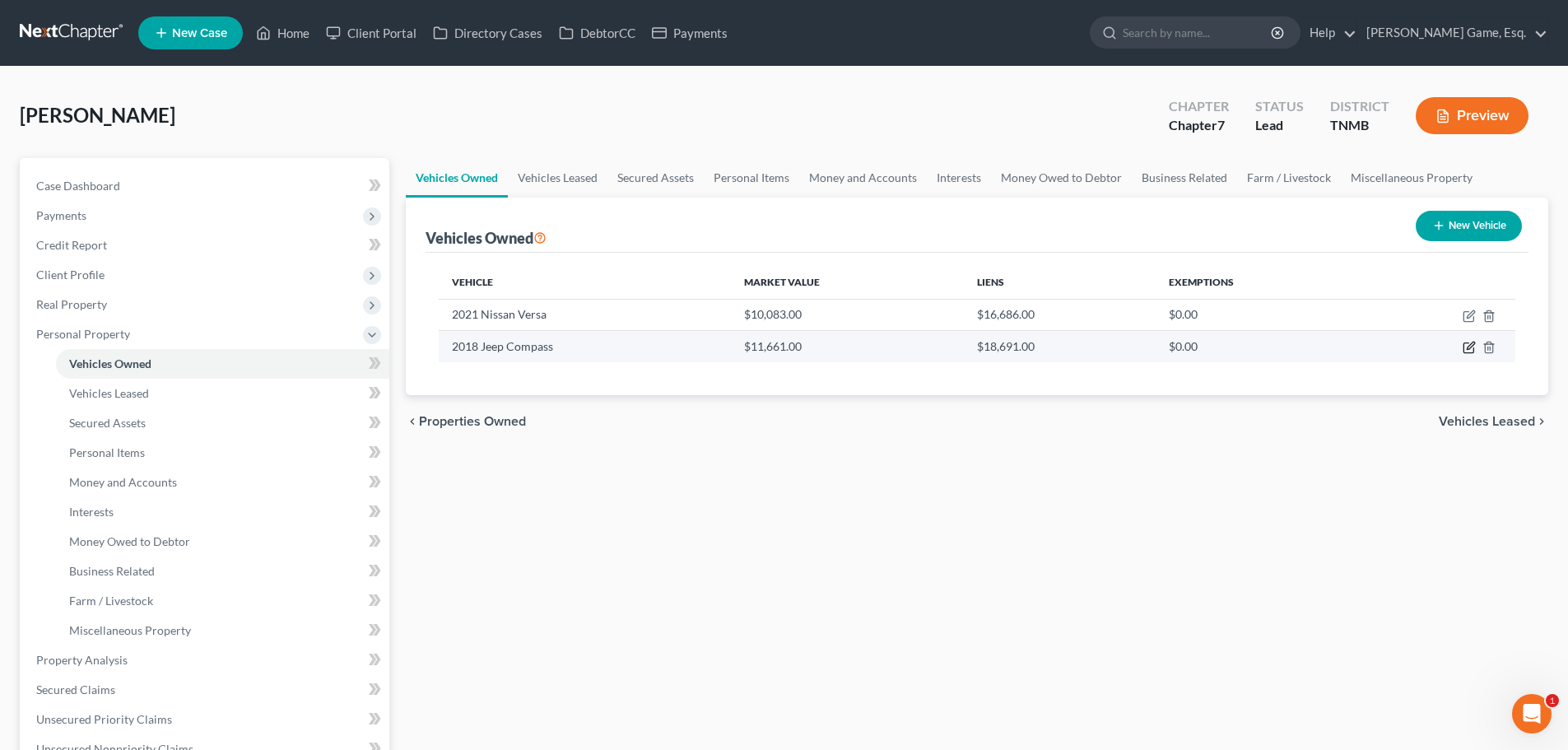 click 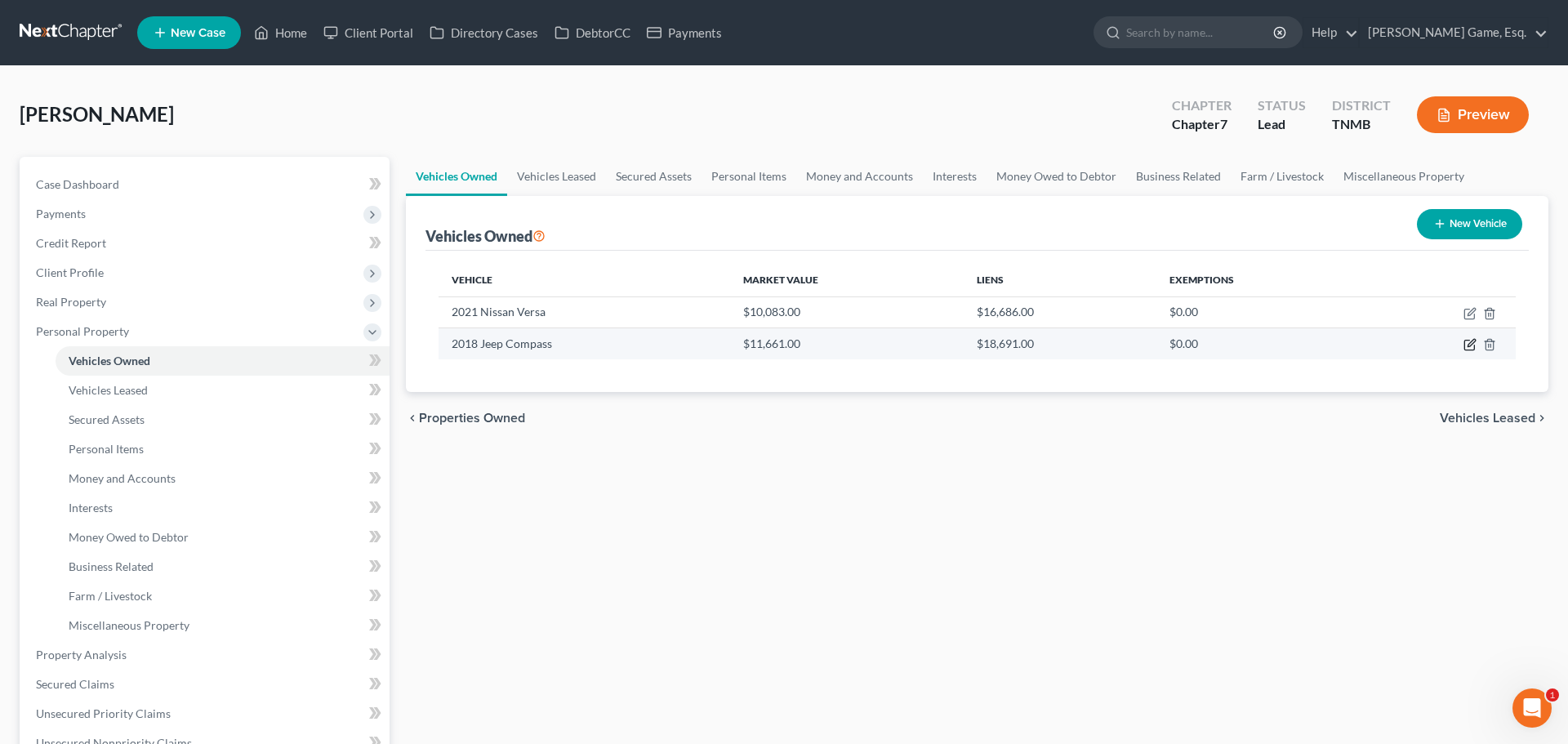 select on "0" 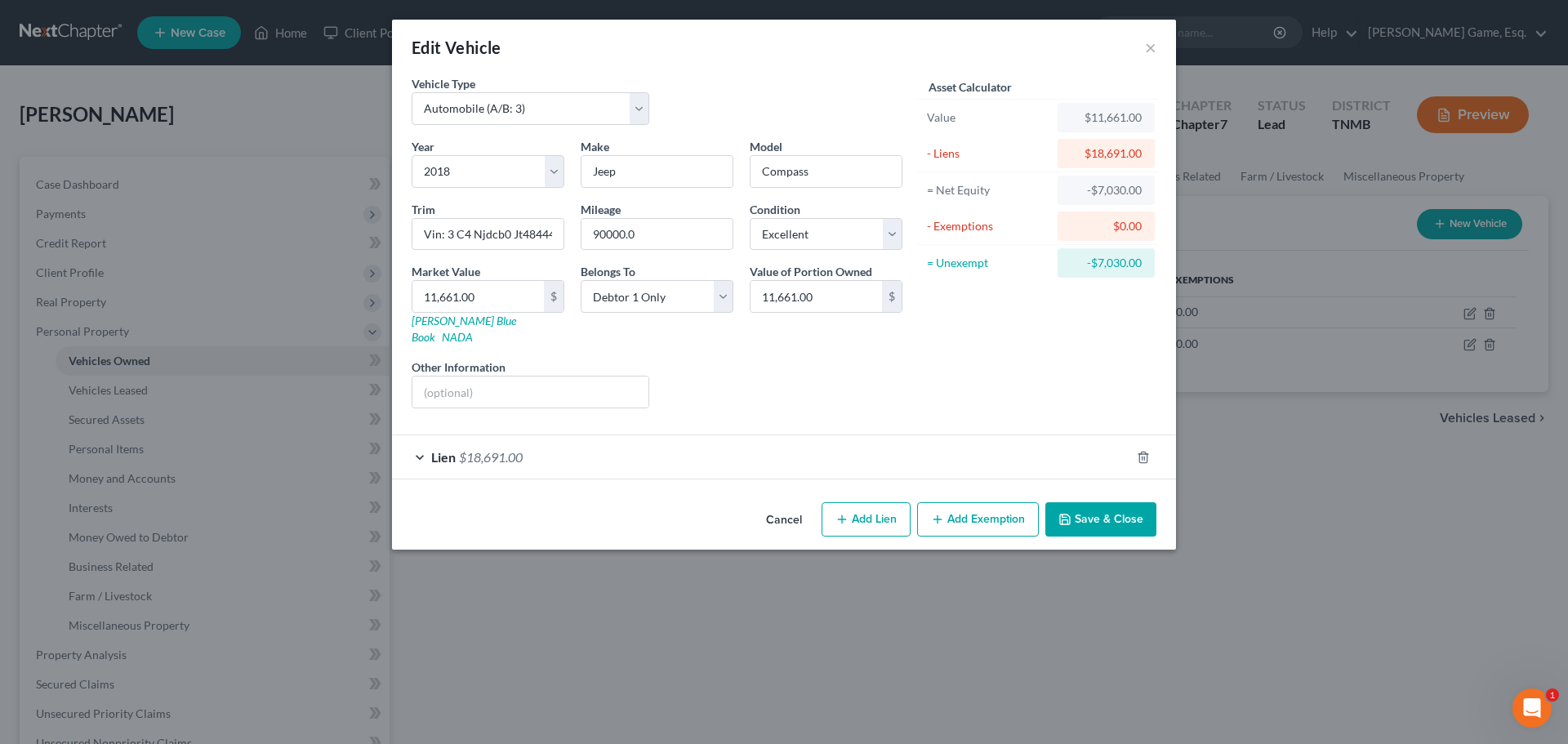 click on "Lien $18,691.00" at bounding box center [761, 457] 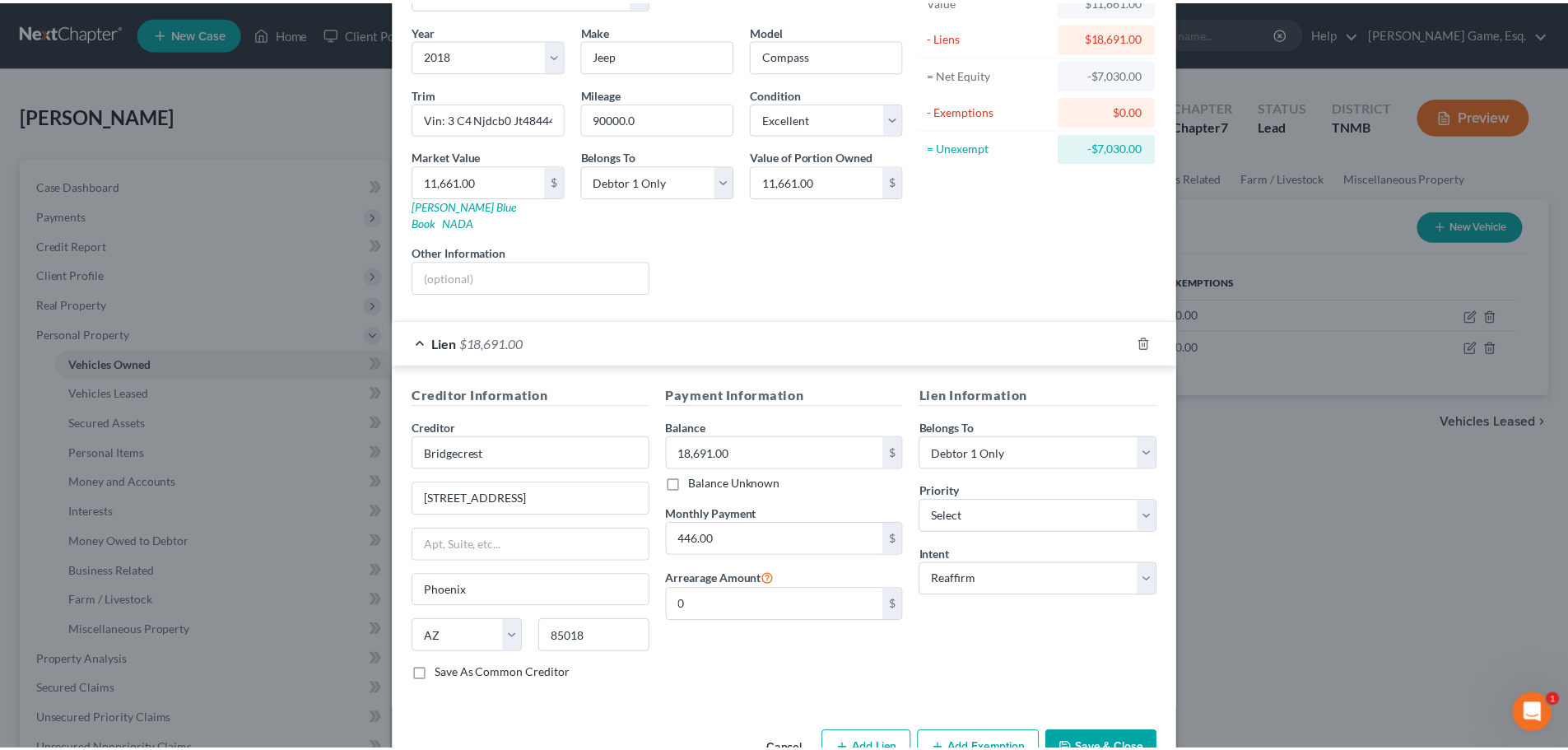 scroll, scrollTop: 0, scrollLeft: 0, axis: both 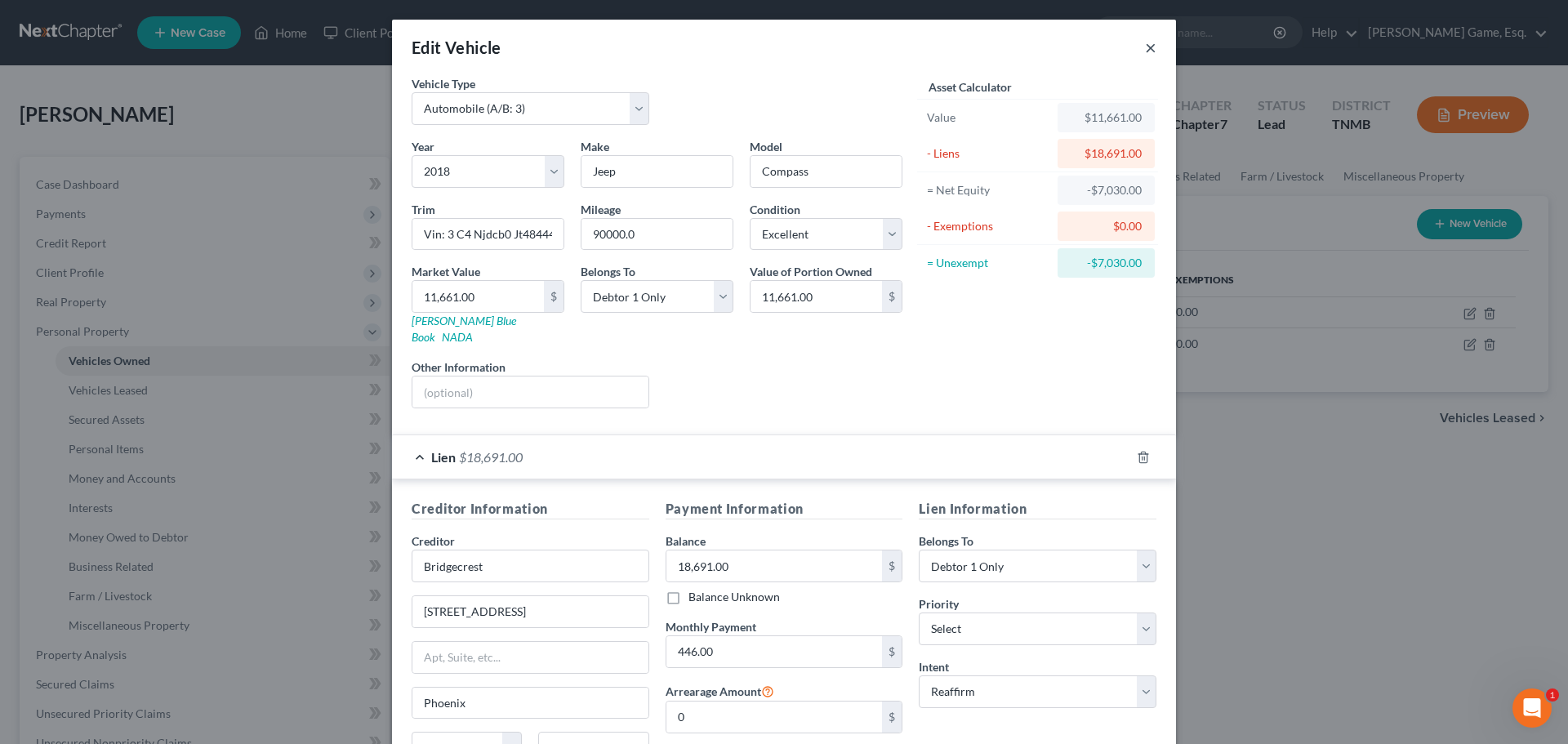 click on "×" at bounding box center (1151, 47) 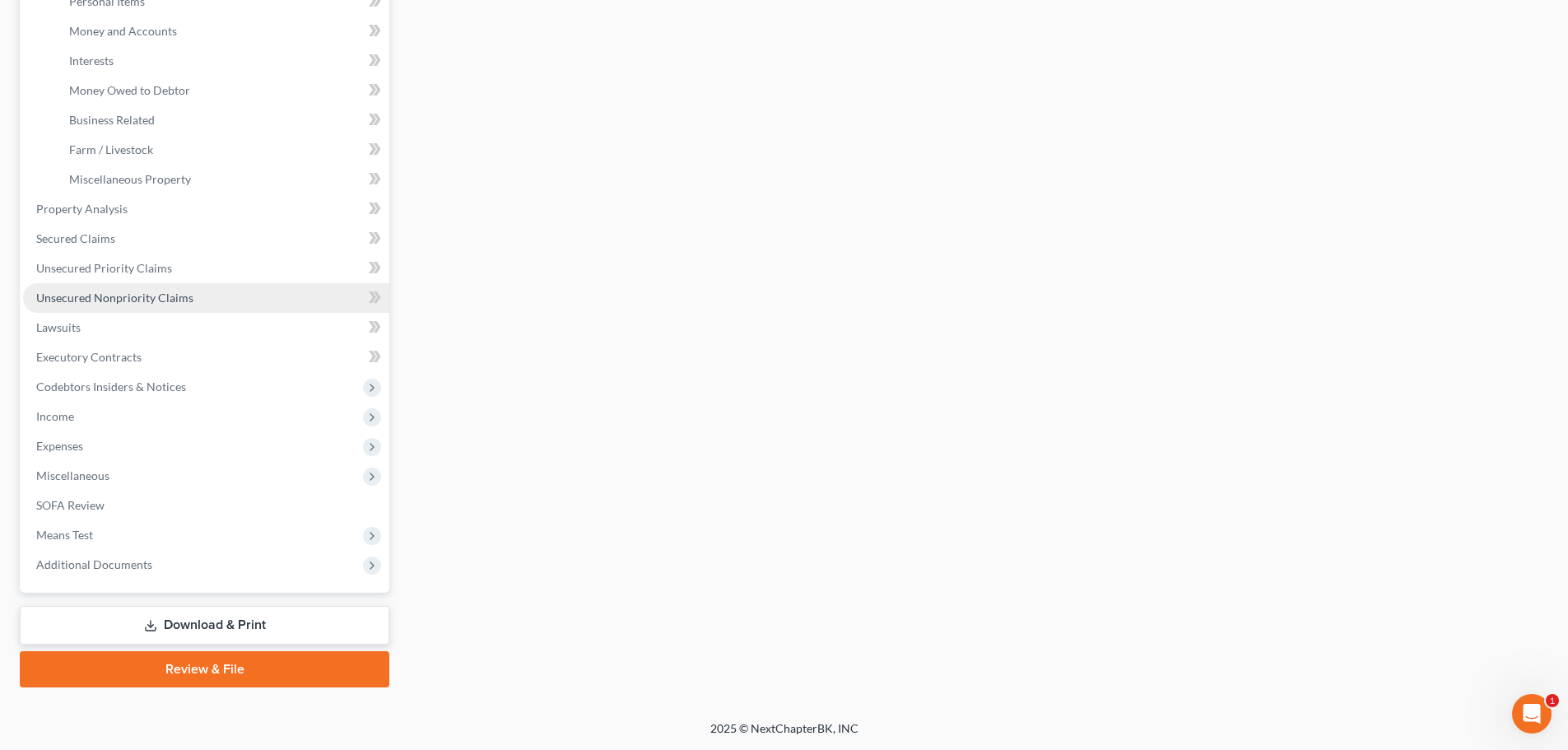click on "Unsecured Nonpriority Claims" at bounding box center [114, 297] 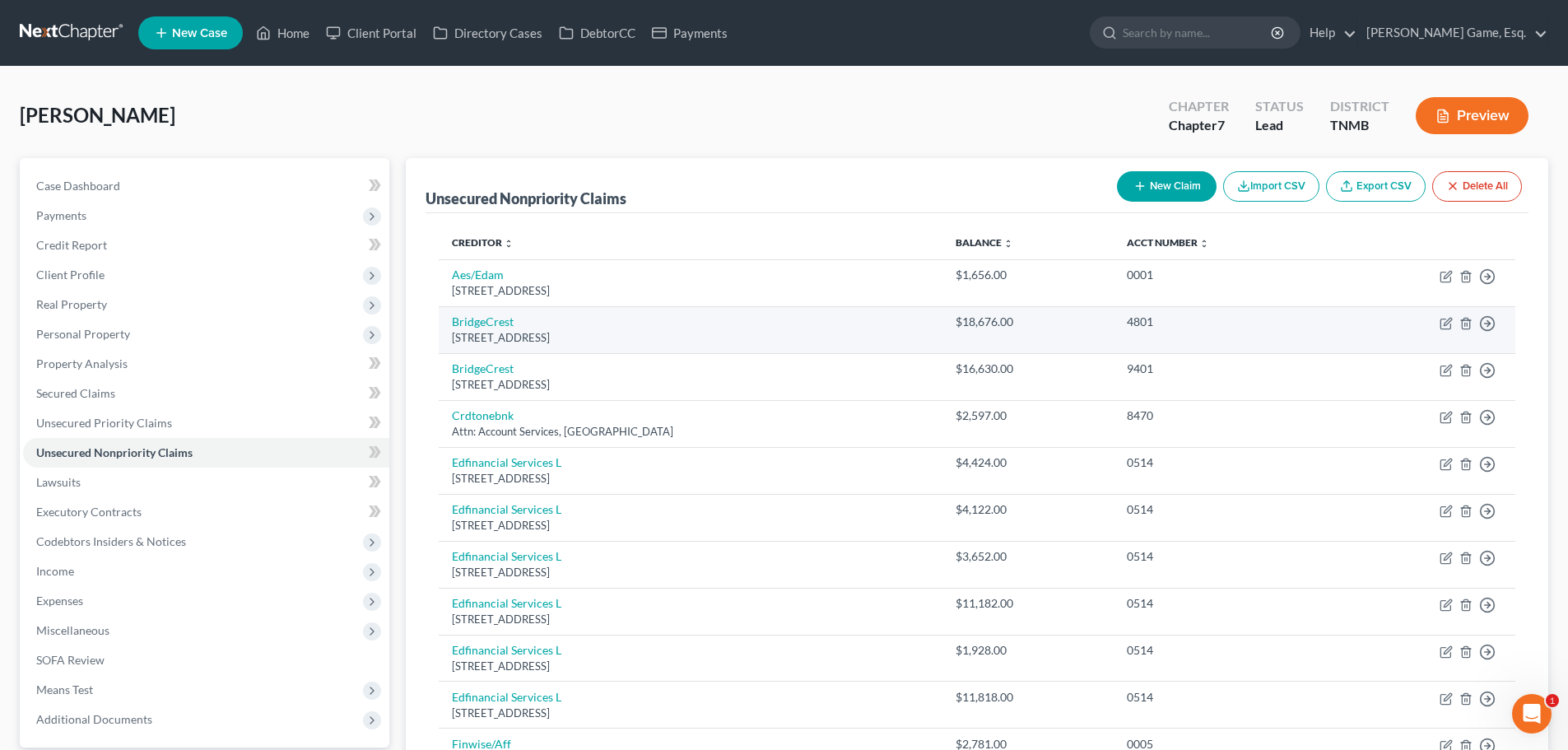 scroll, scrollTop: 82, scrollLeft: 0, axis: vertical 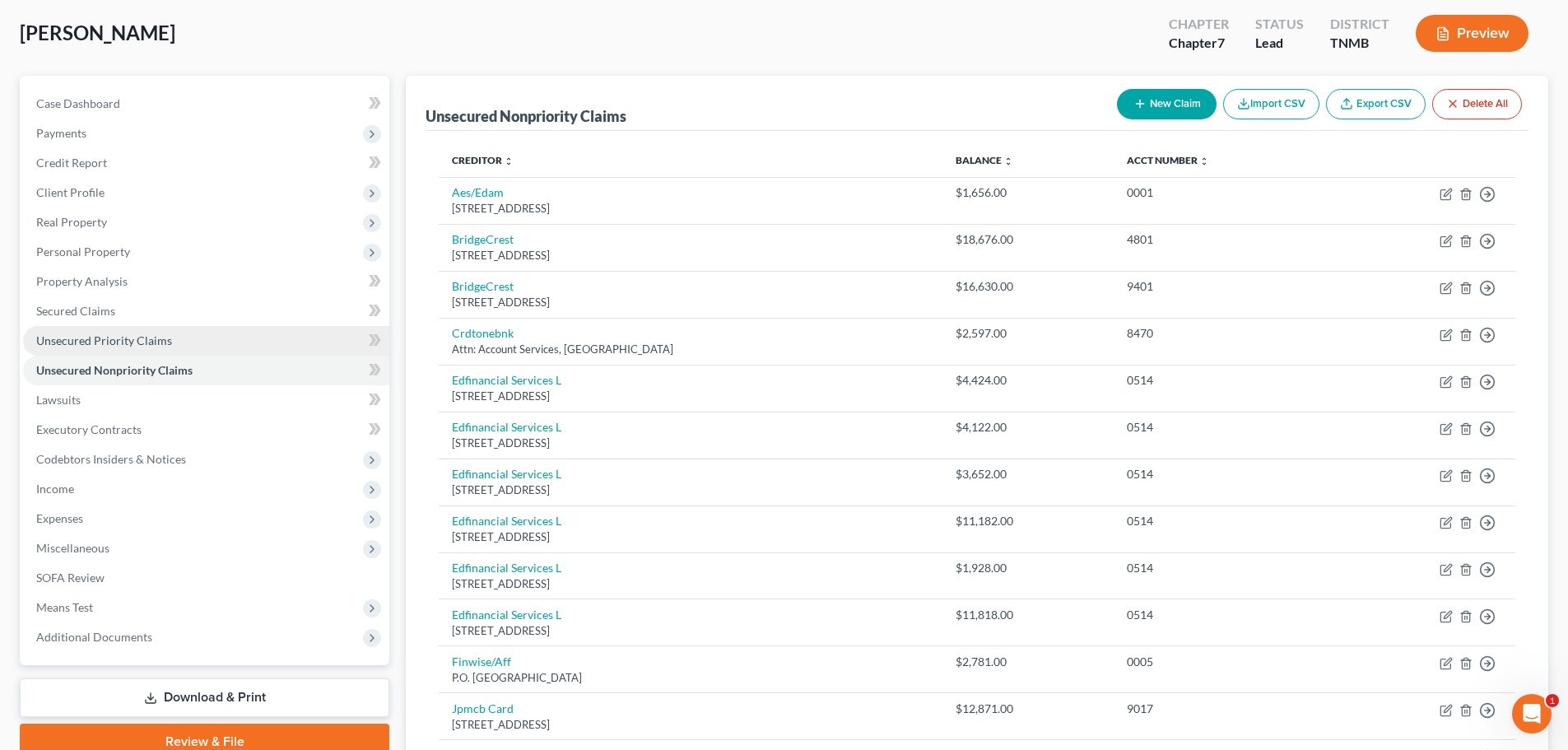 click on "Unsecured Priority Claims" at bounding box center [104, 340] 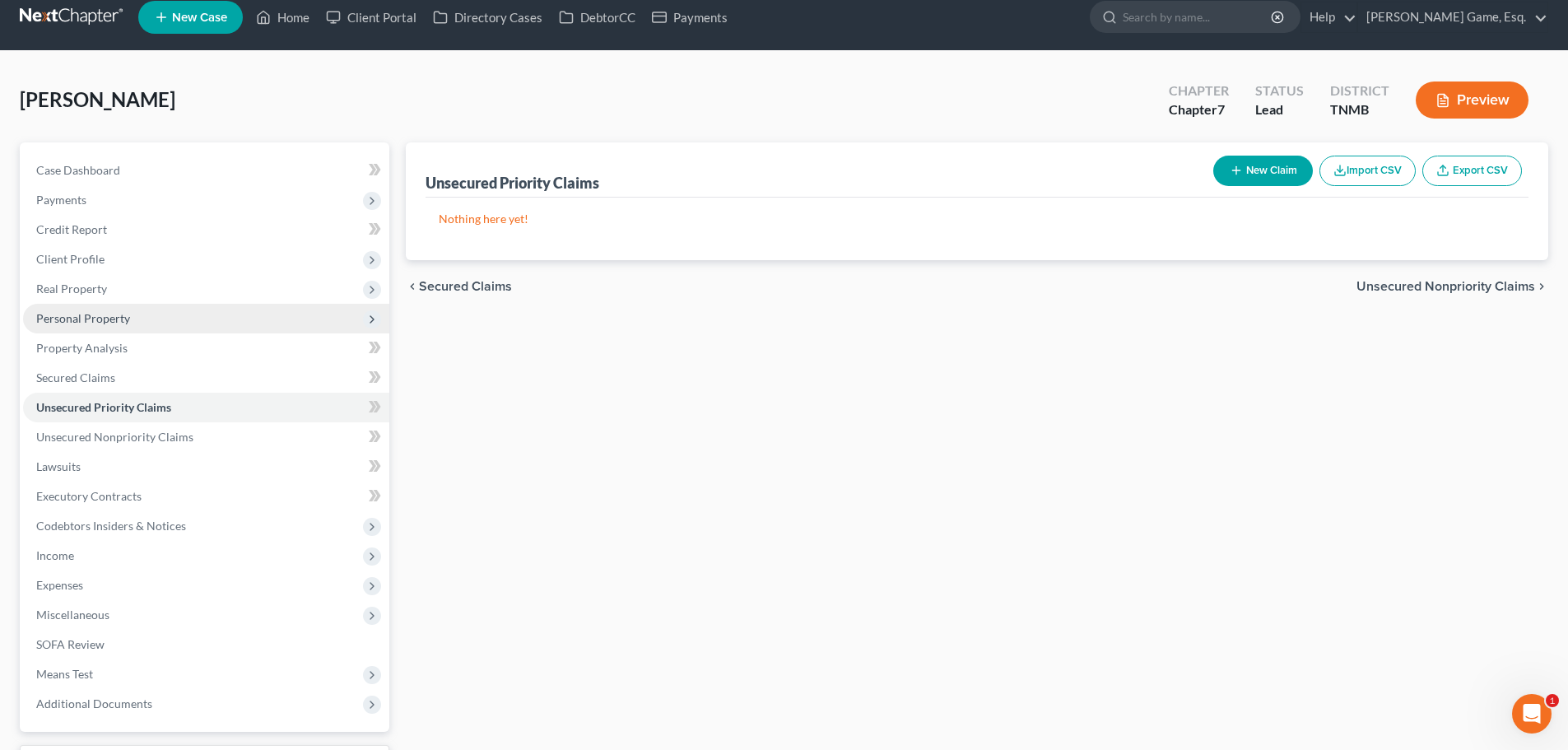 scroll, scrollTop: 0, scrollLeft: 0, axis: both 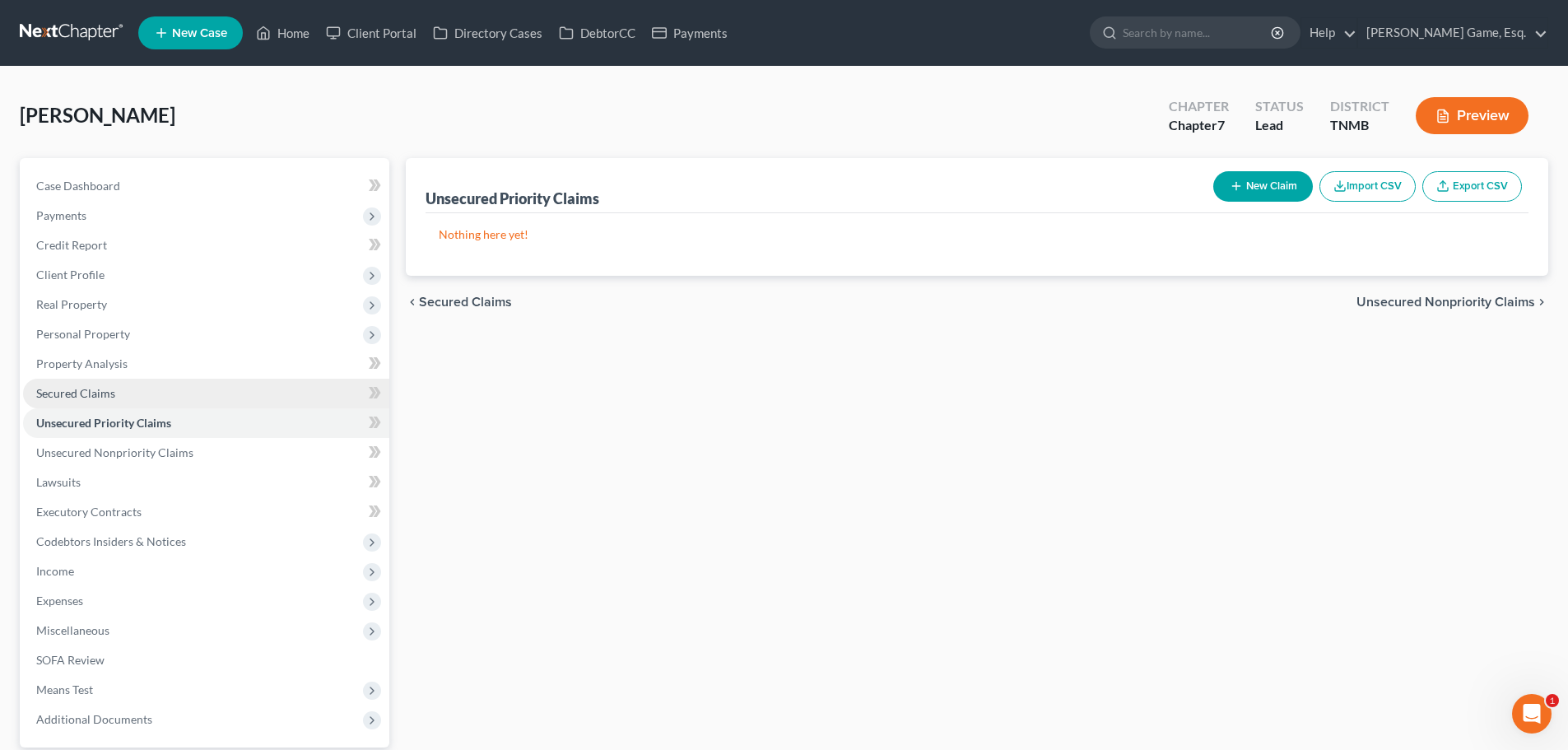 click on "Secured Claims" at bounding box center (76, 393) 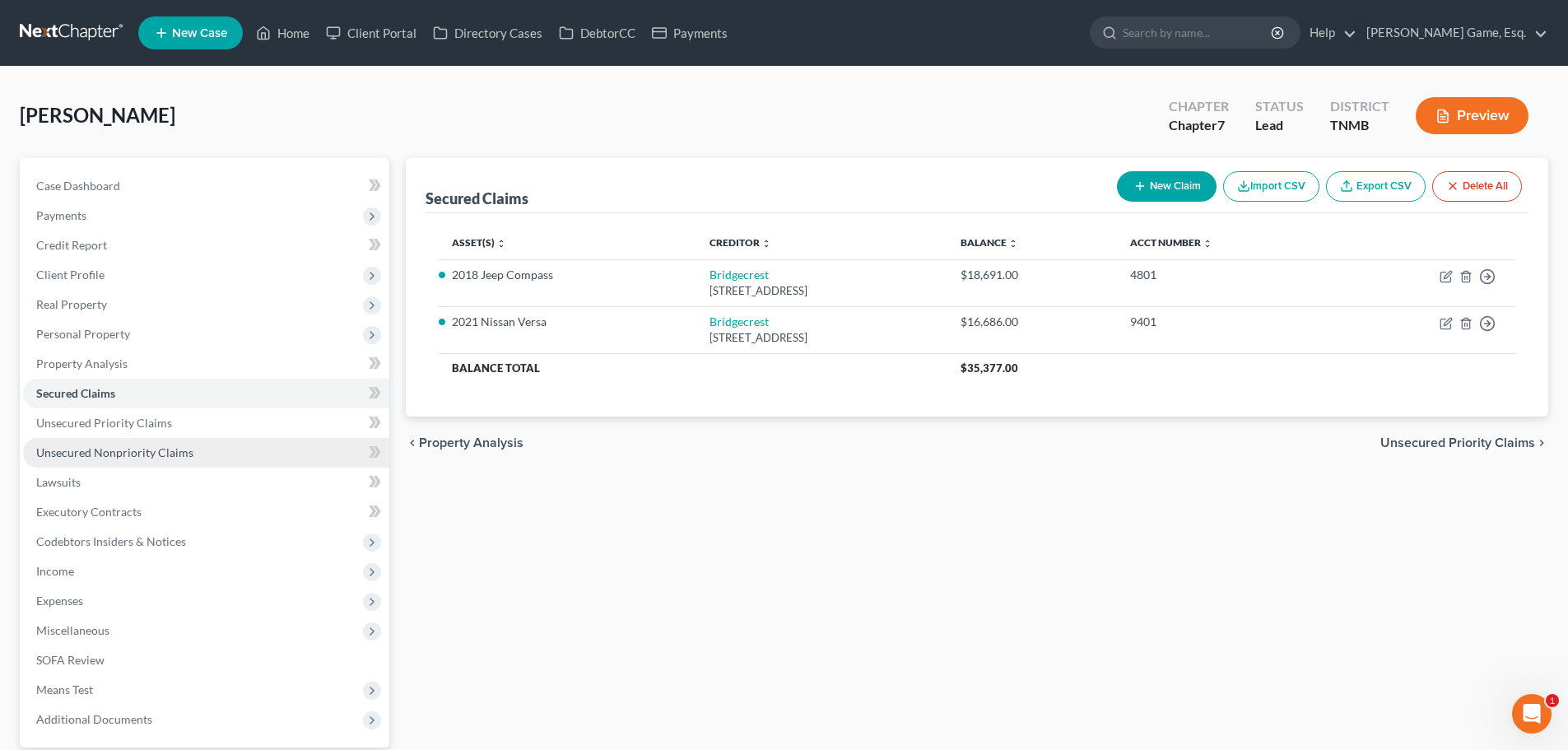 click on "Unsecured Nonpriority Claims" at bounding box center (206, 453) 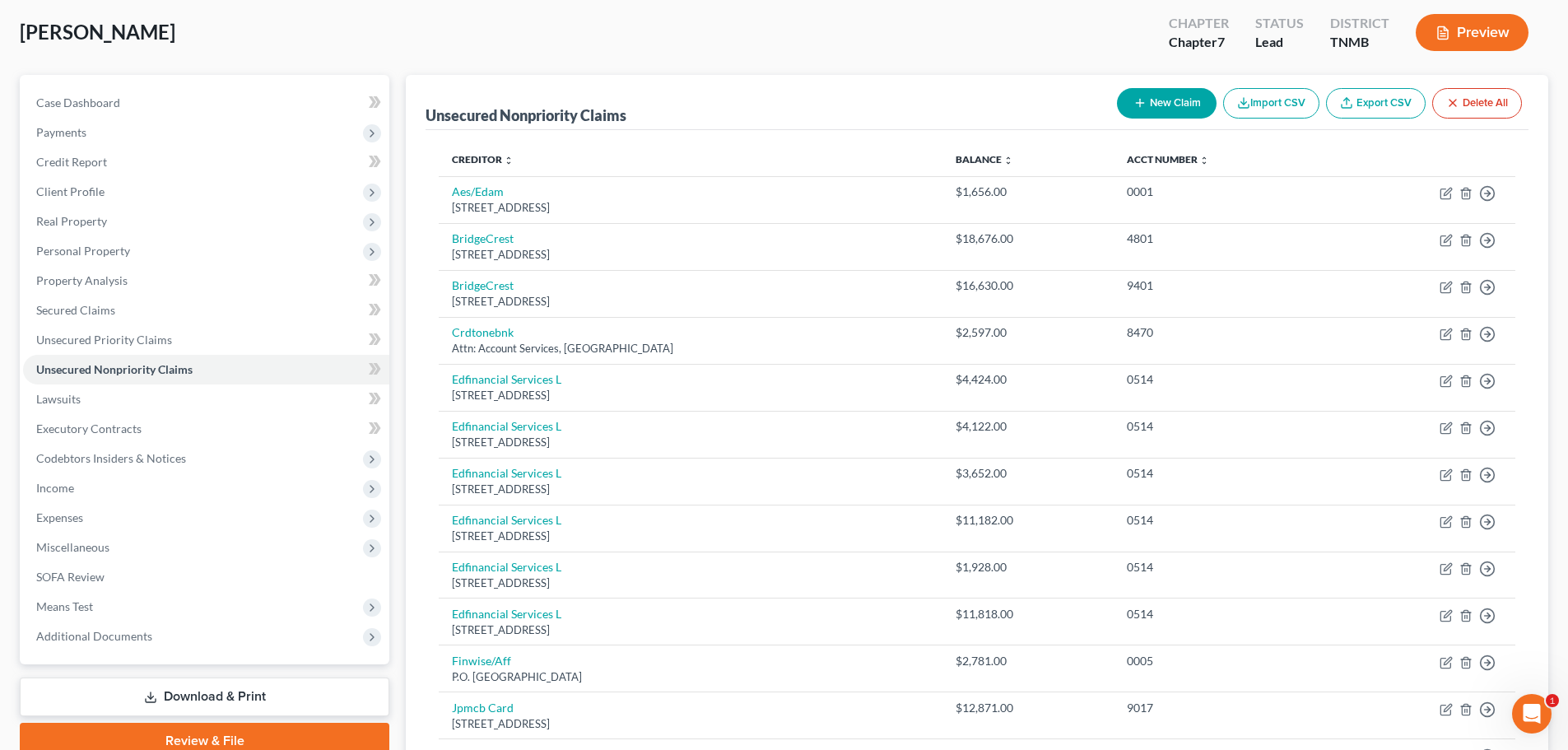 scroll, scrollTop: 0, scrollLeft: 0, axis: both 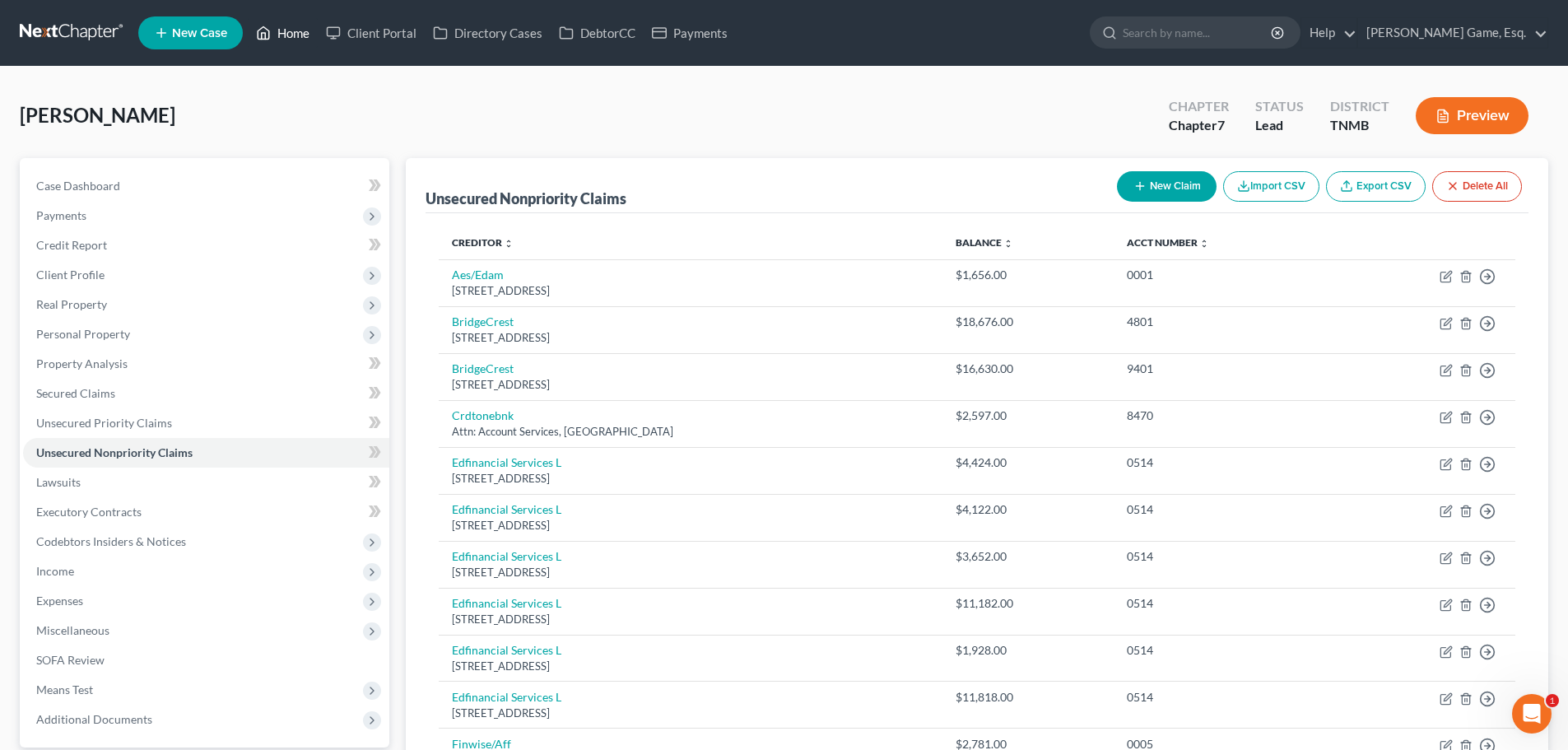 click on "Home" at bounding box center [282, 33] 